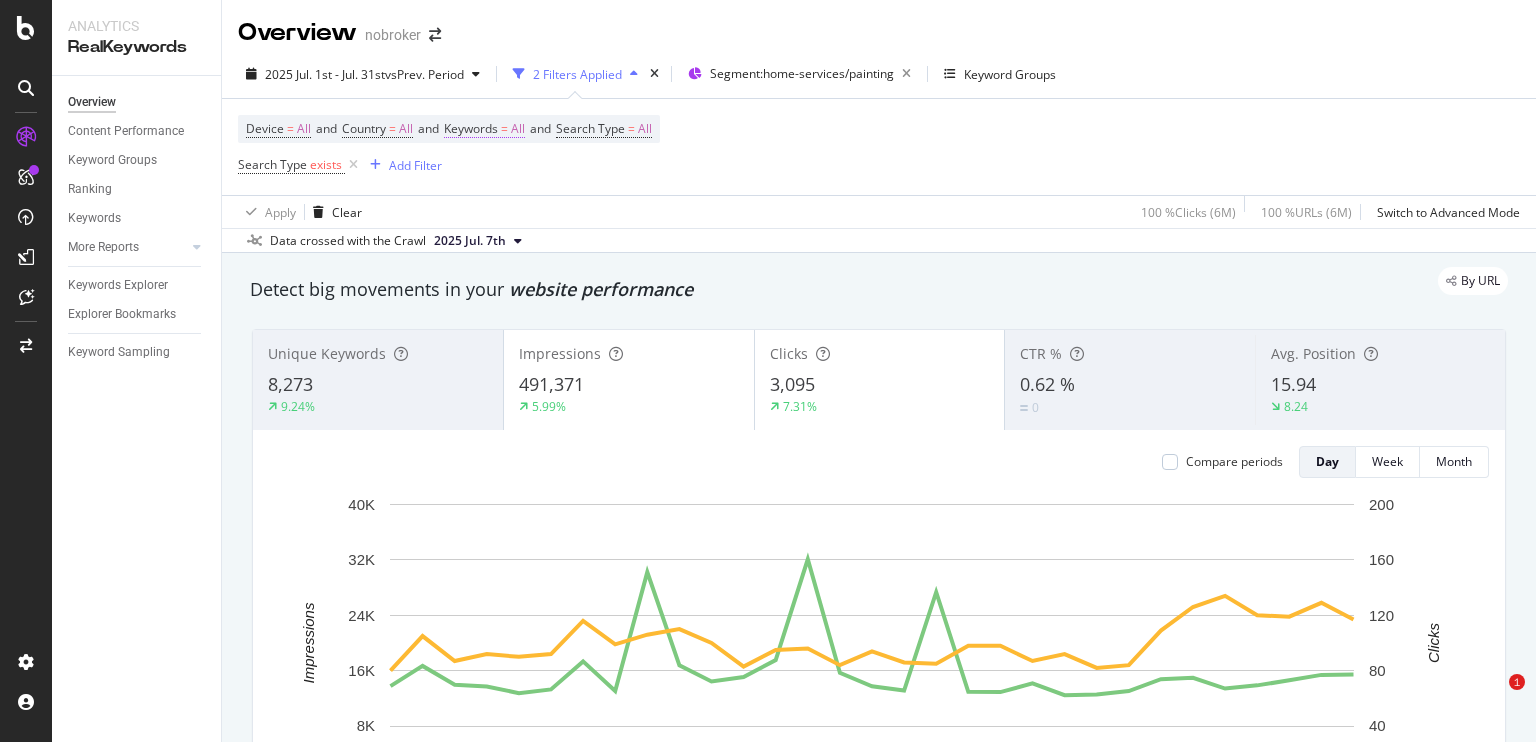 scroll, scrollTop: 0, scrollLeft: 0, axis: both 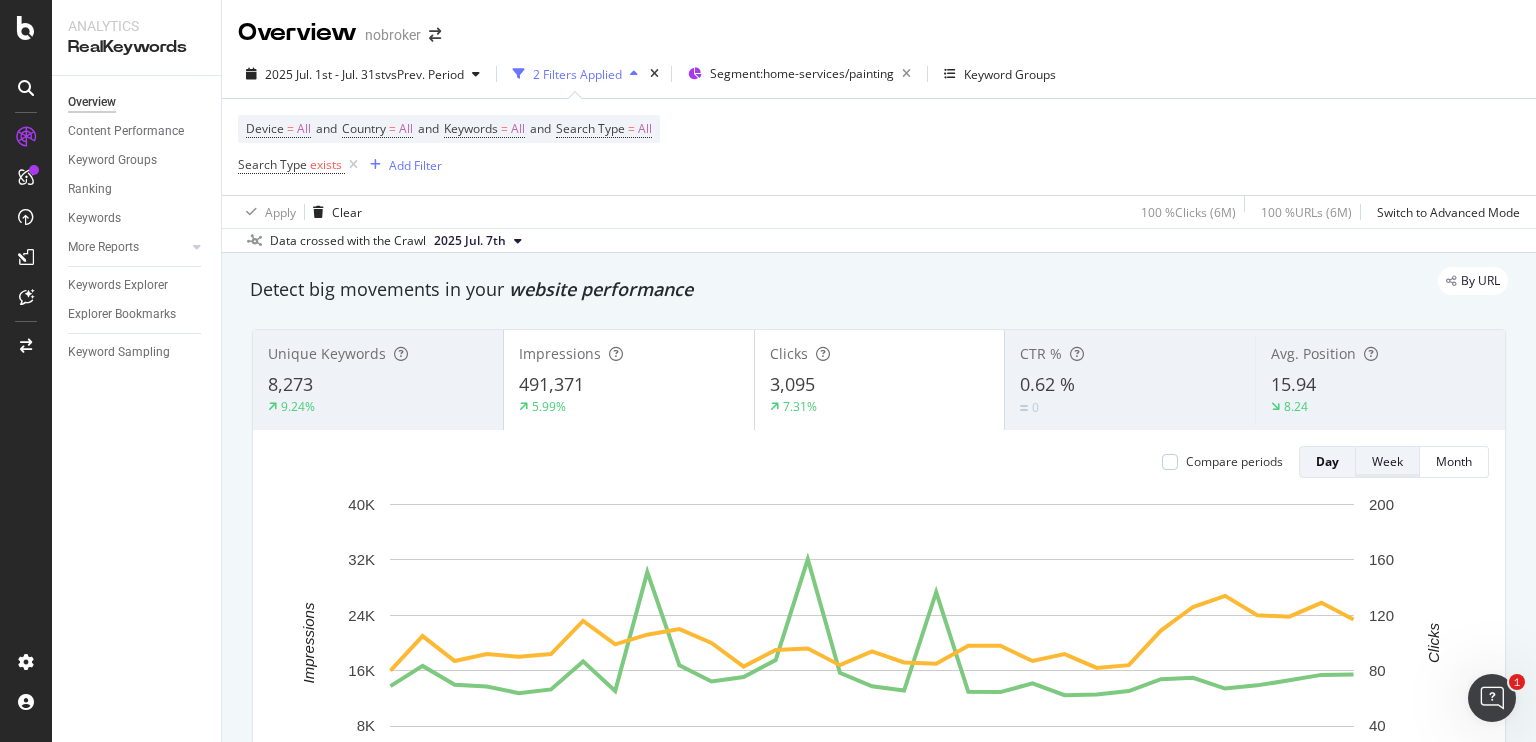 click on "Week" at bounding box center [1387, 461] 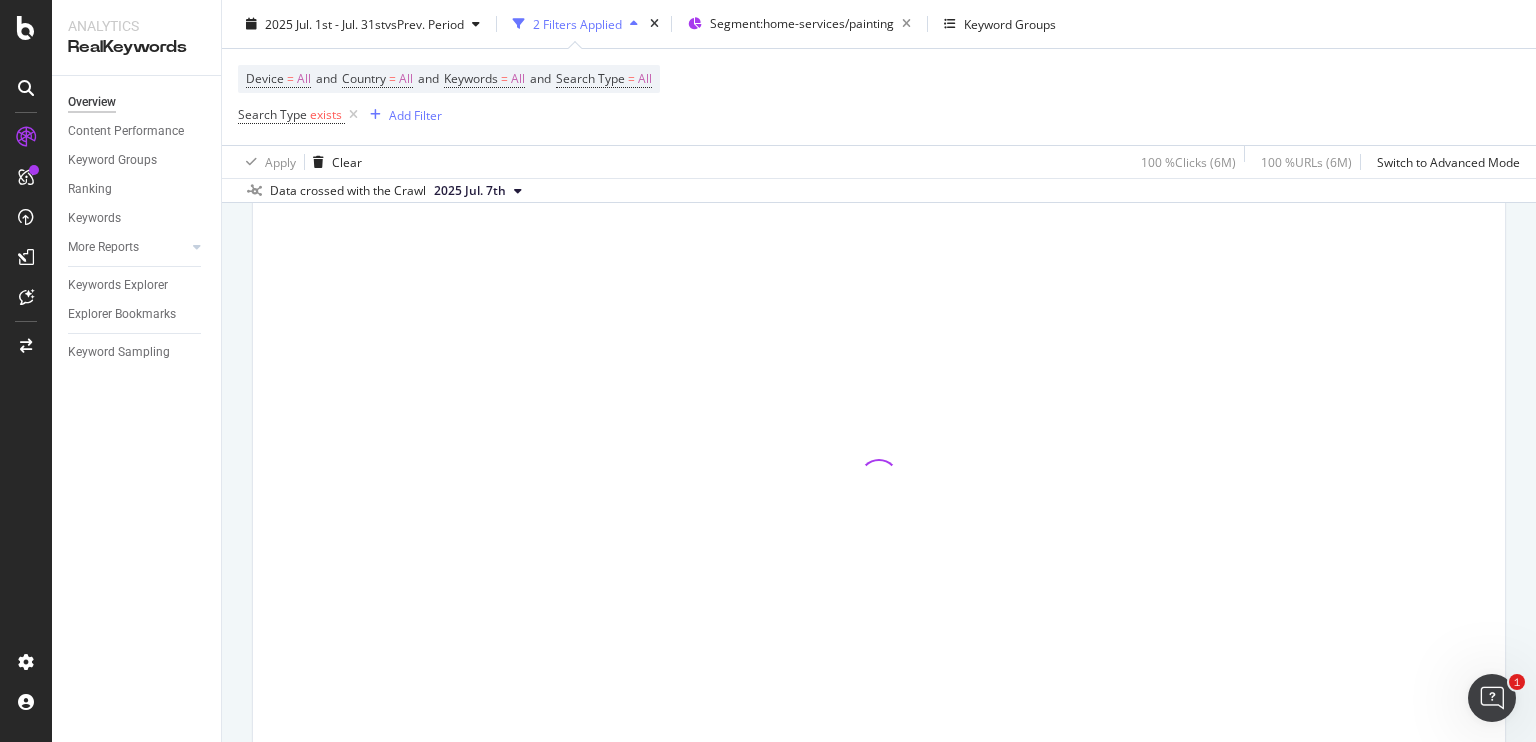 scroll, scrollTop: 135, scrollLeft: 0, axis: vertical 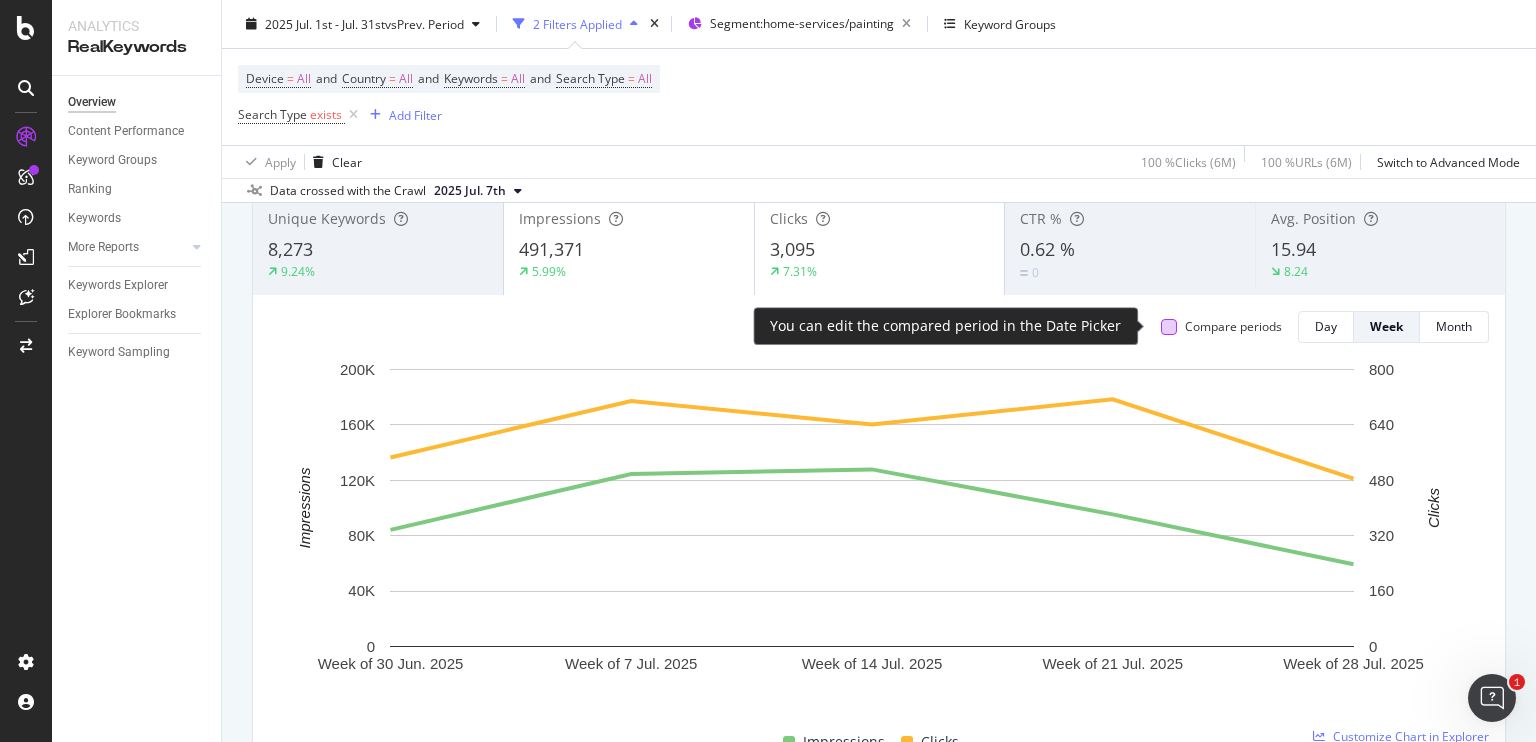 click at bounding box center [1169, 327] 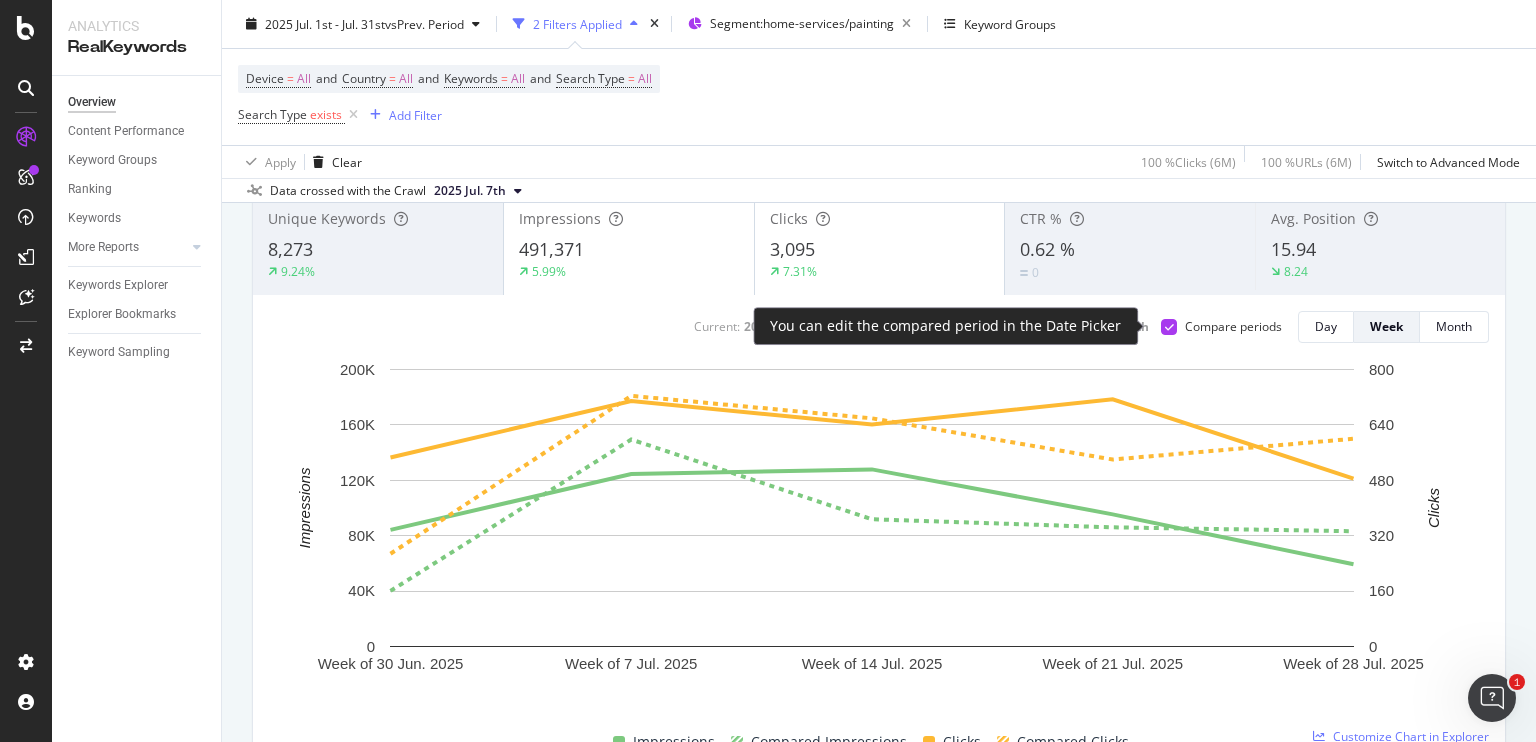 click at bounding box center [1169, 327] 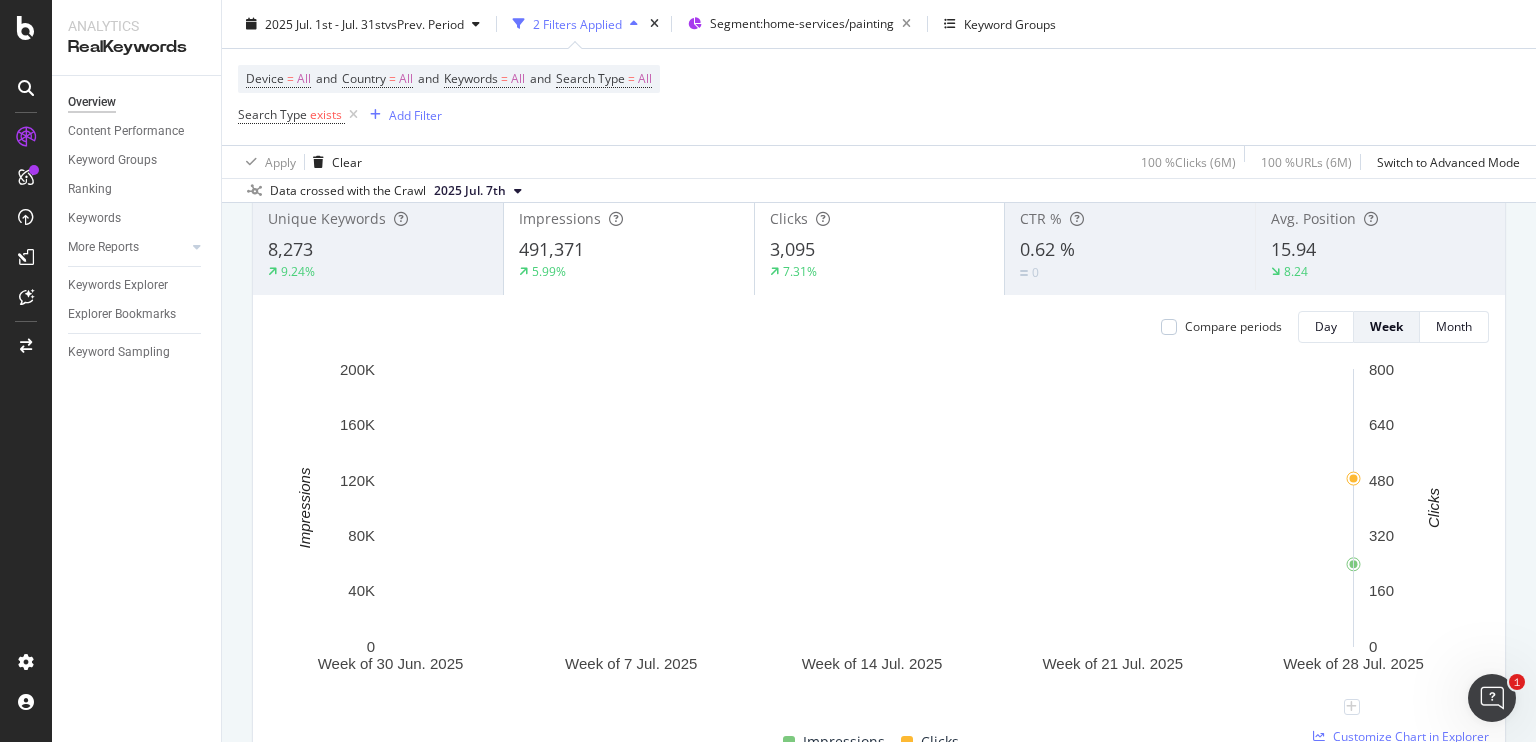 scroll, scrollTop: 0, scrollLeft: 0, axis: both 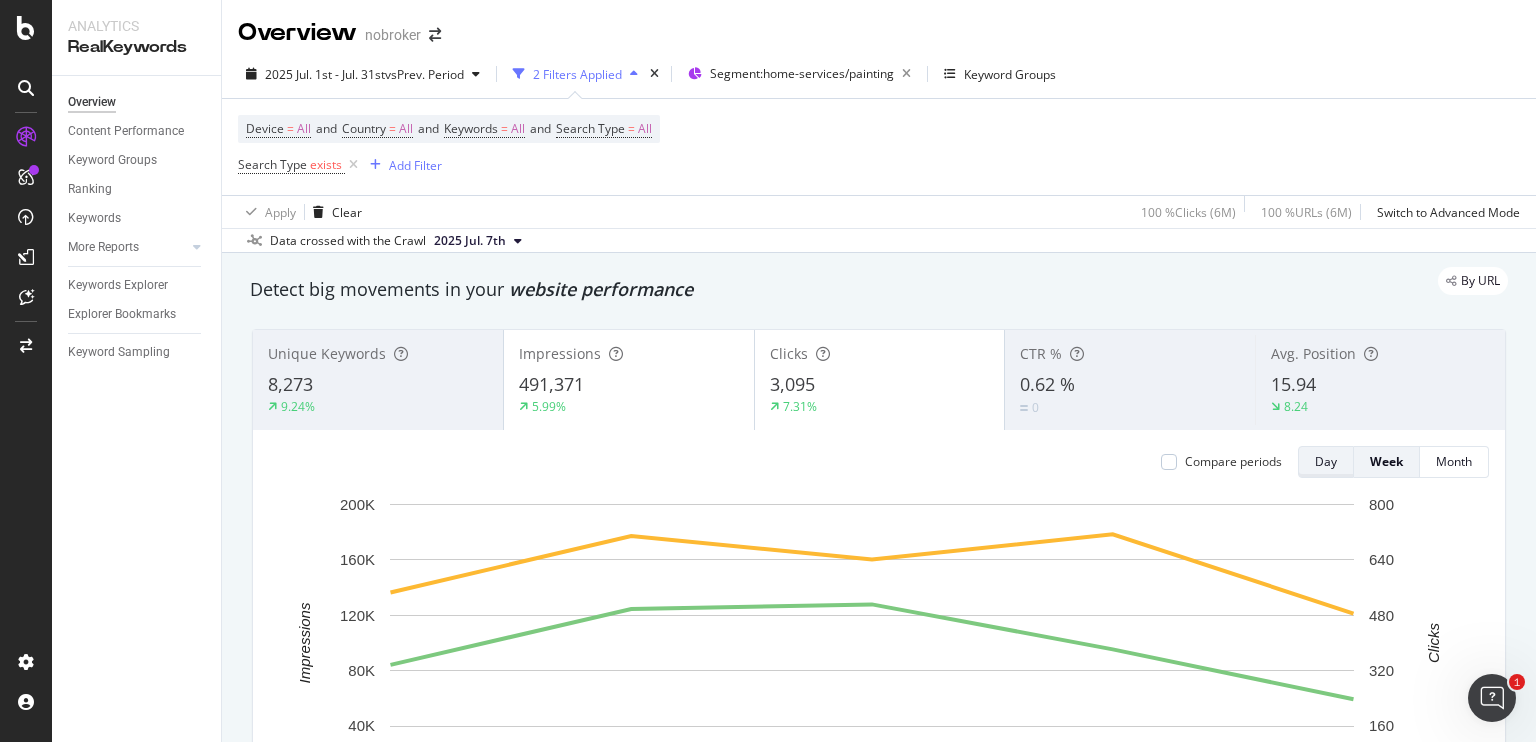 click on "Day" at bounding box center (1326, 461) 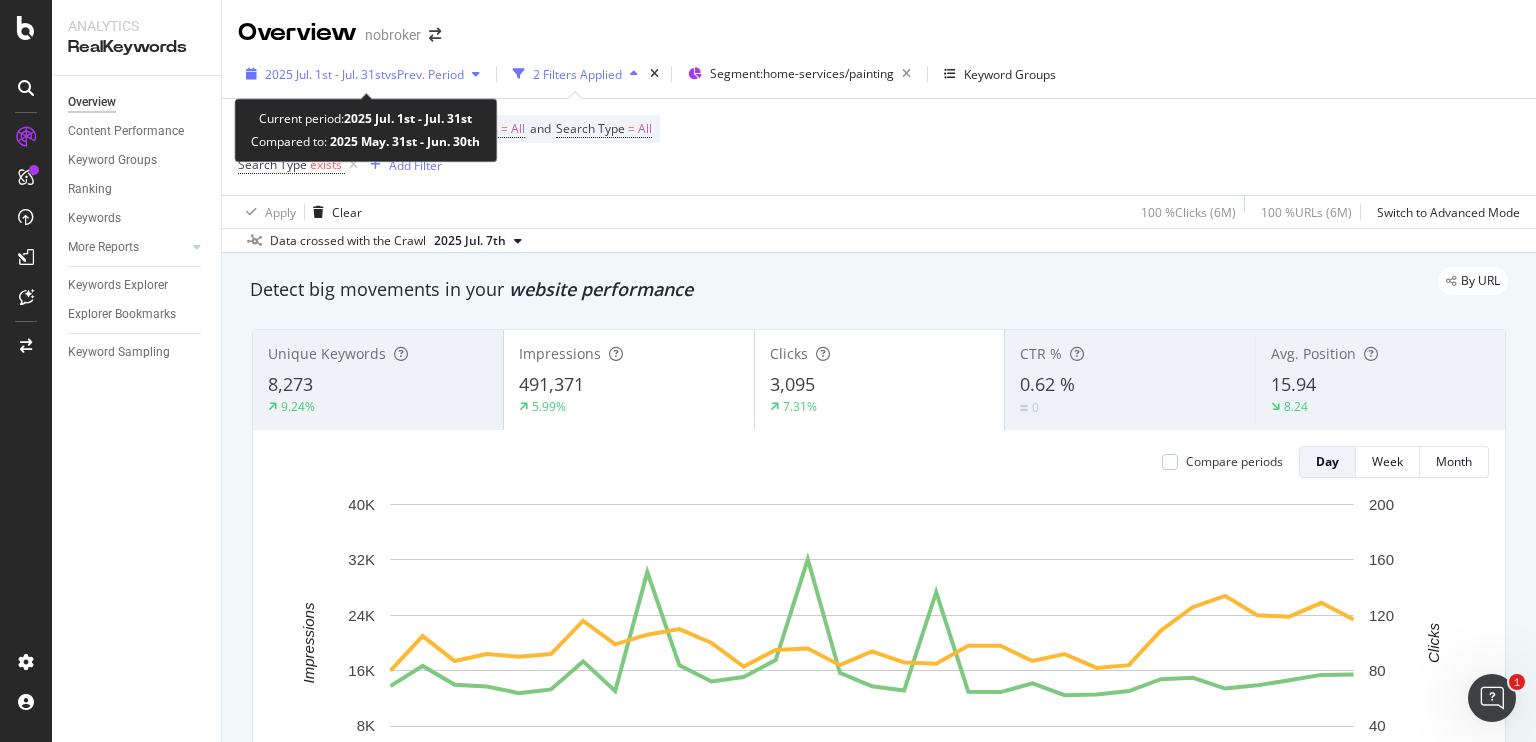 click on "vs  Prev. Period" at bounding box center (424, 74) 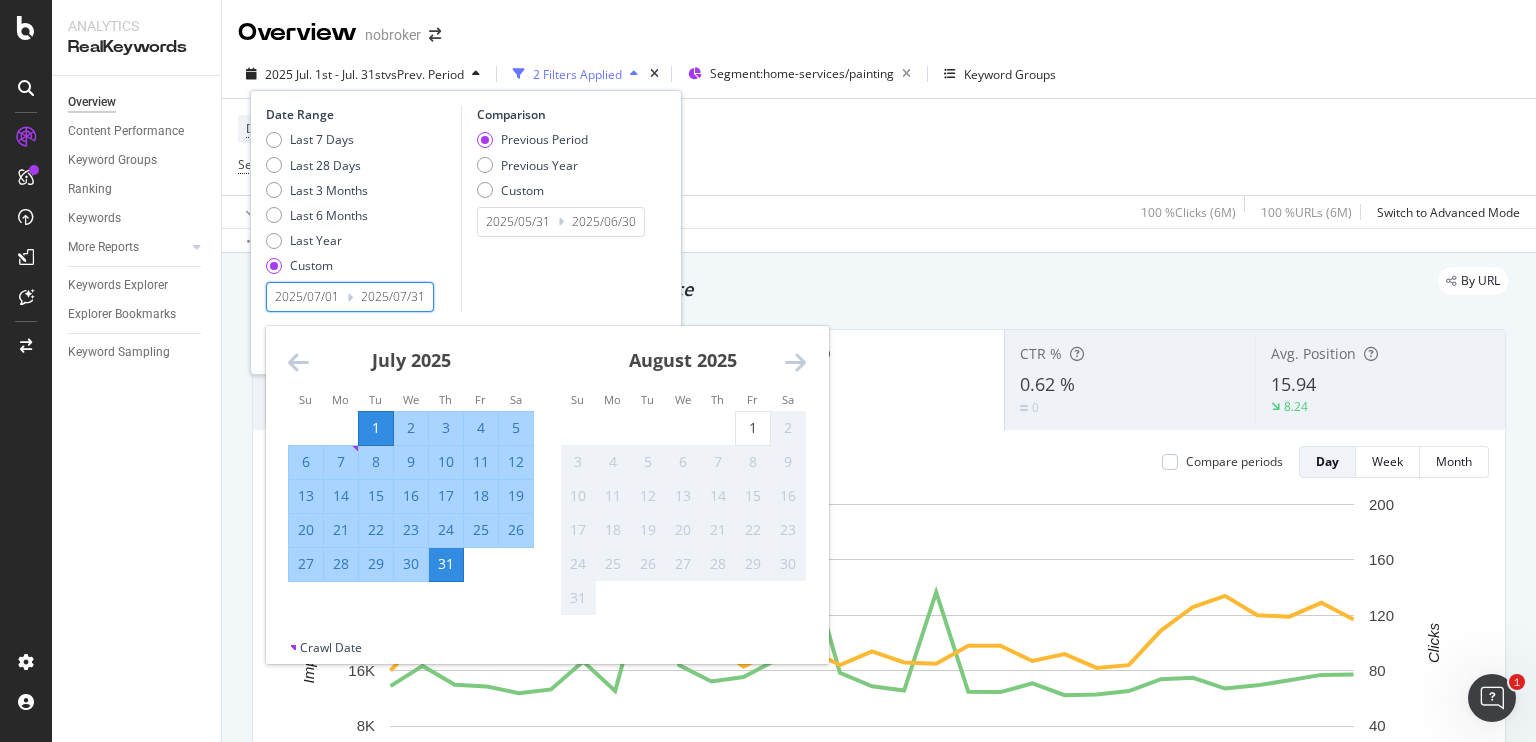 click on "2025/07/01" at bounding box center (307, 297) 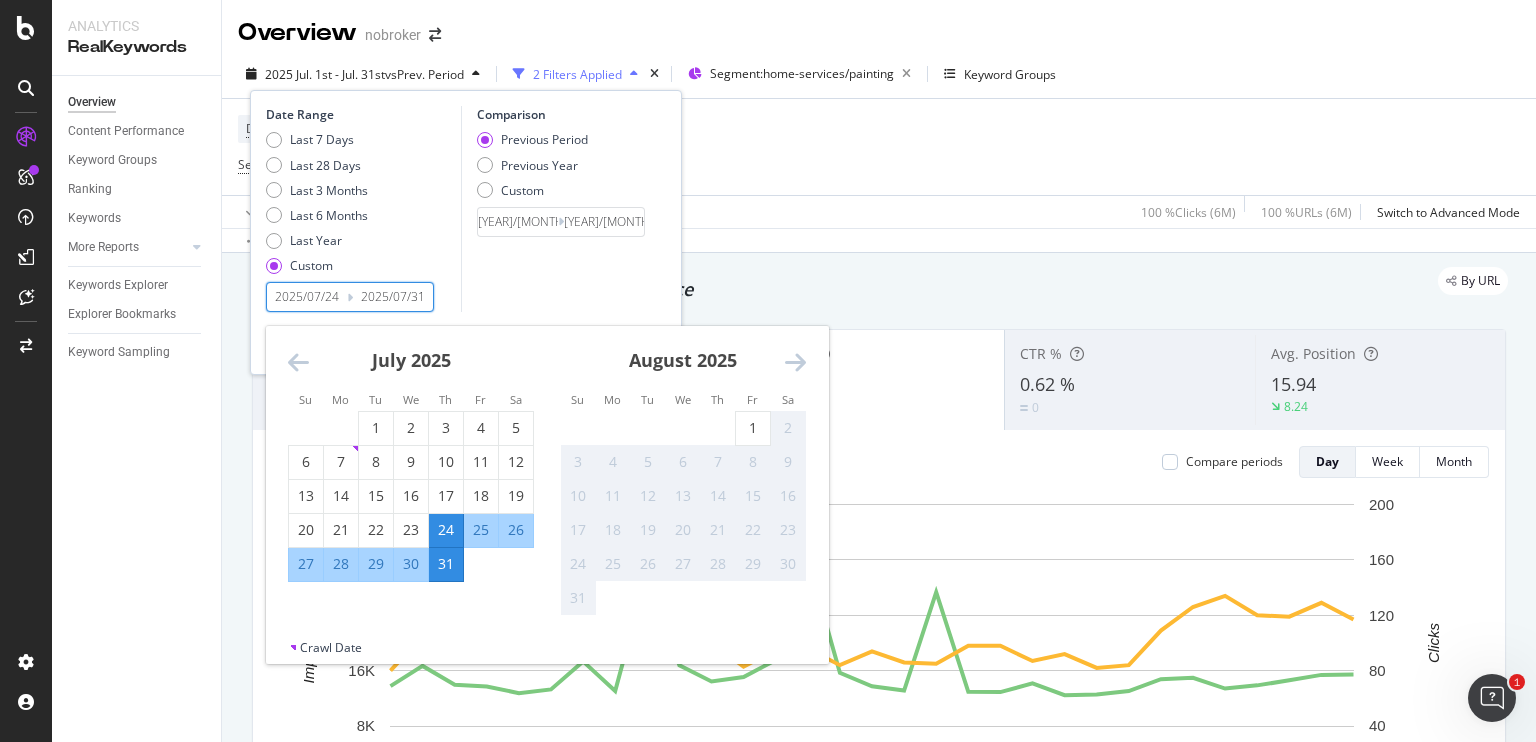 click on "Comparison Previous Period Previous Year Custom [YEAR]/[MONTH]/[DAY] Navigate forward to interact with the calendar and select a date. Press the question mark key to get the keyboard shortcuts for changing dates. [YEAR]/[MONTH]/[DAY] Navigate backward to interact with the calendar and select a date. Press the question mark key to get the keyboard shortcuts for changing dates." at bounding box center [556, 209] 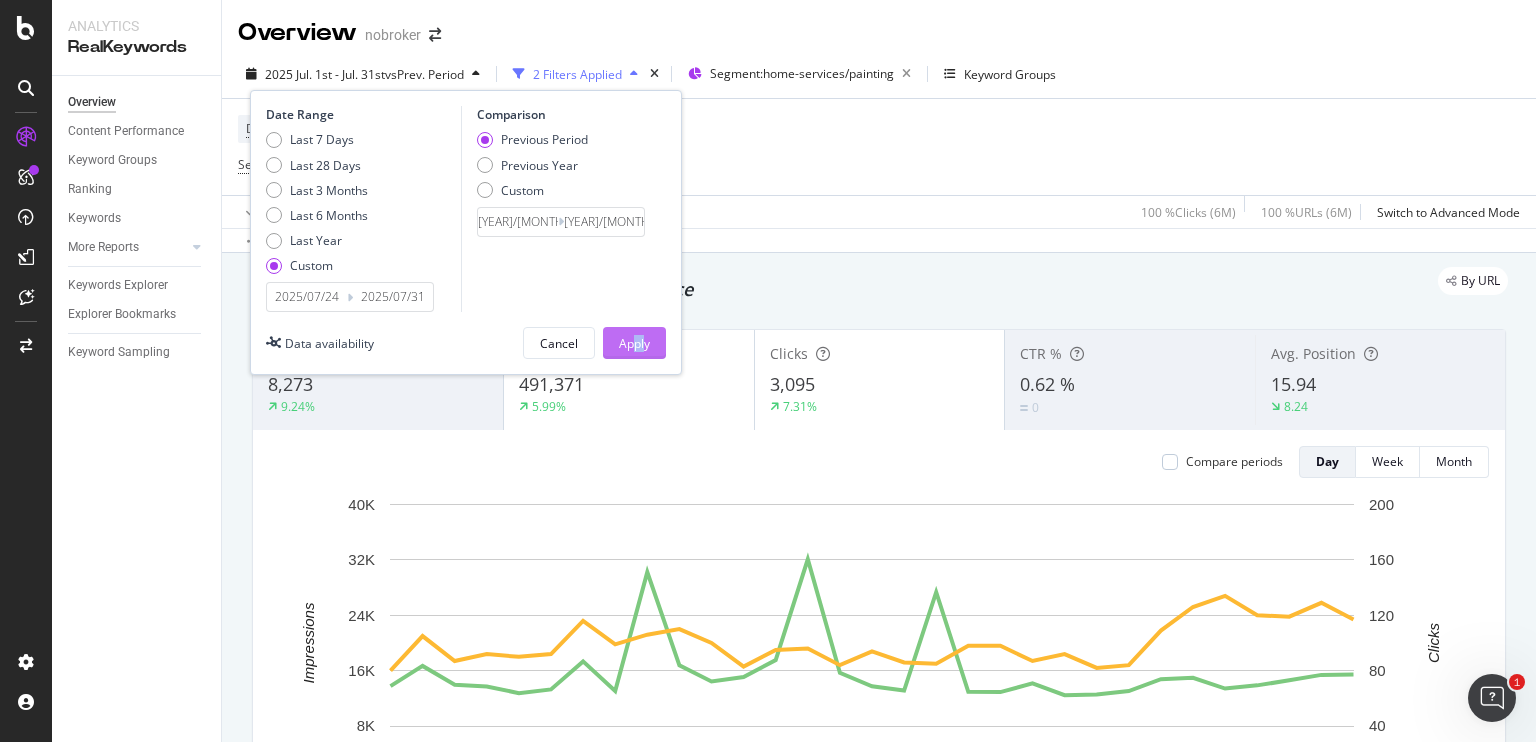 drag, startPoint x: 633, startPoint y: 360, endPoint x: 645, endPoint y: 349, distance: 16.27882 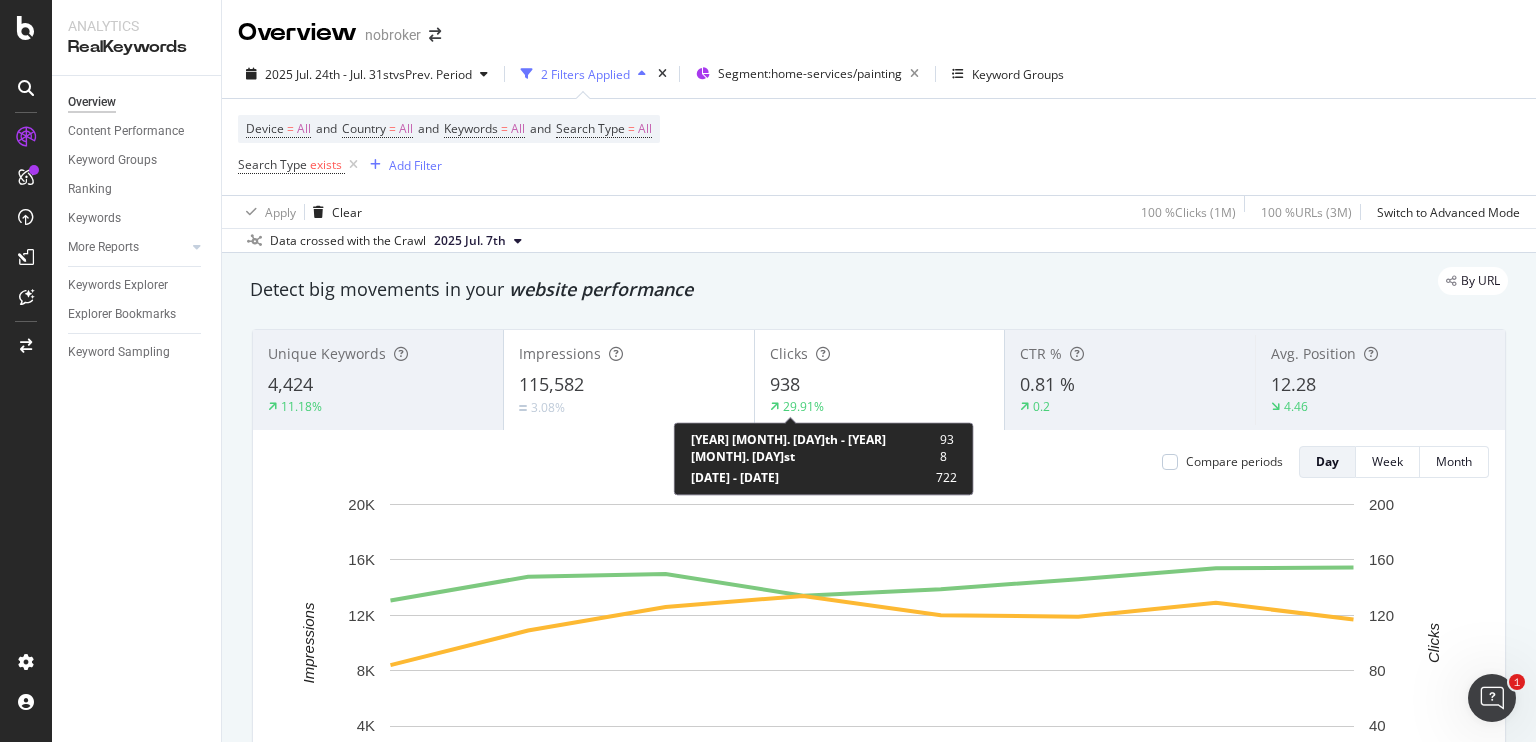 click on "938" at bounding box center [948, 448] 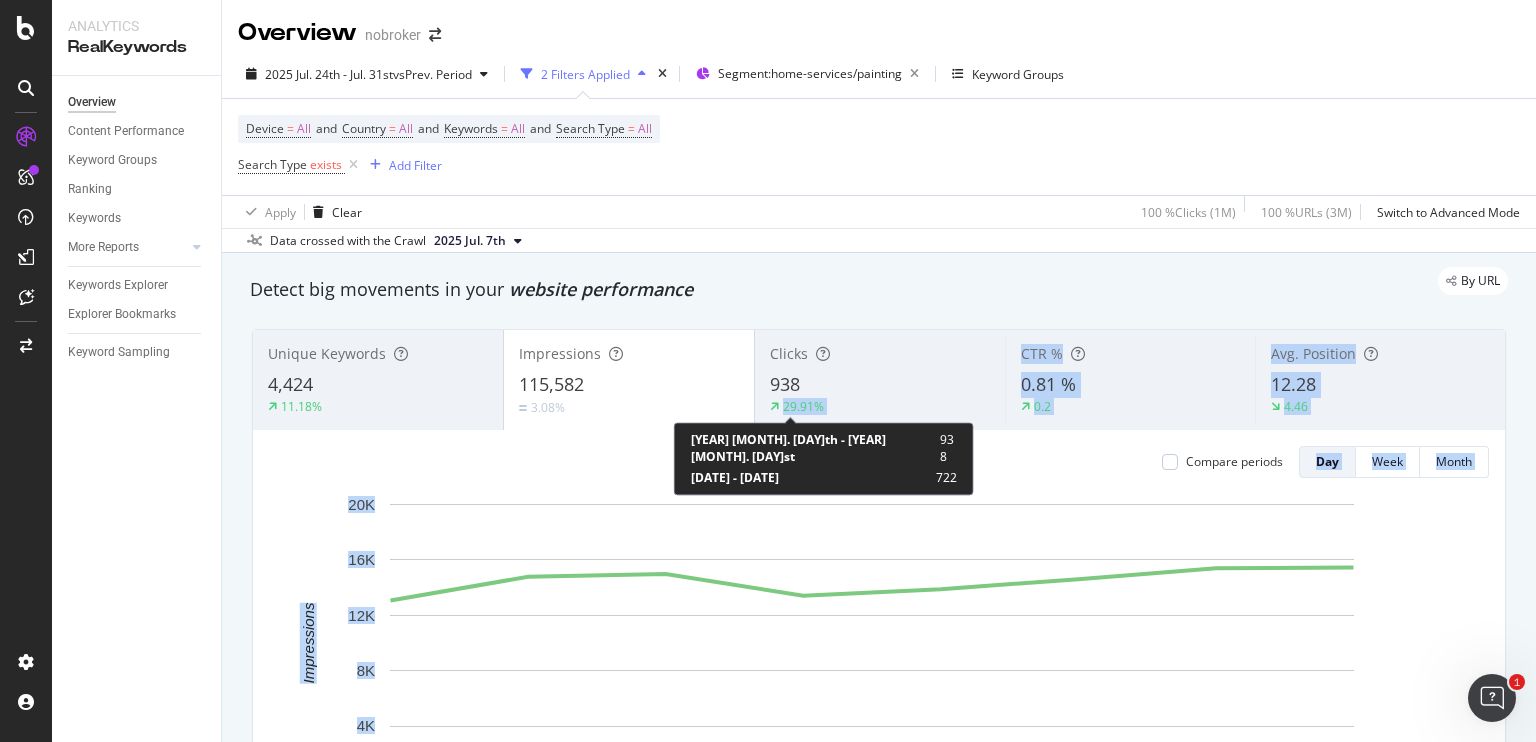 click on "29.91%" at bounding box center (803, 406) 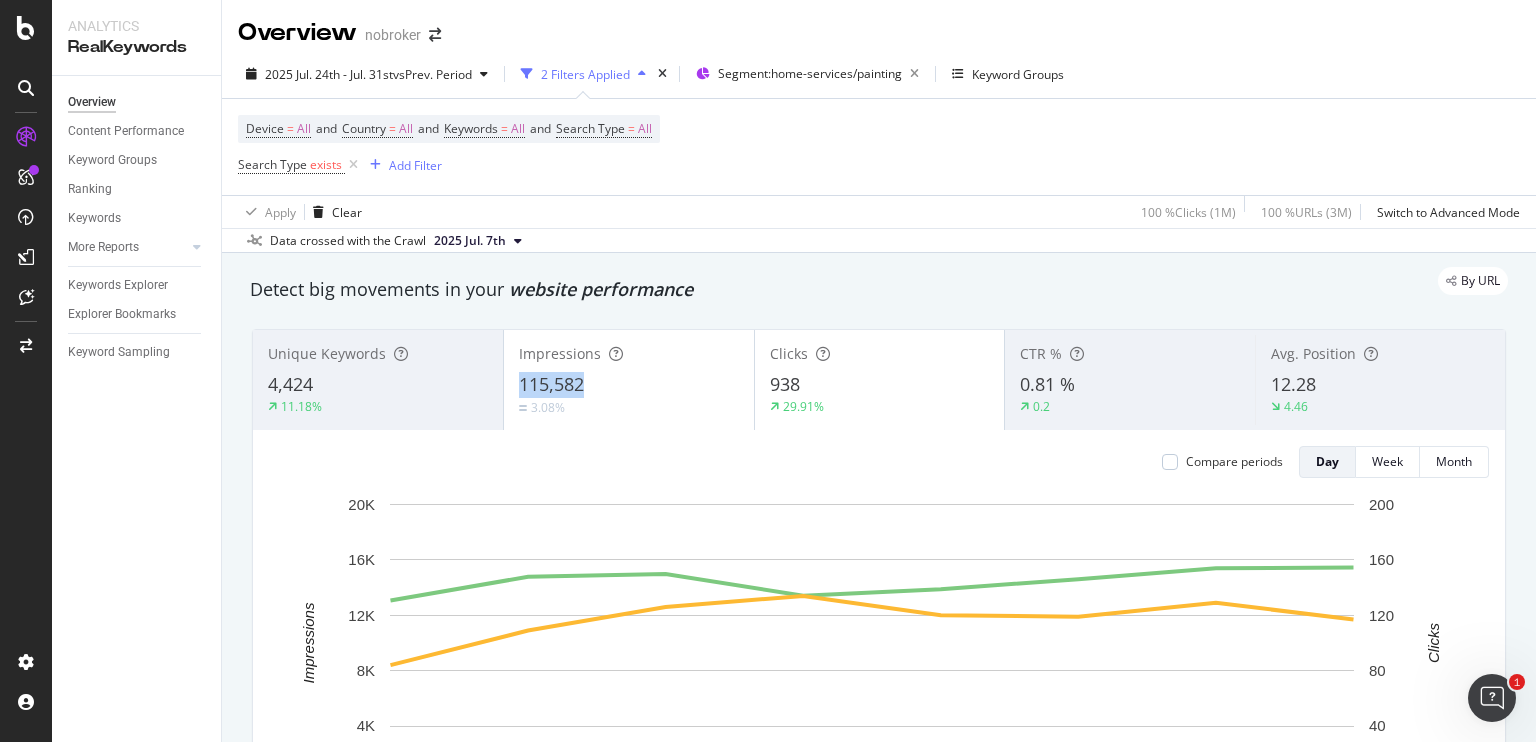 drag, startPoint x: 511, startPoint y: 380, endPoint x: 578, endPoint y: 386, distance: 67.26812 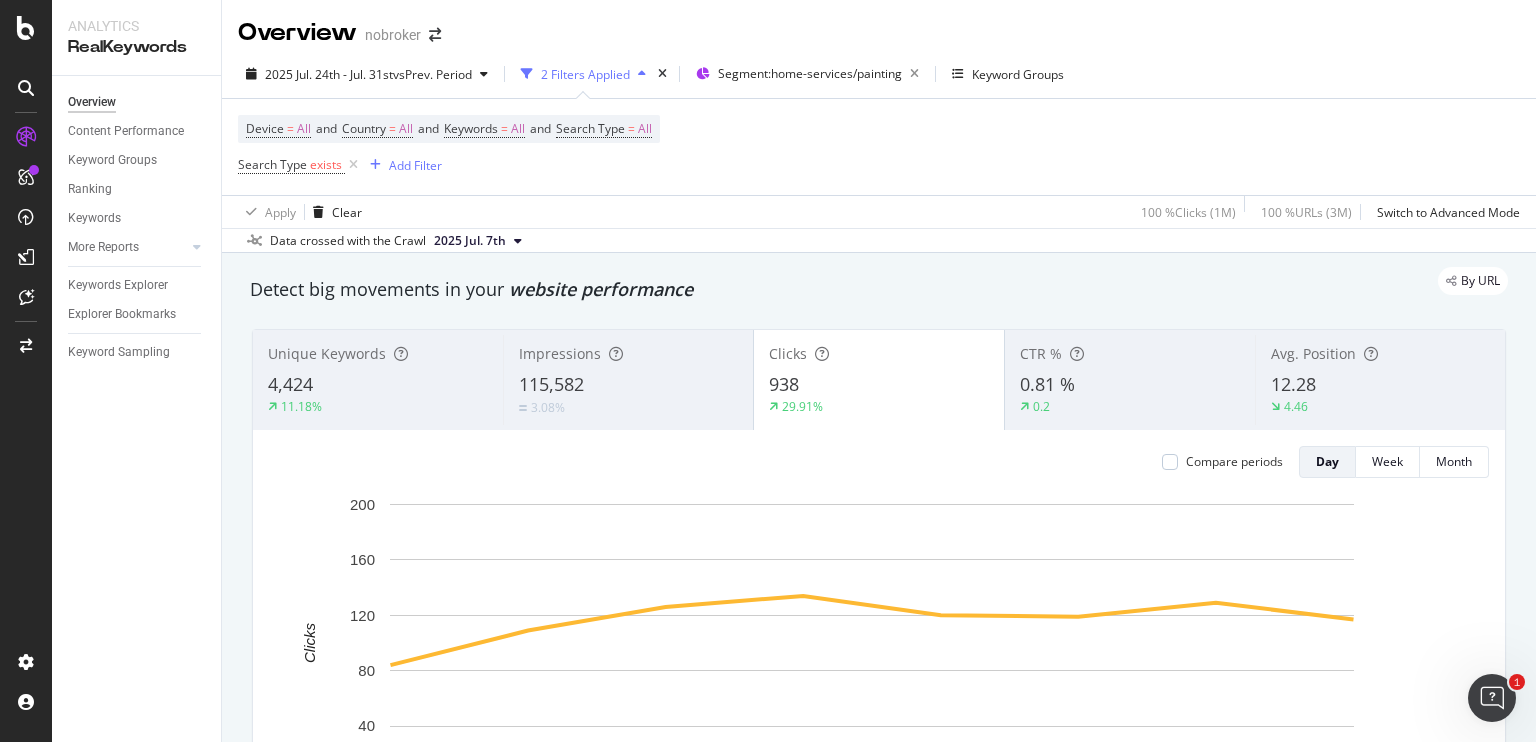 click on "115,582" at bounding box center (551, 384) 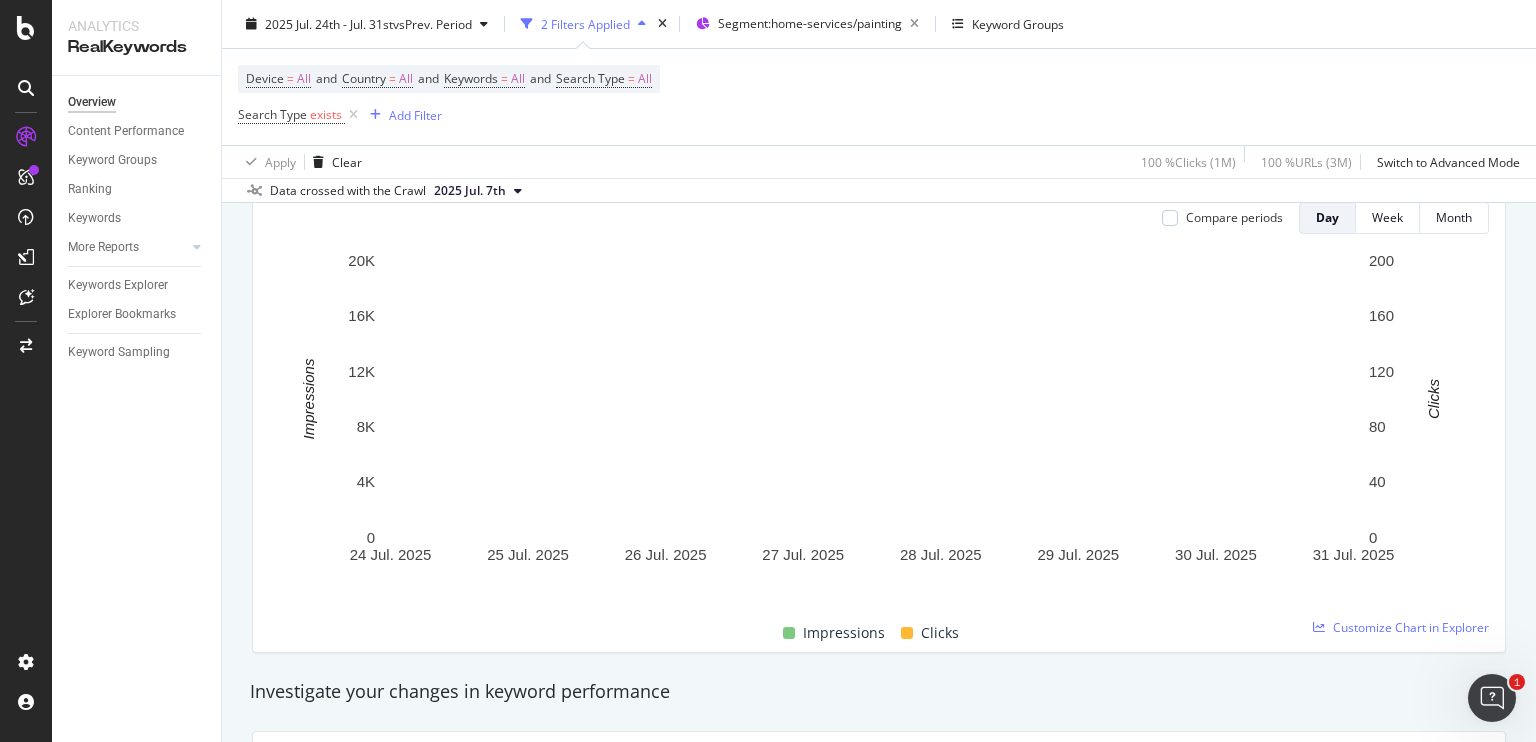 scroll, scrollTop: 292, scrollLeft: 0, axis: vertical 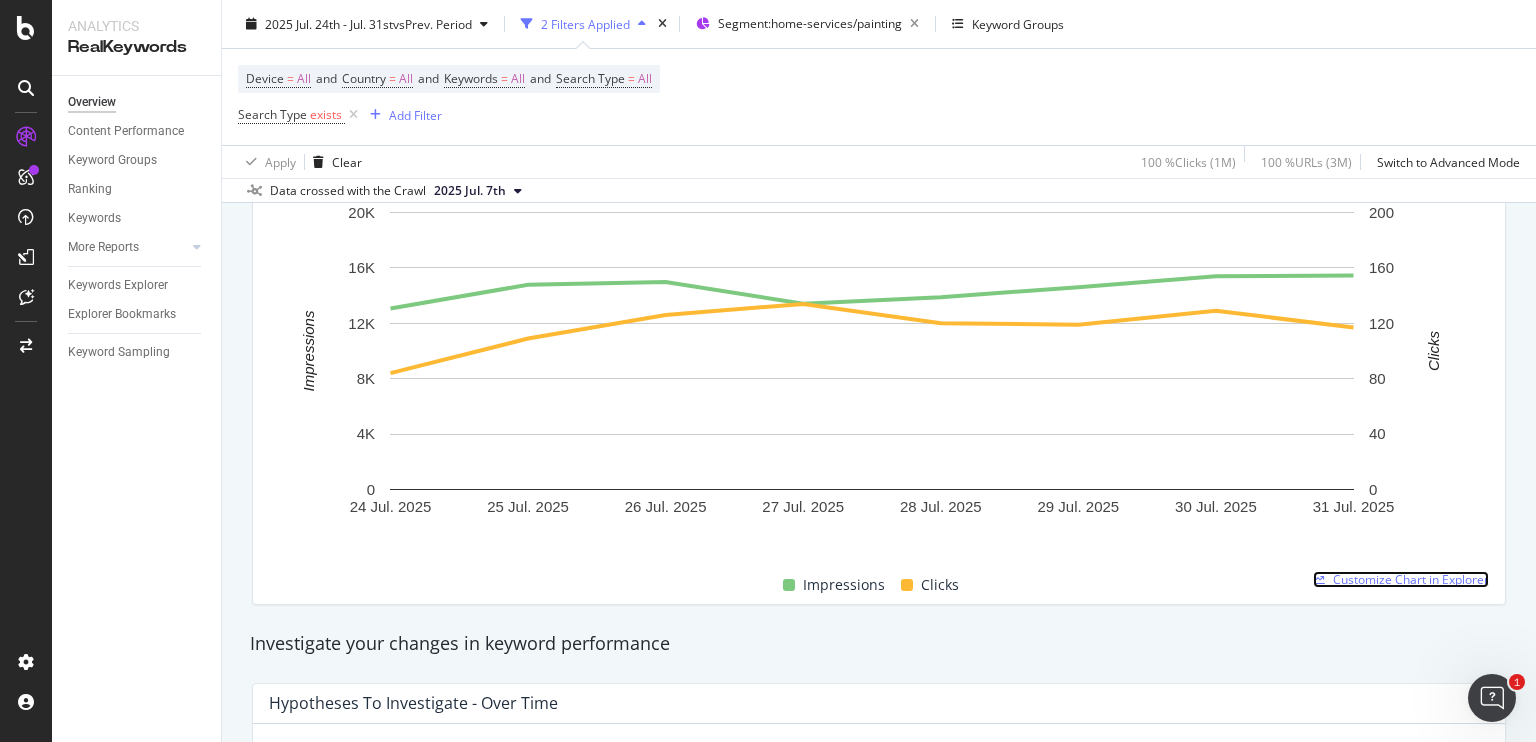 click on "Customize Chart in Explorer" at bounding box center [1411, 579] 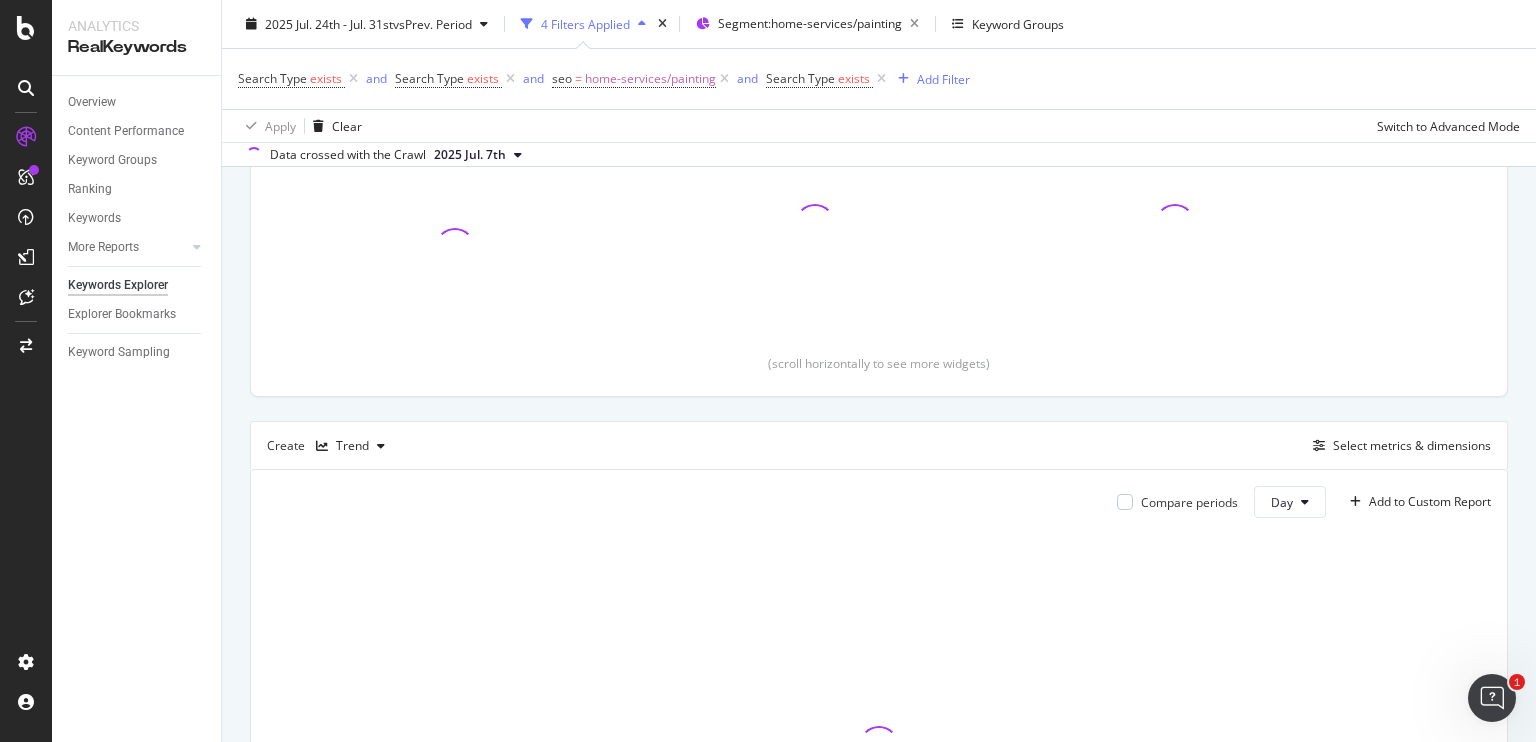 scroll, scrollTop: 374, scrollLeft: 0, axis: vertical 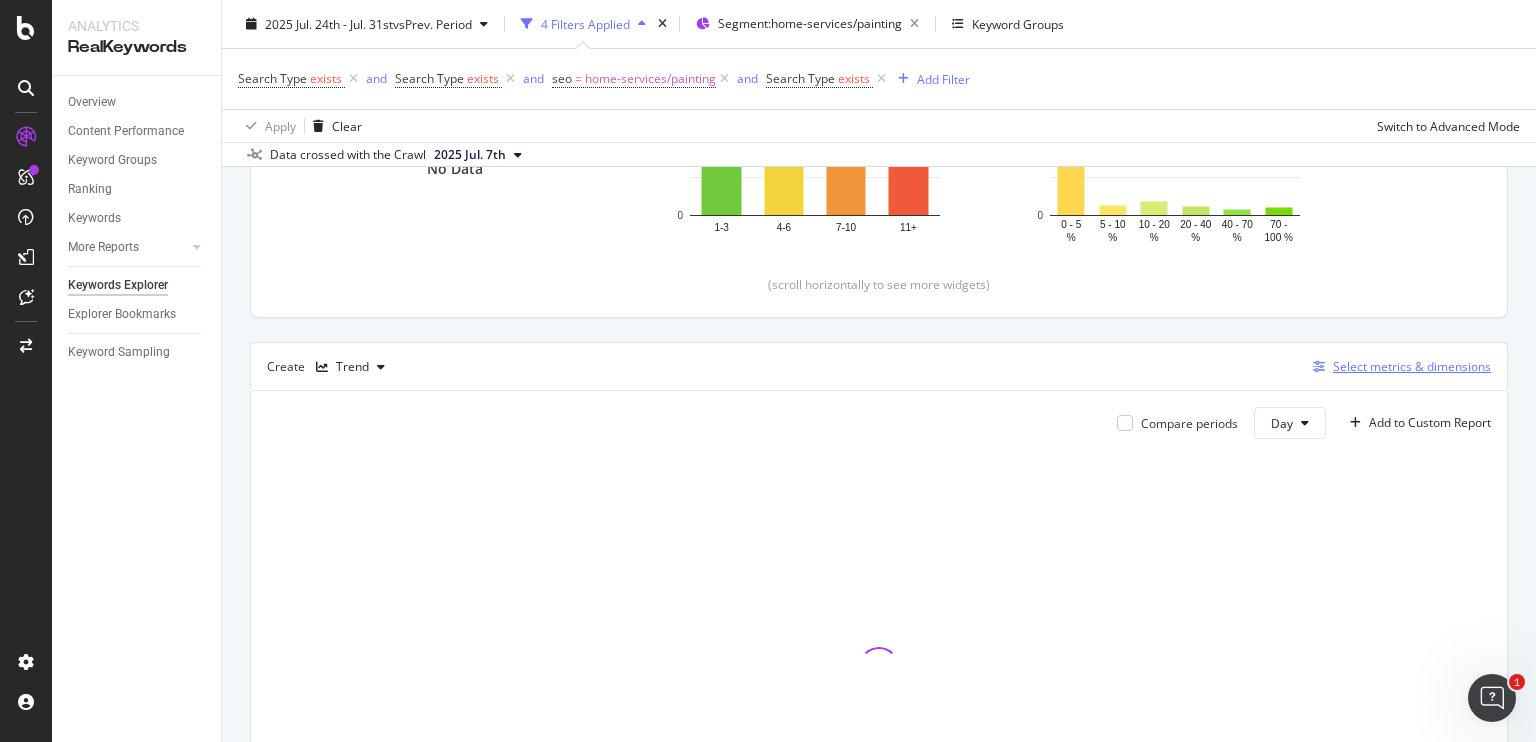 click on "Select metrics & dimensions" at bounding box center [1412, 366] 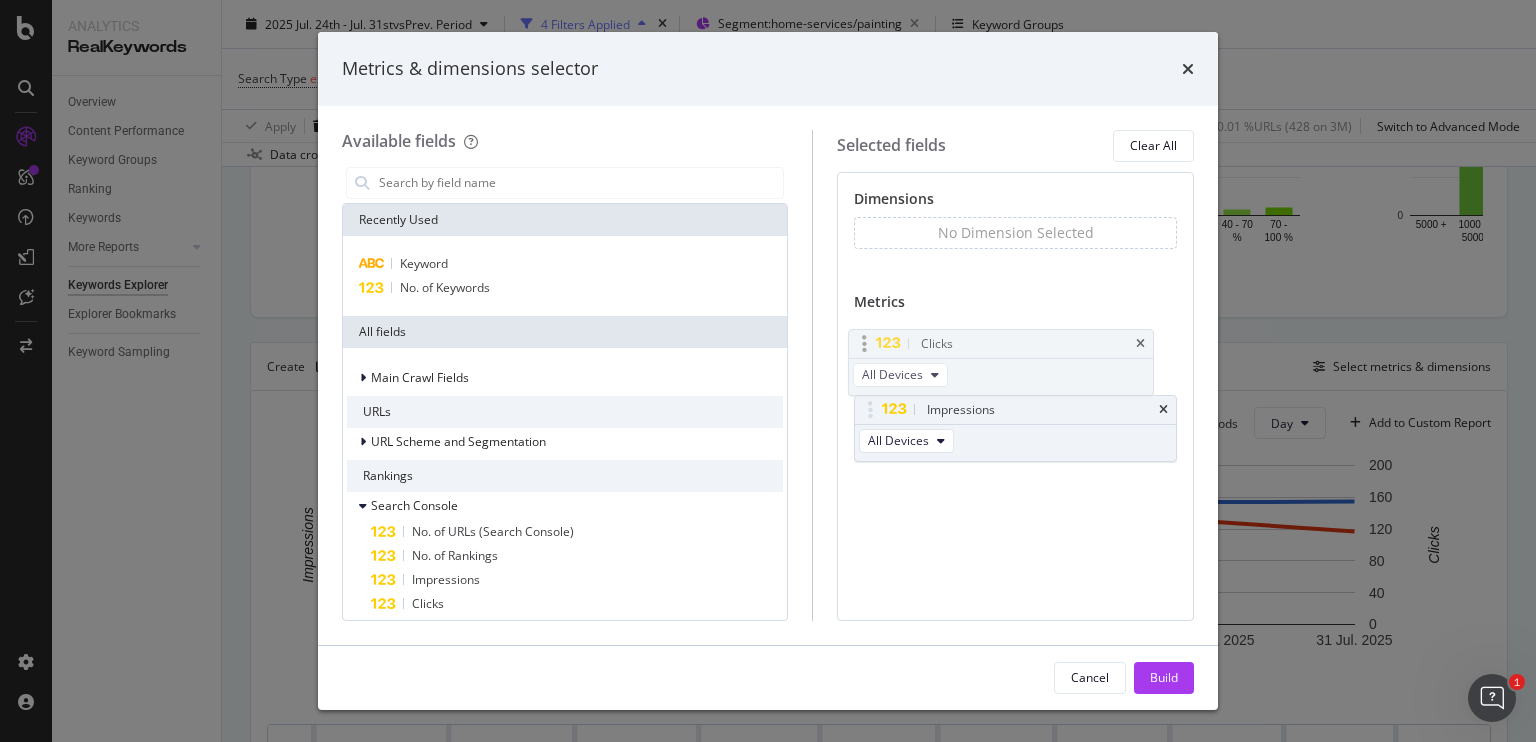 drag, startPoint x: 1043, startPoint y: 408, endPoint x: 1020, endPoint y: 343, distance: 68.94926 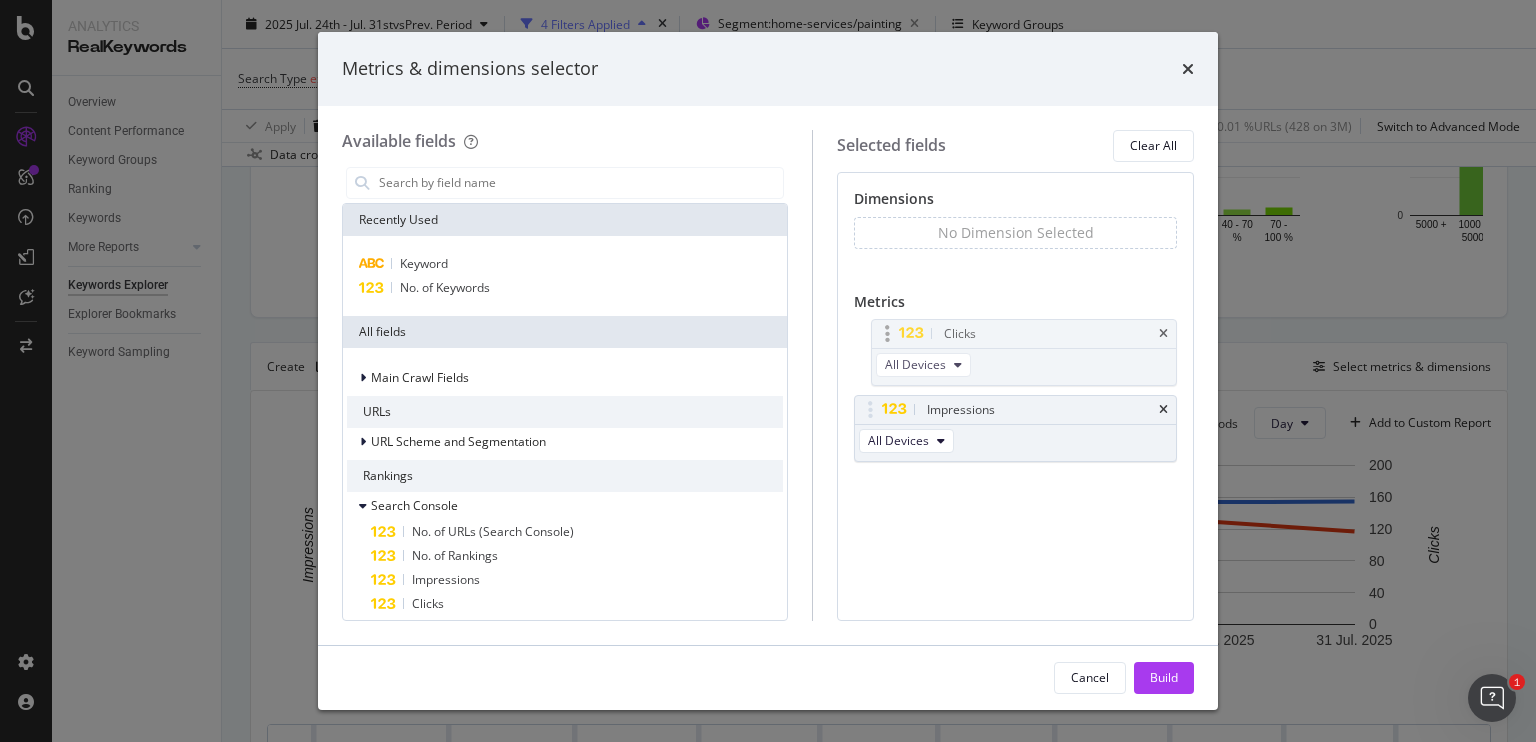 click on "Analytics RealKeywords Overview Content Performance Keyword Groups Ranking Keywords More Reports Countries Devices Content Structure Keywords Explorer Explorer Bookmarks Keyword Sampling Keywords Explorer nobroker [YEAR] [MONTH]. [DAY]th - [MONTH] [DAY]st vs Prev. Period 4 Filters Applied Segment: home-services/painting Keyword Groups Search Type exists and Search Type exists and seo = home-services/painting and Search Type exists Add Filter Apply Clear [PERCENT] Clicks ( [NUMBER] on [NUMBER]M ) [PERCENT] URLs ( [NUMBER] on [NUMBER]M ) Switch to Advanced Mode Data crossed with the Crawl [YEAR] [MONTH]. [DAY]th By URL Top Charts Clicks By seo Level 3 By: seo Level 3 No Data Clicks By Average Position Hold CTRL while clicking to filter the report. 1-3 [NUMBER] 4-6 [NUMBER] 7-10 [NUMBER] 11+ [NUMBER] [NUMBER] Clicks By CTR Hold CTRL while clicking to filter the report. 0 - [PERCENT] % [PERCENT] - [PERCENT] % [PERCENT] - [PERCENT] % [PERCENT] - [PERCENT] % [PERCENT] - [PERCENT] % [PERCENT] - [PERCENT] % 0 [NUMBER] [NUMBER] CTR Clicks 0 - [PERCENT] % [NUMBER] [PERCENT] - [PERCENT] % [NUMBER] [PERCENT] - [PERCENT] % [NUMBER] [PERCENT] - [PERCENT] % [NUMBER] [PERCENT] - [PERCENT] % [NUMBER] [PERCENT] - [PERCENT] % [NUMBER]" at bounding box center (768, 371) 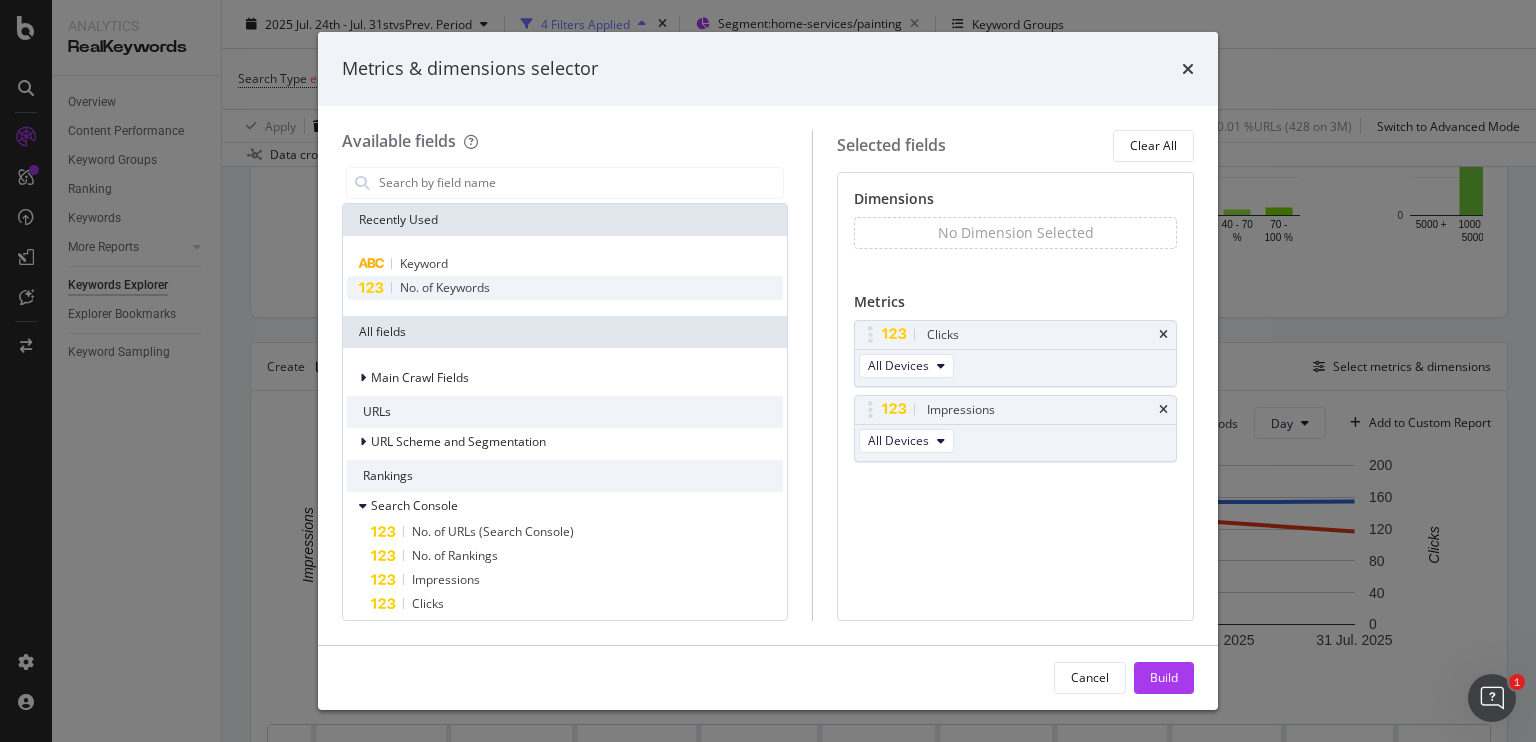 click on "No. of Keywords" at bounding box center [445, 287] 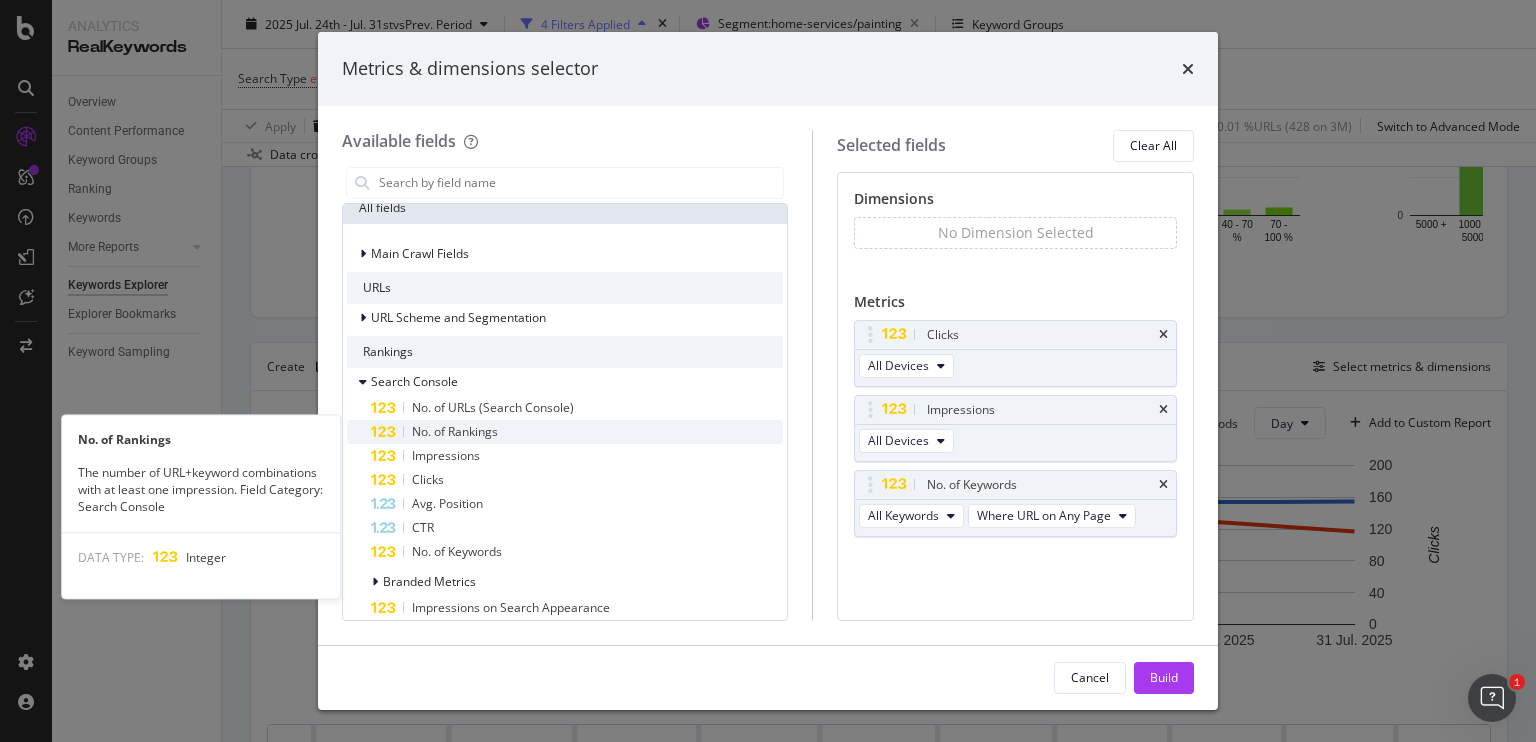 scroll, scrollTop: 131, scrollLeft: 0, axis: vertical 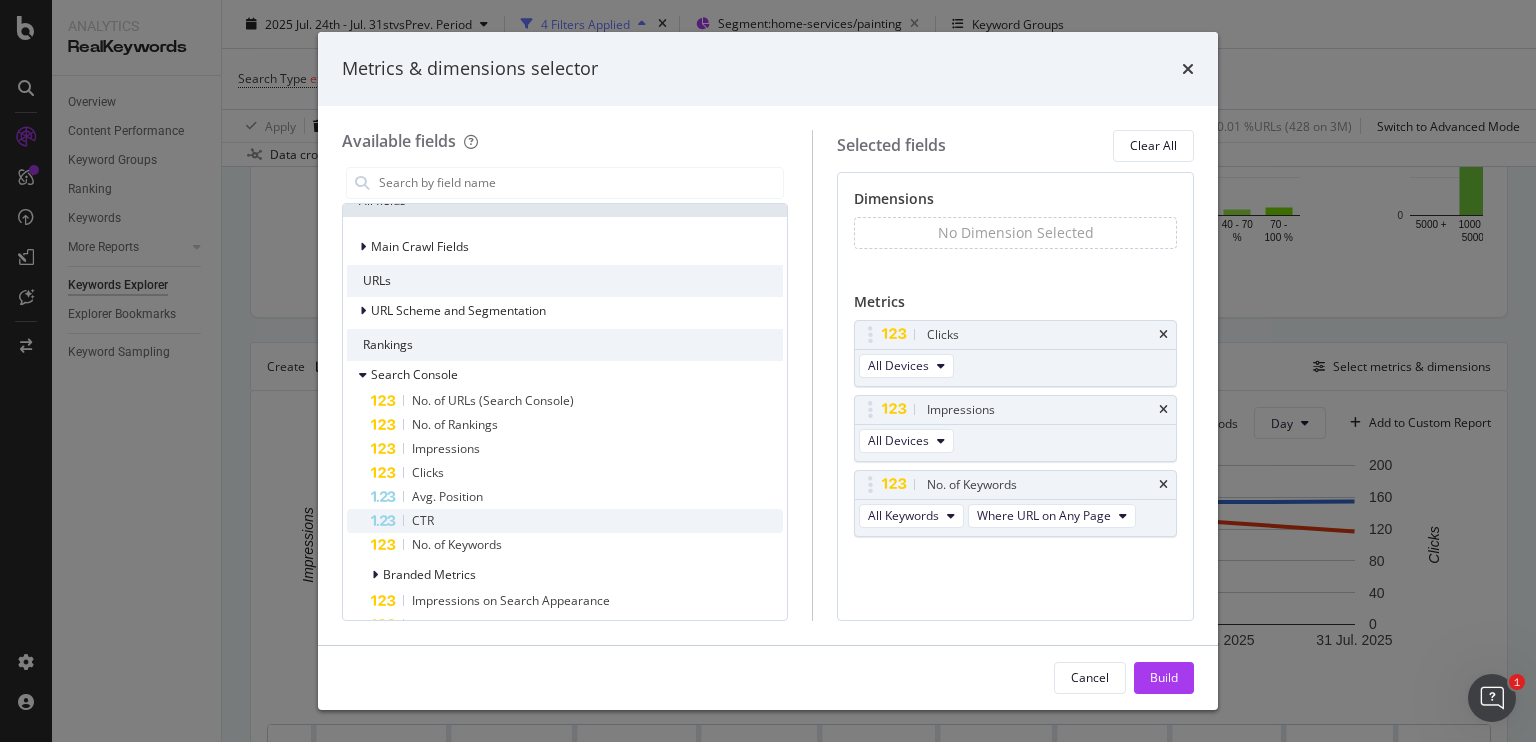 click on "CTR" at bounding box center (423, 520) 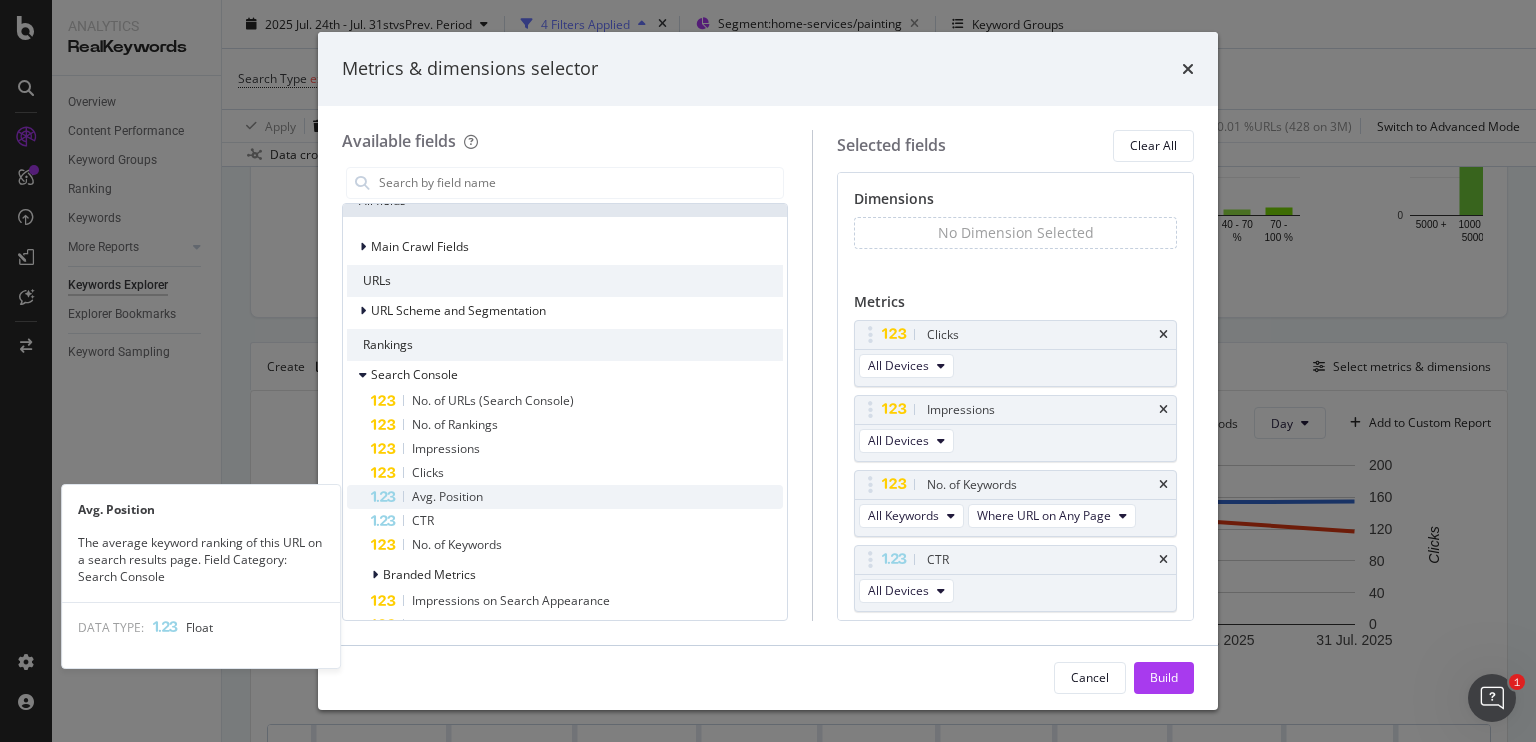 click on "Avg. Position" at bounding box center [577, 497] 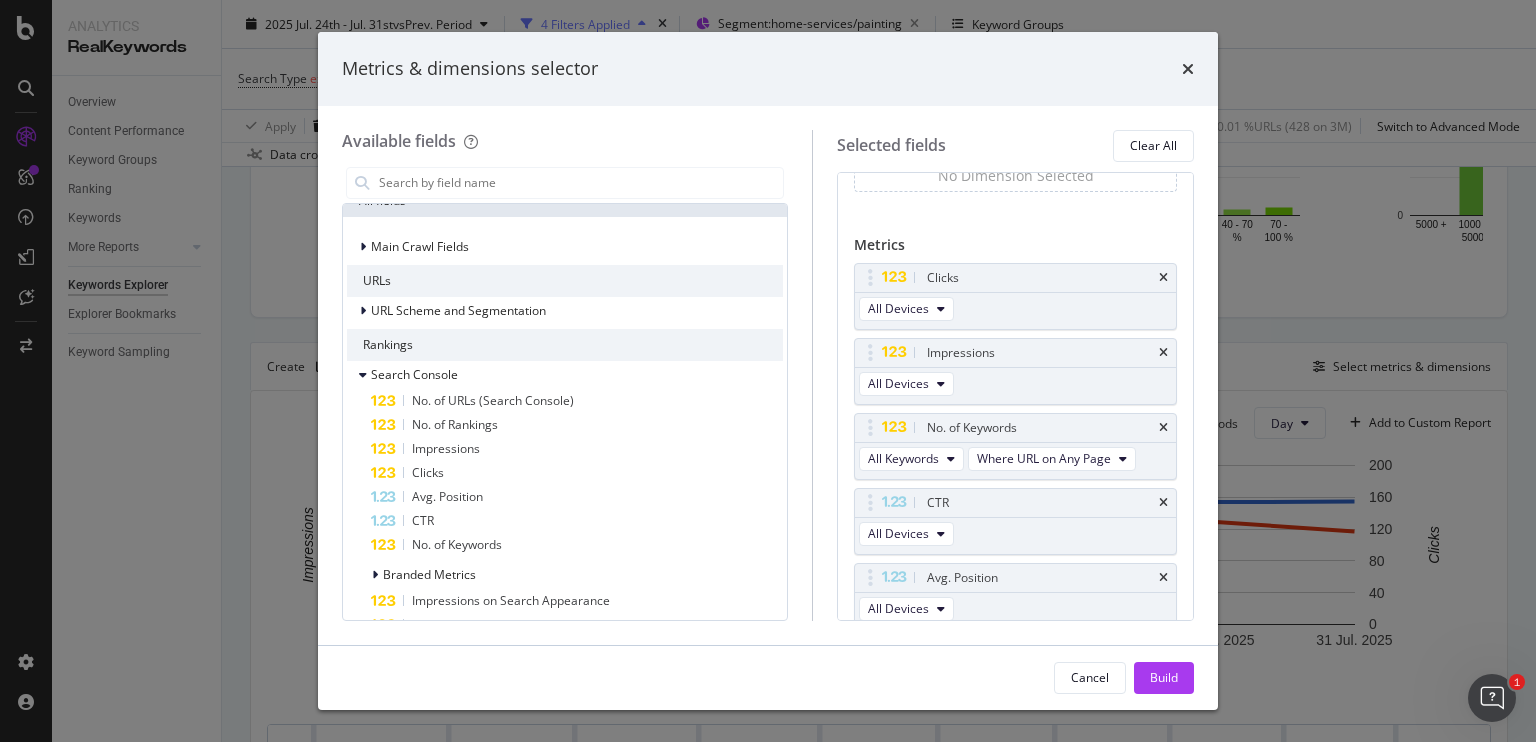 scroll, scrollTop: 64, scrollLeft: 0, axis: vertical 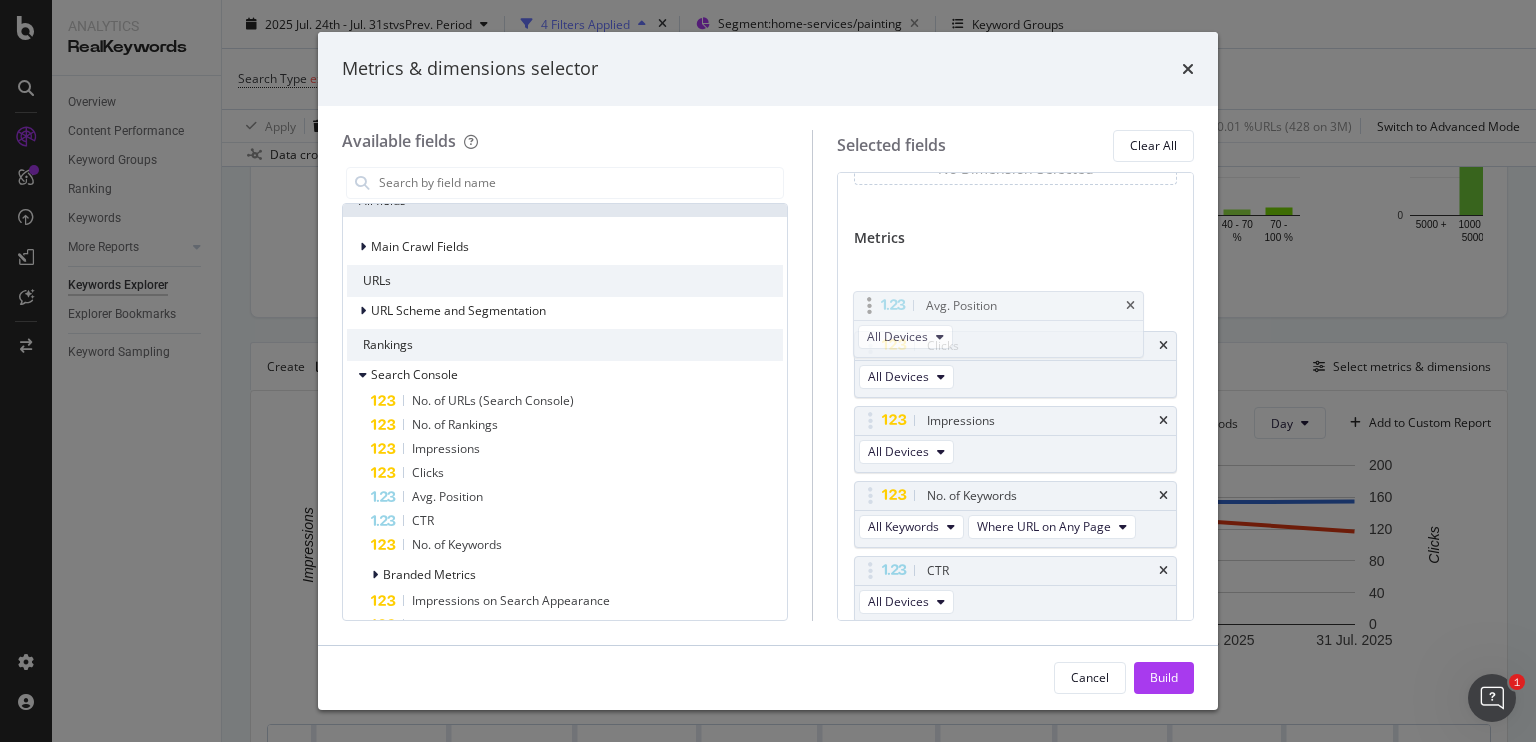 drag, startPoint x: 940, startPoint y: 566, endPoint x: 921, endPoint y: 268, distance: 298.6051 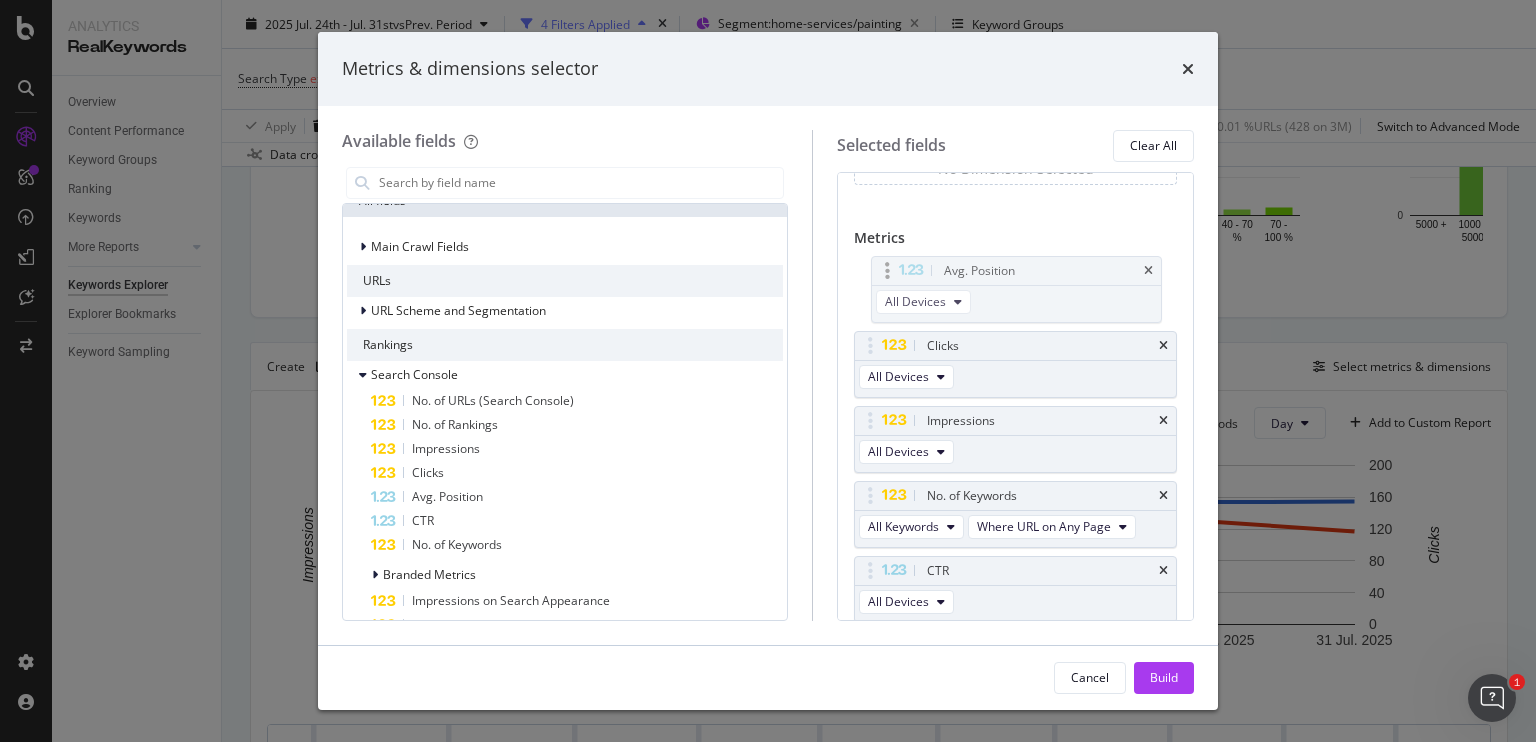 click on "Analytics RealKeywords Overview Content Performance Keyword Groups Ranking Keywords More Reports Countries Devices Content Structure Keywords Explorer Explorer Bookmarks Keyword Sampling Keywords Explorer nobroker [YEAR] [MONTH]. [DAY]th - [MONTH] [DAY]st vs Prev. Period 4 Filters Applied Segment: home-services/painting Keyword Groups Search Type exists and Search Type exists and seo = home-services/painting and Search Type exists Add Filter Apply Clear [PERCENT] Clicks ( [NUMBER] on [NUMBER]M ) [PERCENT] URLs ( [NUMBER] on [NUMBER]M ) Switch to Advanced Mode Data crossed with the Crawl [YEAR] [MONTH]. [DAY]th By URL Top Charts Clicks By seo Level 3 By: seo Level 3 No Data Clicks By Average Position Hold CTRL while clicking to filter the report. 1-3 [NUMBER] 4-6 [NUMBER] 7-10 [NUMBER] 11+ [NUMBER] [NUMBER] Clicks By CTR Hold CTRL while clicking to filter the report. 0 - [PERCENT] % [PERCENT] - [PERCENT] % [PERCENT] - [PERCENT] % [PERCENT] - [PERCENT] % [PERCENT] - [PERCENT] % [PERCENT] - [PERCENT] % 0 [NUMBER] [NUMBER] CTR Clicks 0 - [PERCENT] % [NUMBER] [PERCENT] - [PERCENT] % [NUMBER] [PERCENT] - [PERCENT] % [NUMBER] [PERCENT] - [PERCENT] % [NUMBER] [PERCENT] - [PERCENT] % [NUMBER] [PERCENT] - [PERCENT] % [NUMBER]" at bounding box center [768, 371] 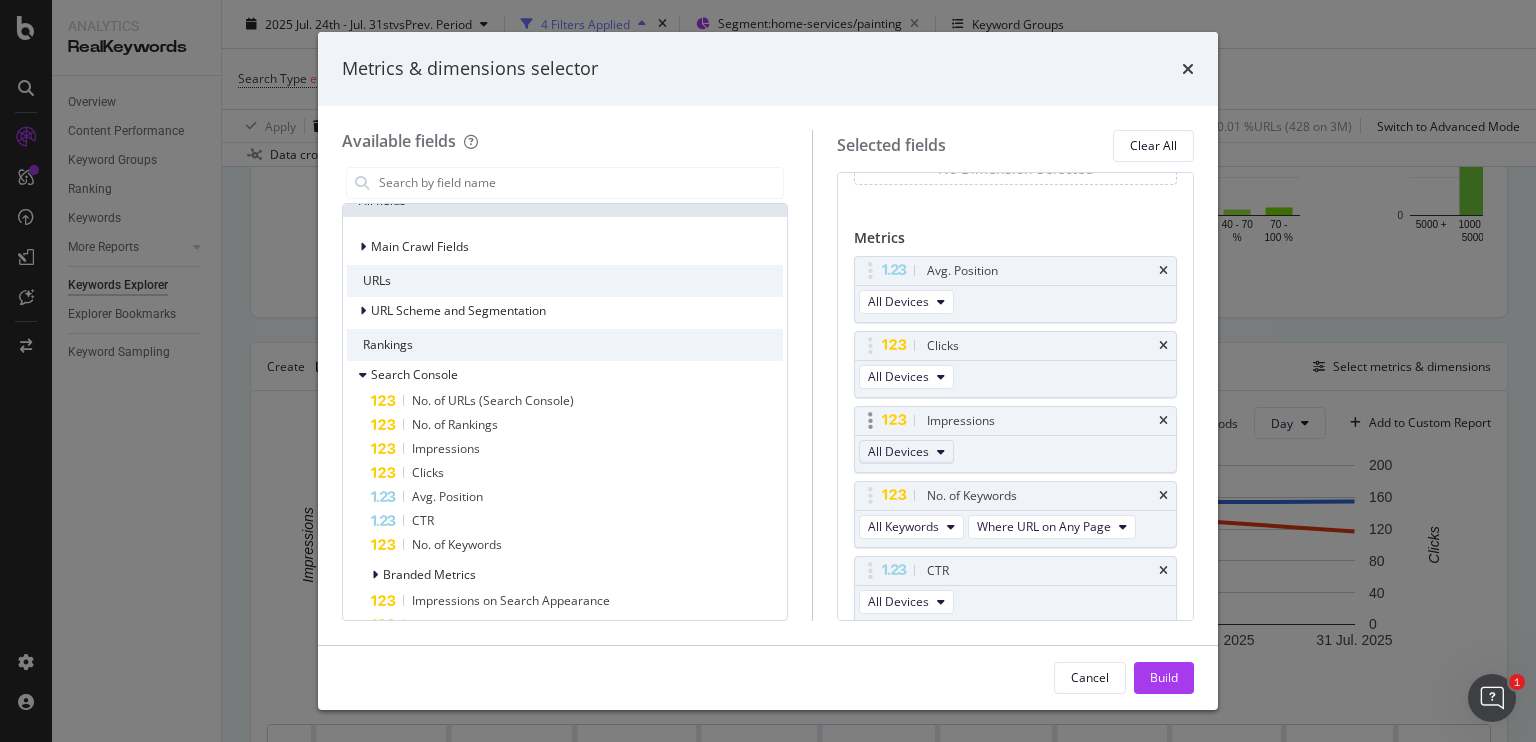 scroll, scrollTop: 130, scrollLeft: 0, axis: vertical 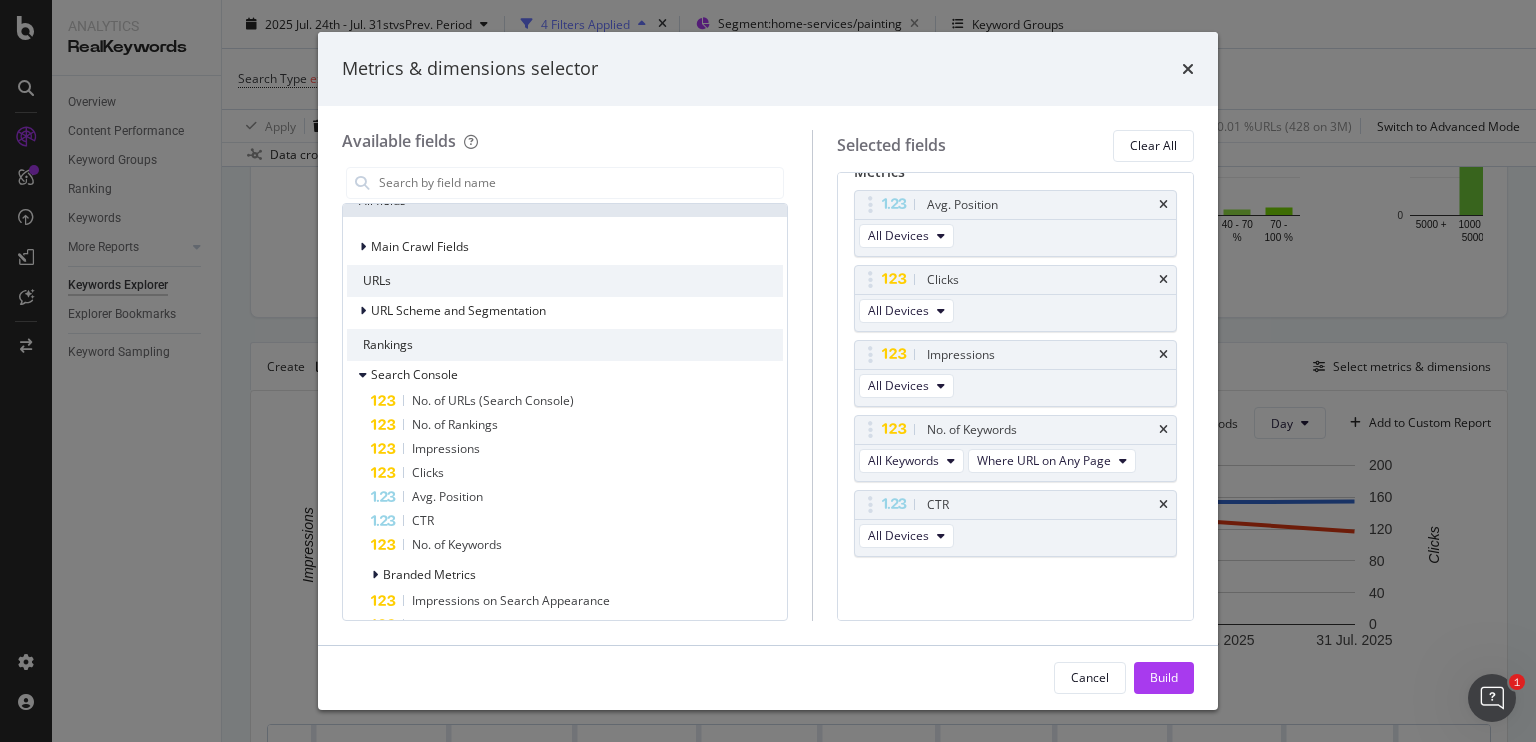 click on "Avg. Position All Devices Clicks All Devices Impressions All Devices No. of Keywords All Keywords Where URL on Any Page CTR All Devices You can use this field as a metric" at bounding box center [1015, 395] 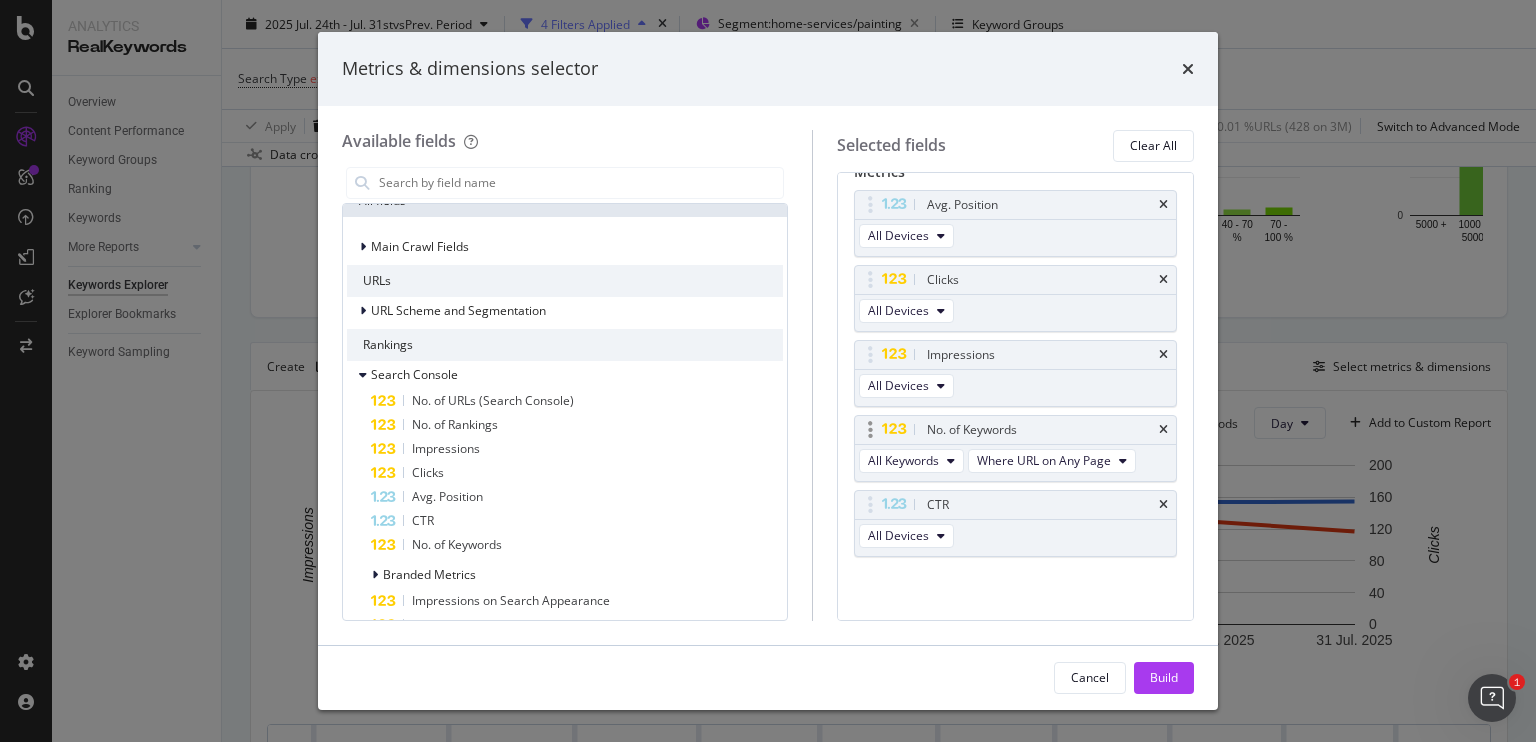 click on "Avg. Position All Devices Clicks All Devices Impressions All Devices No. of Keywords All Keywords Where URL on Any Page CTR All Devices You can use this field as a metric" at bounding box center [1015, 395] 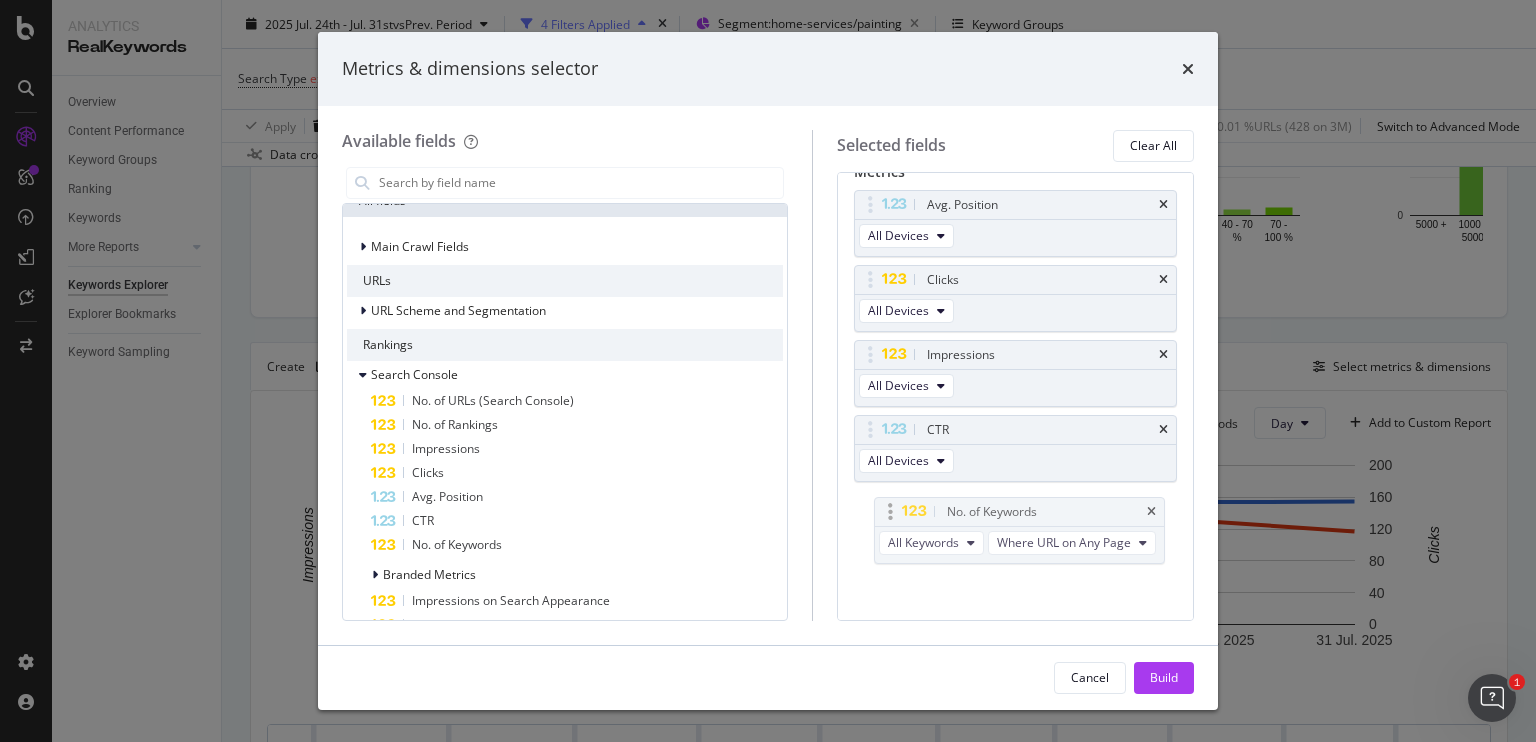 drag, startPoint x: 1001, startPoint y: 415, endPoint x: 1004, endPoint y: 507, distance: 92.0489 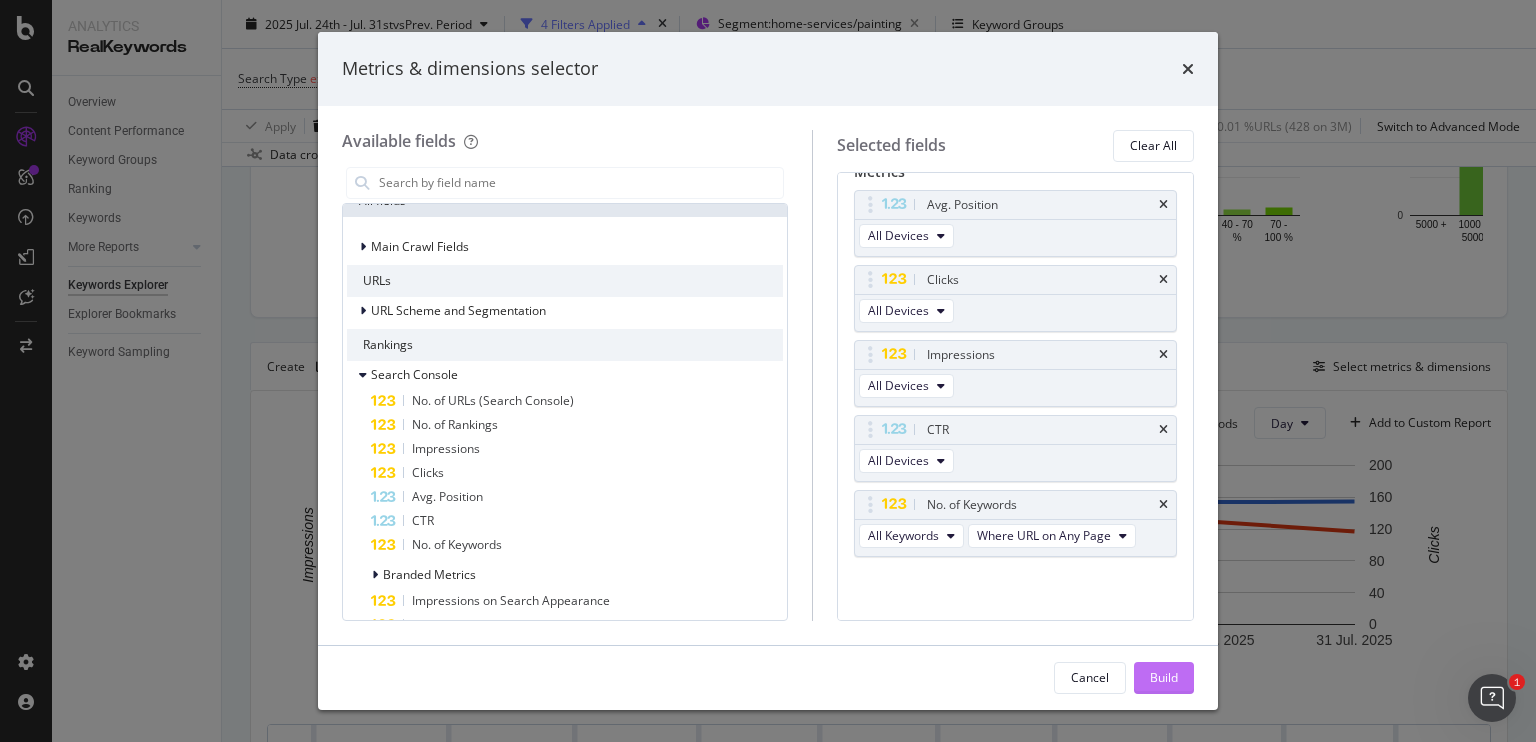 click on "Build" at bounding box center [1164, 677] 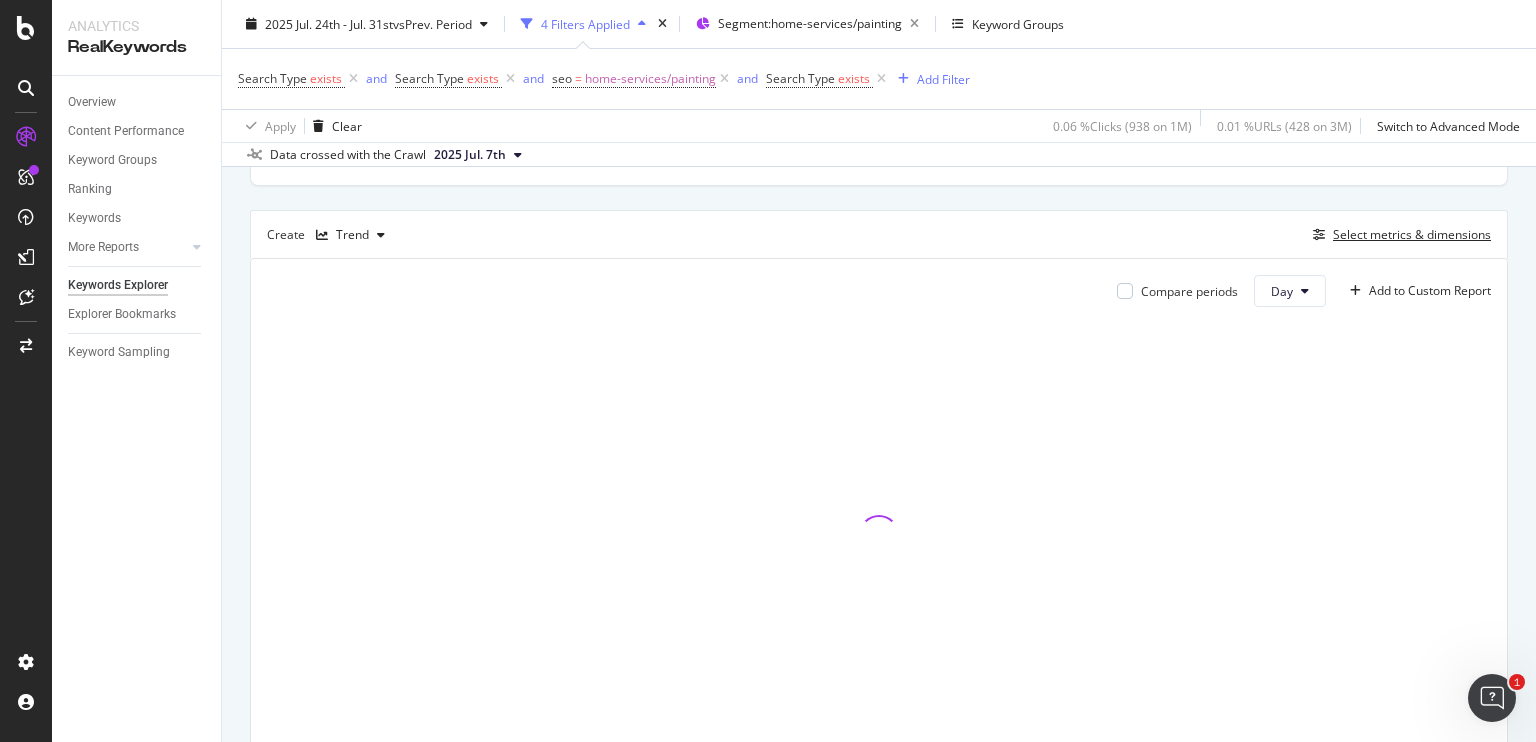 scroll, scrollTop: 596, scrollLeft: 0, axis: vertical 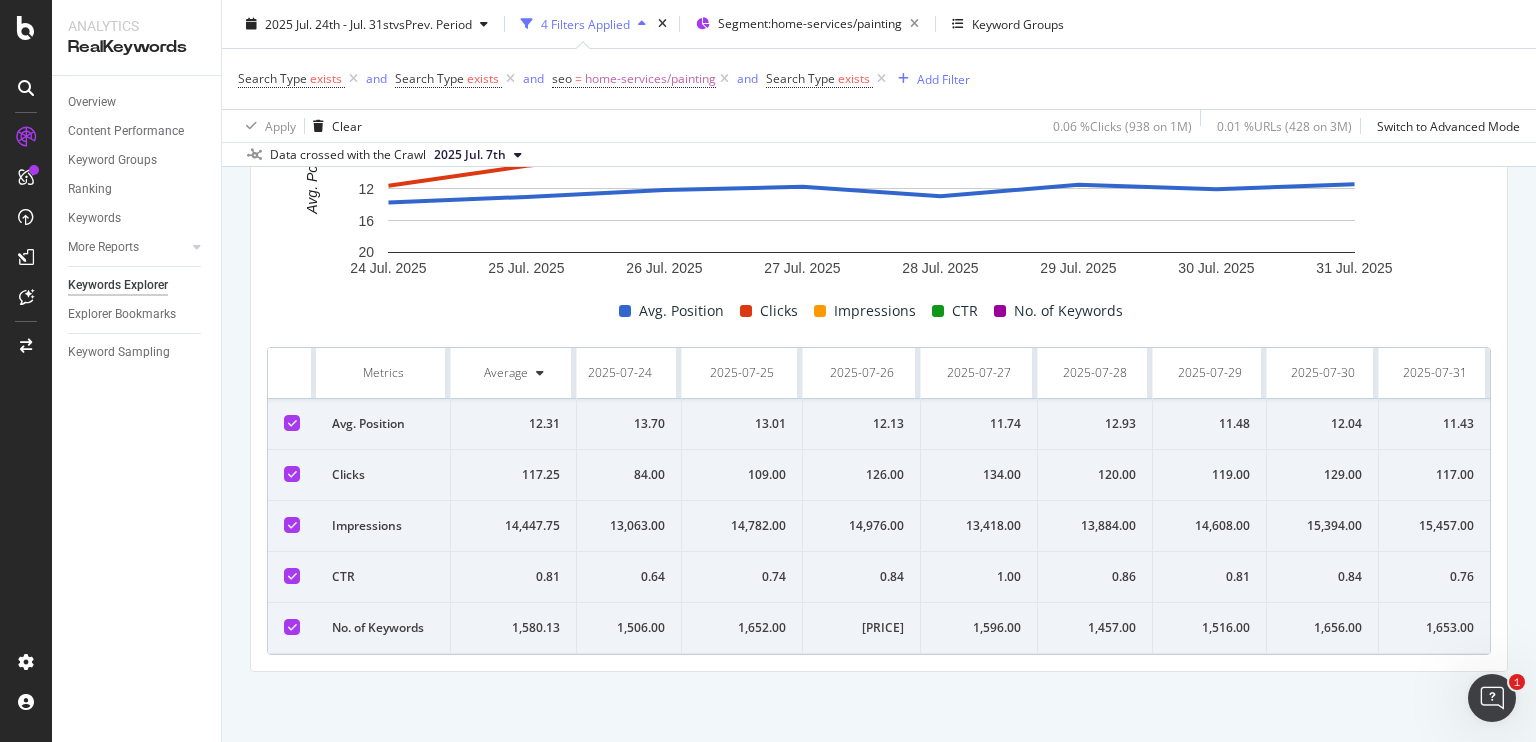 type 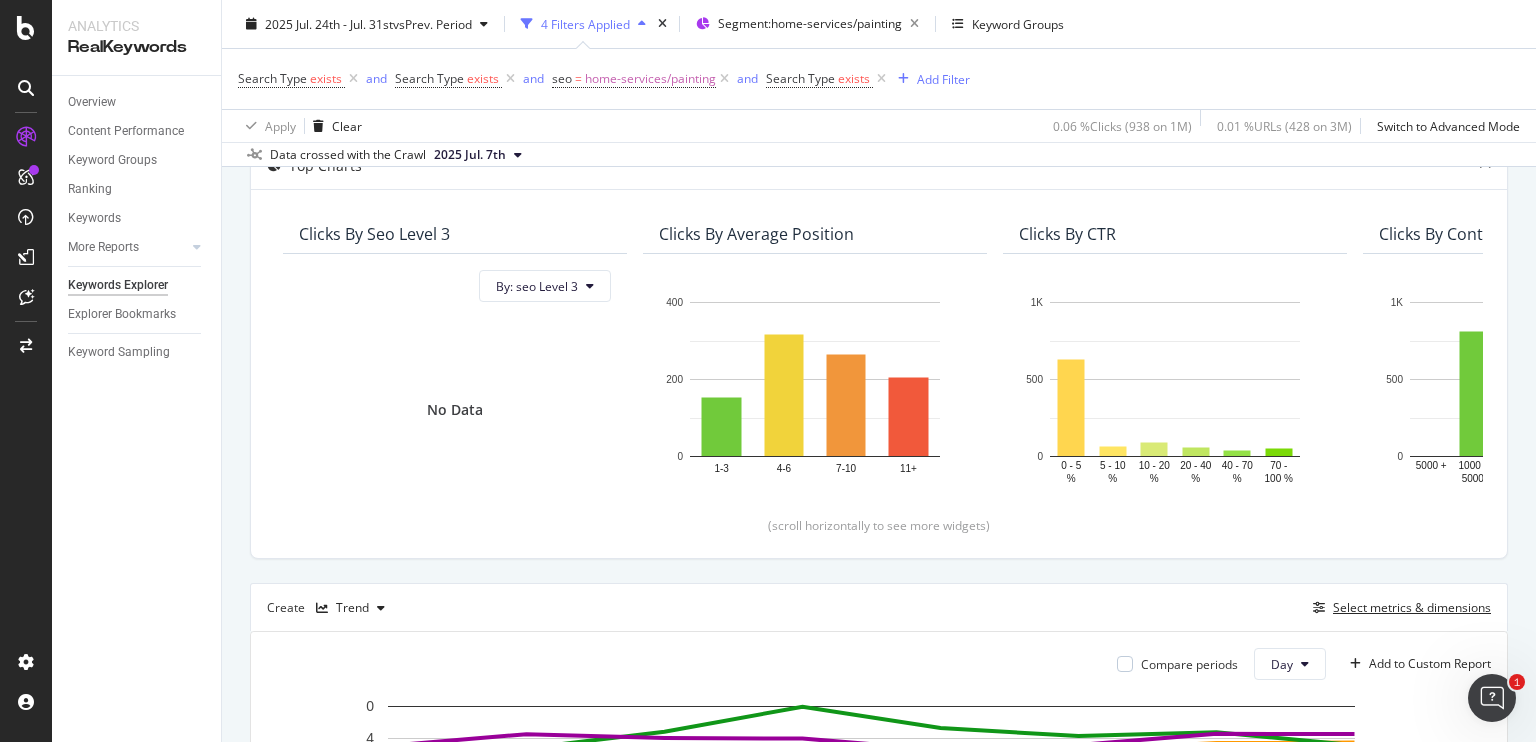 scroll, scrollTop: 88, scrollLeft: 0, axis: vertical 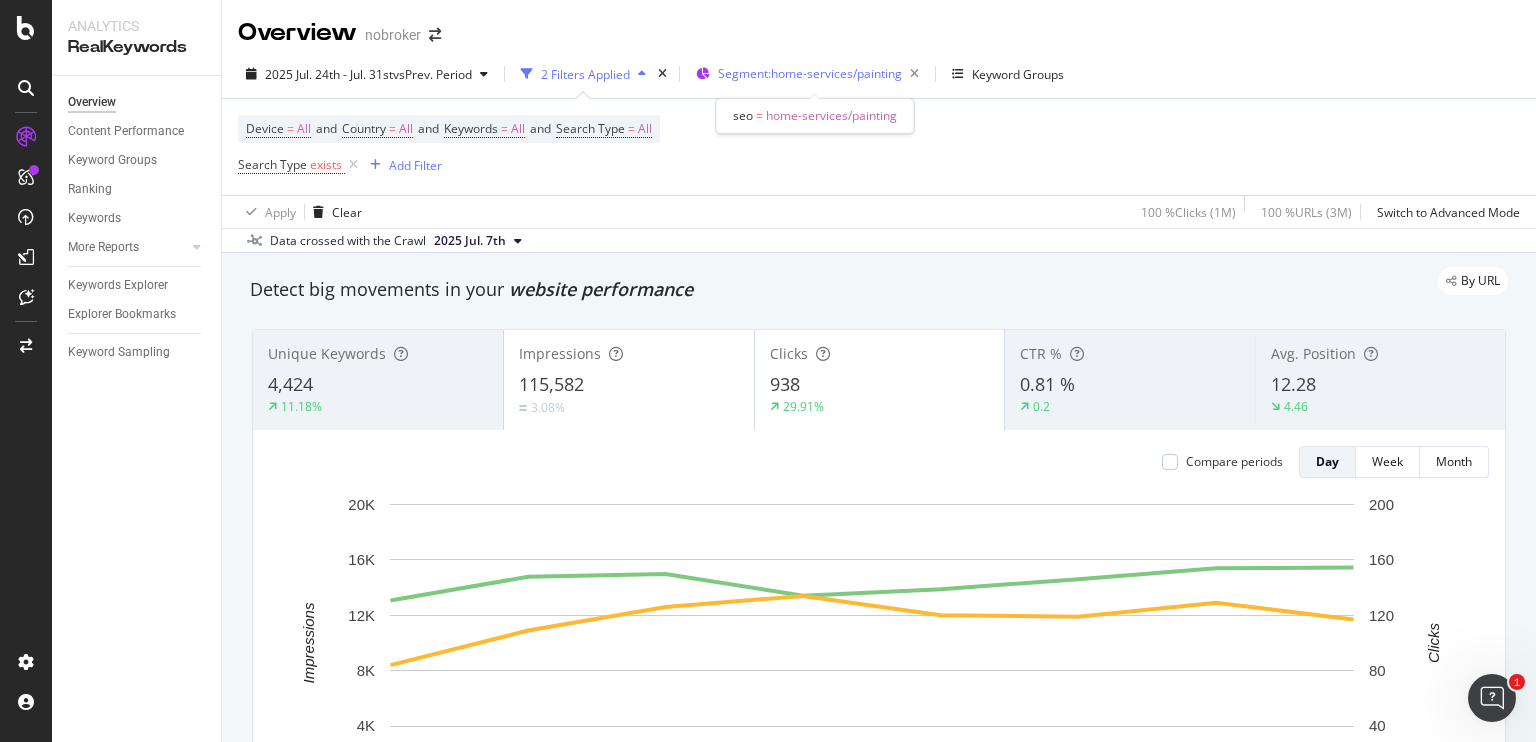 click on "Segment: home-services/painting" at bounding box center [811, 74] 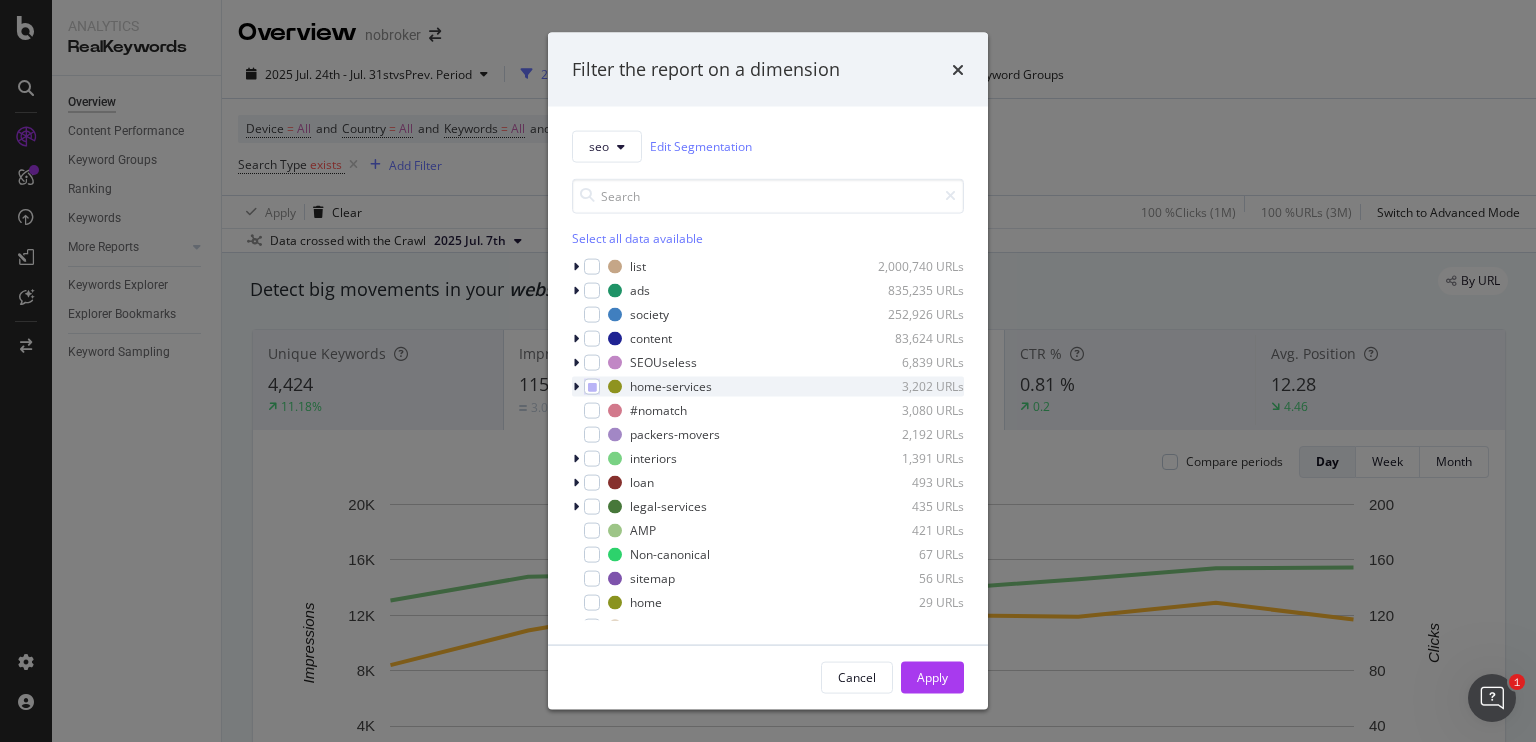click at bounding box center (578, 386) 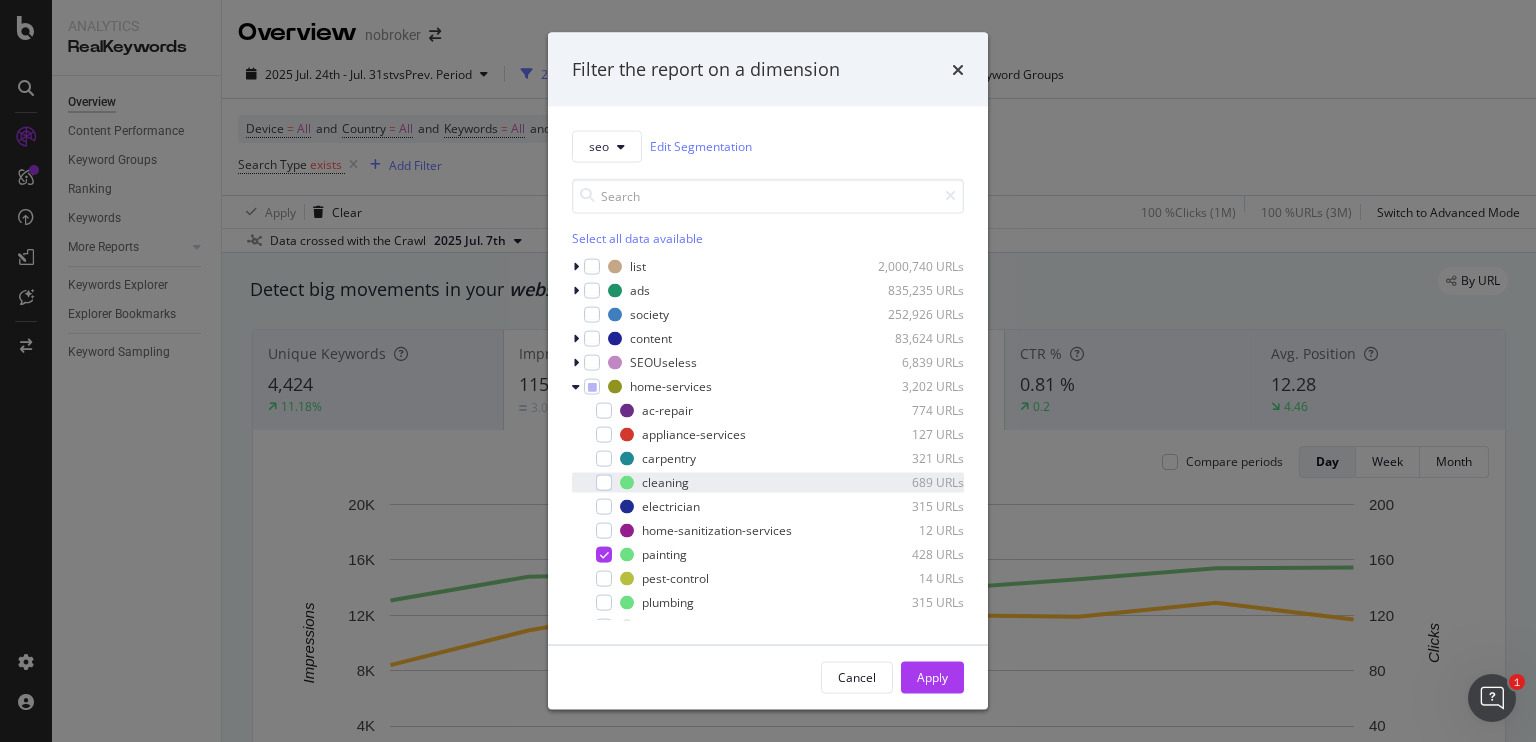 click on "cleaning [NUMBER] URLs" at bounding box center [768, 482] 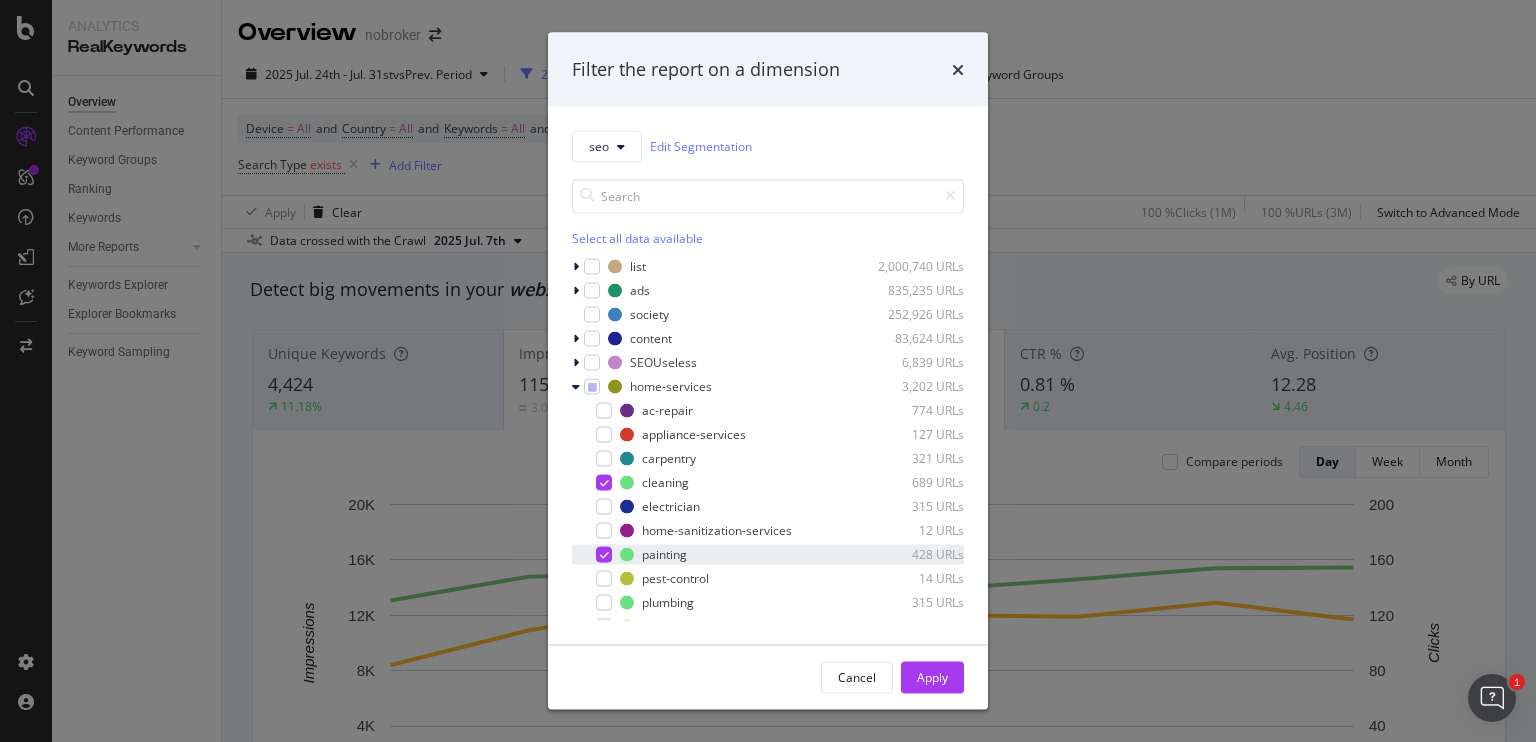 click at bounding box center [604, 554] 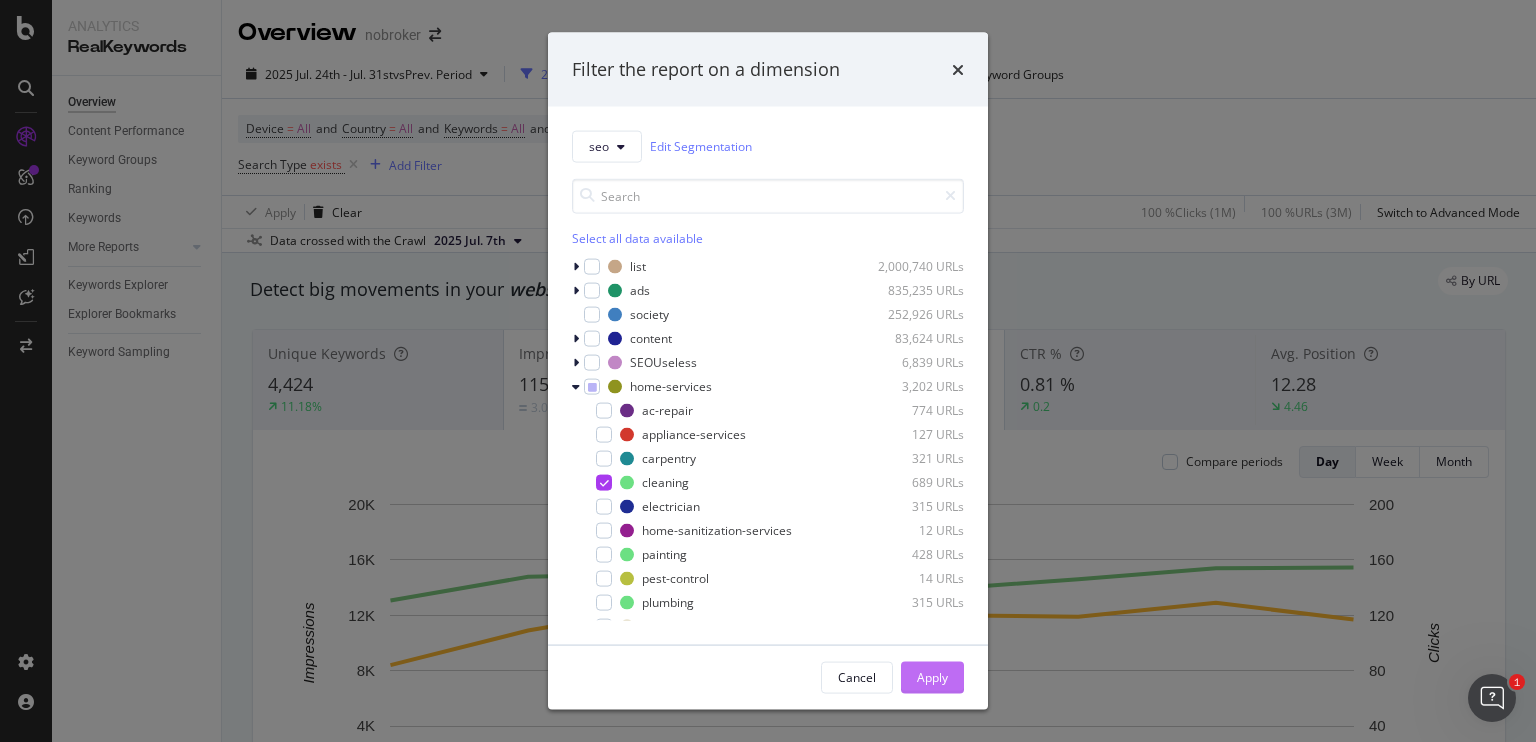 click on "Apply" at bounding box center [932, 677] 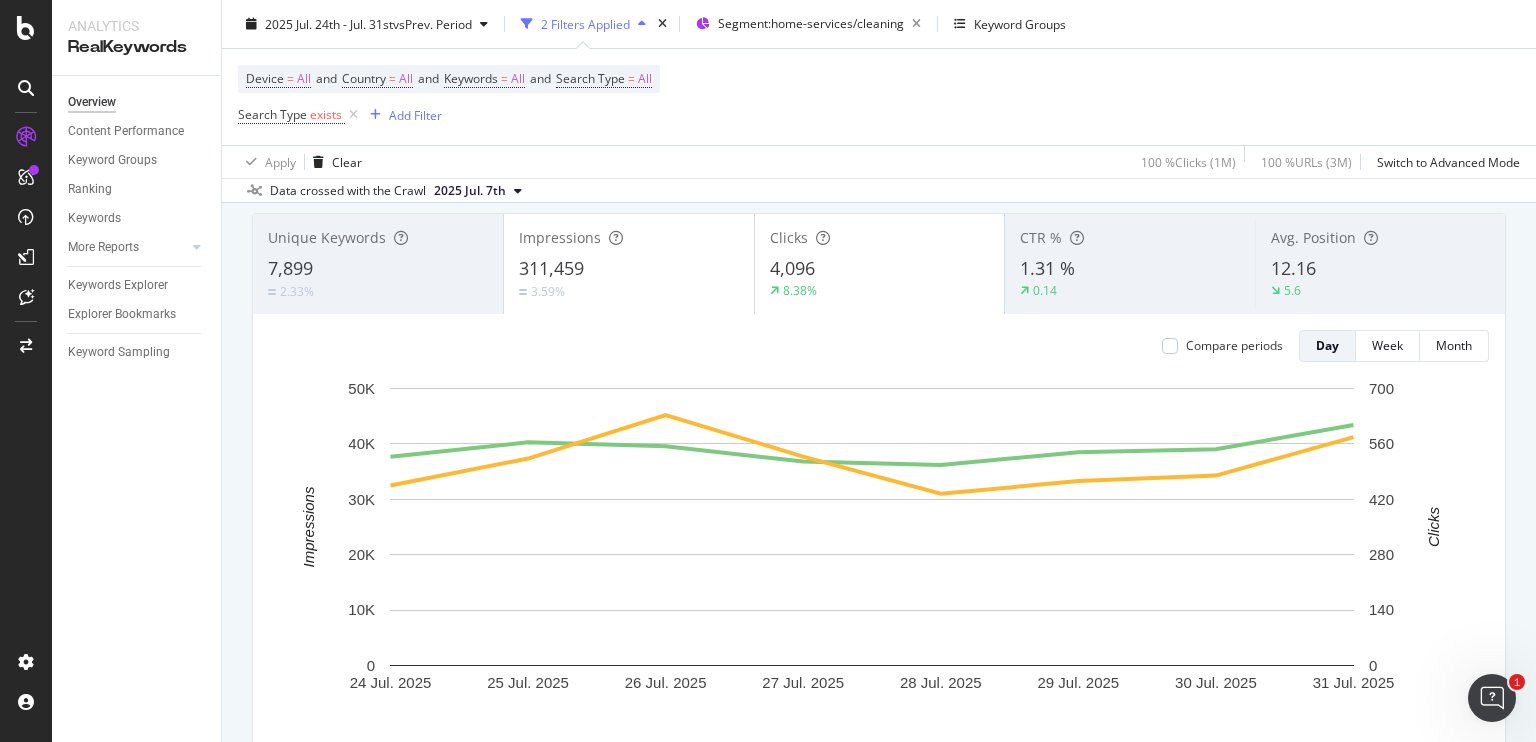 scroll, scrollTop: 111, scrollLeft: 0, axis: vertical 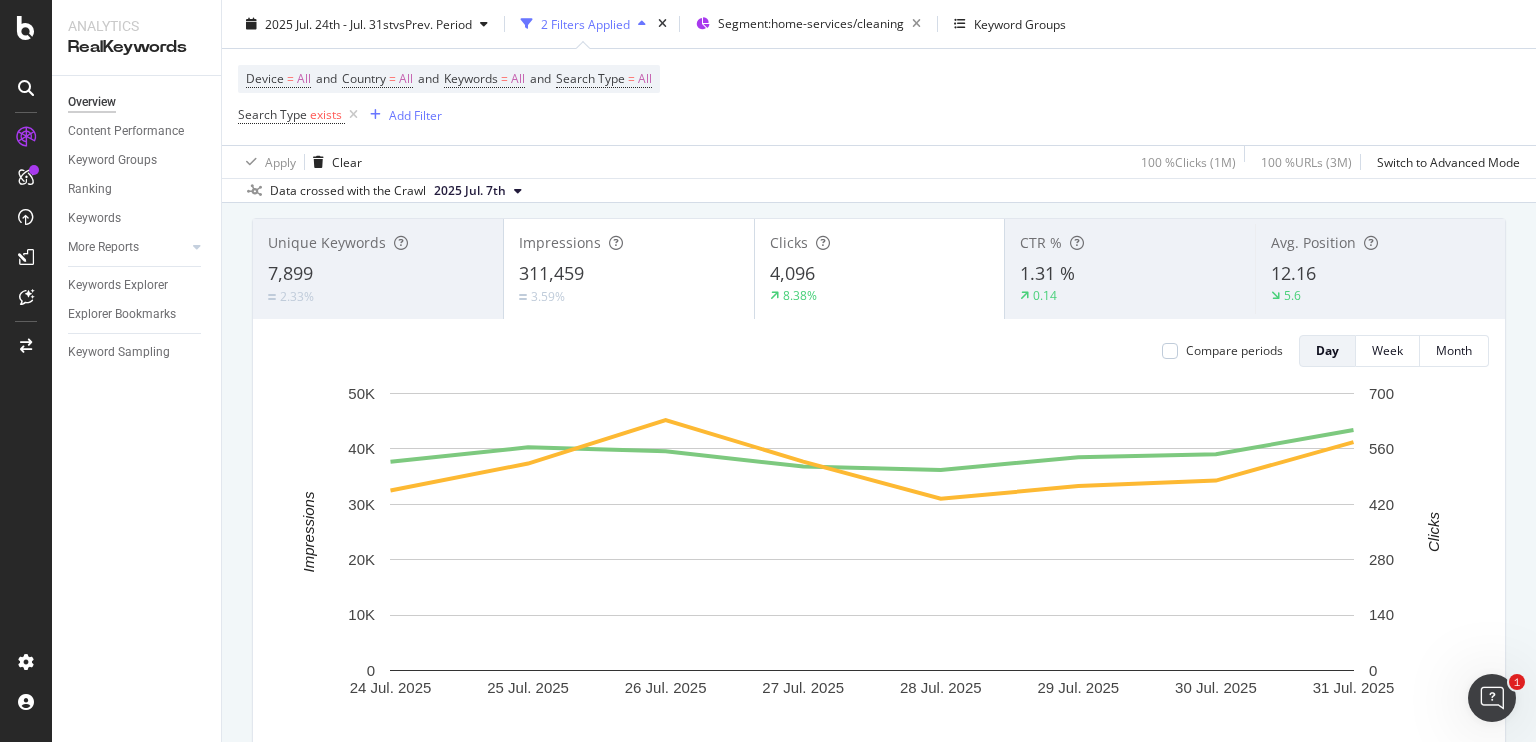 click on "7,899" at bounding box center [378, 274] 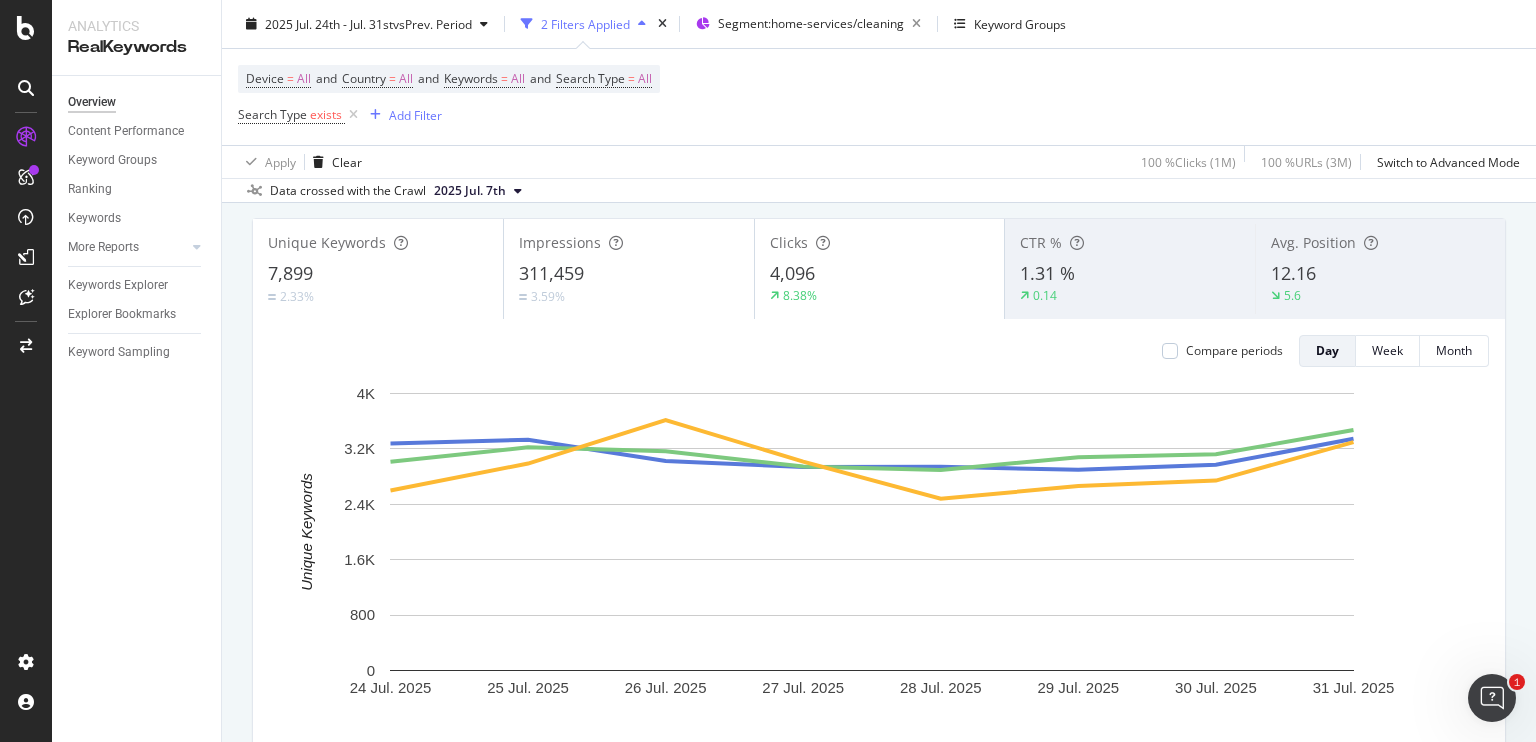 click on "1.31 %" at bounding box center (1130, 274) 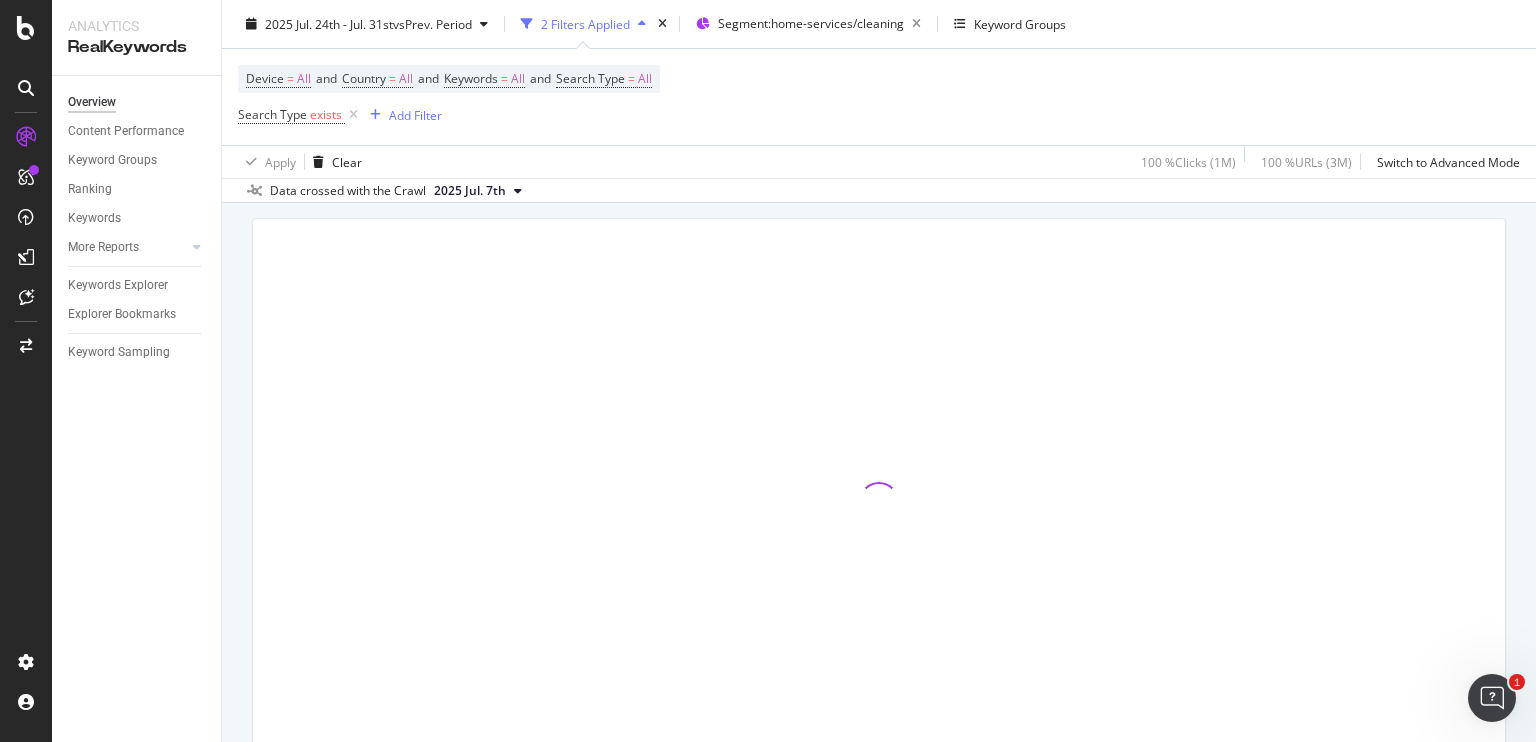 click at bounding box center [879, 502] 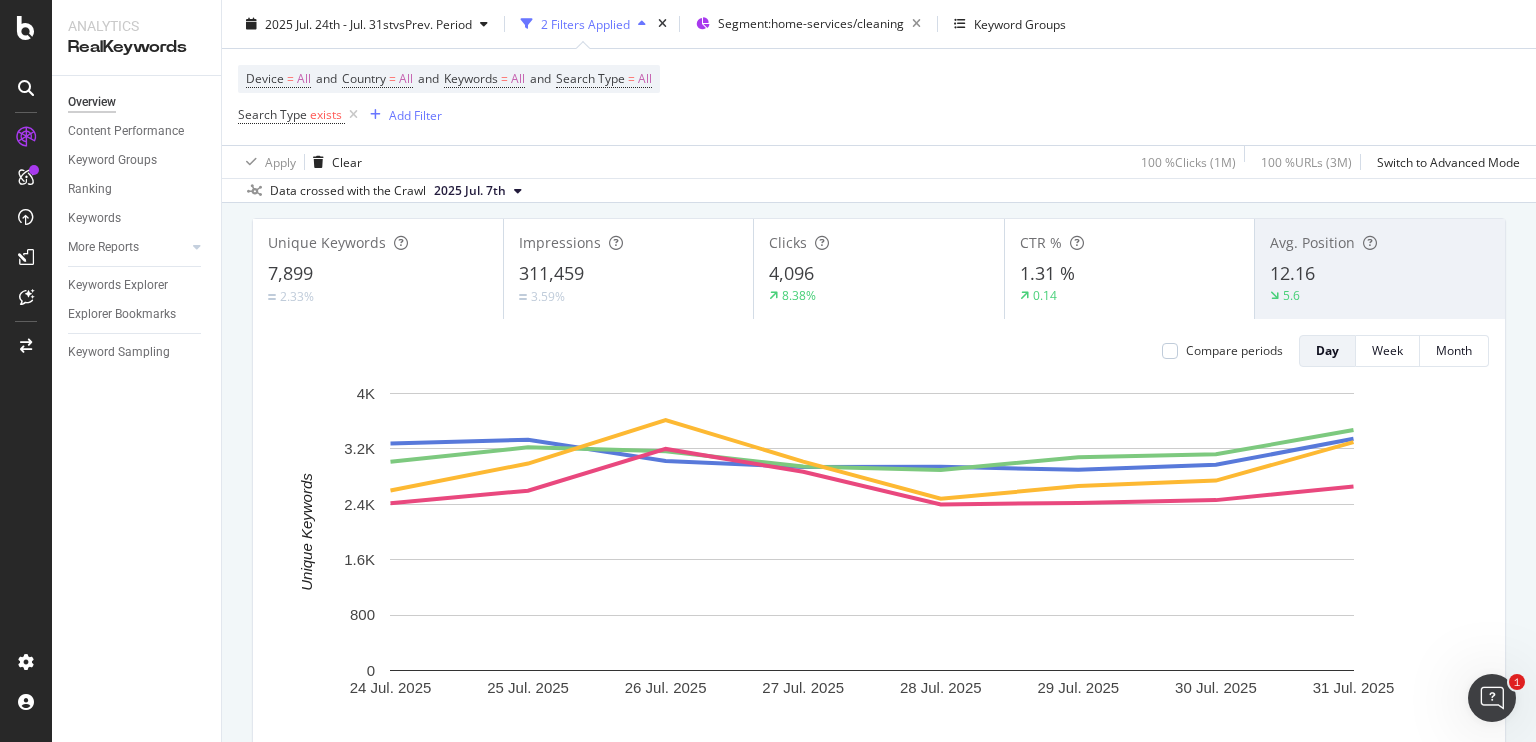 click on "12.16" at bounding box center (1292, 273) 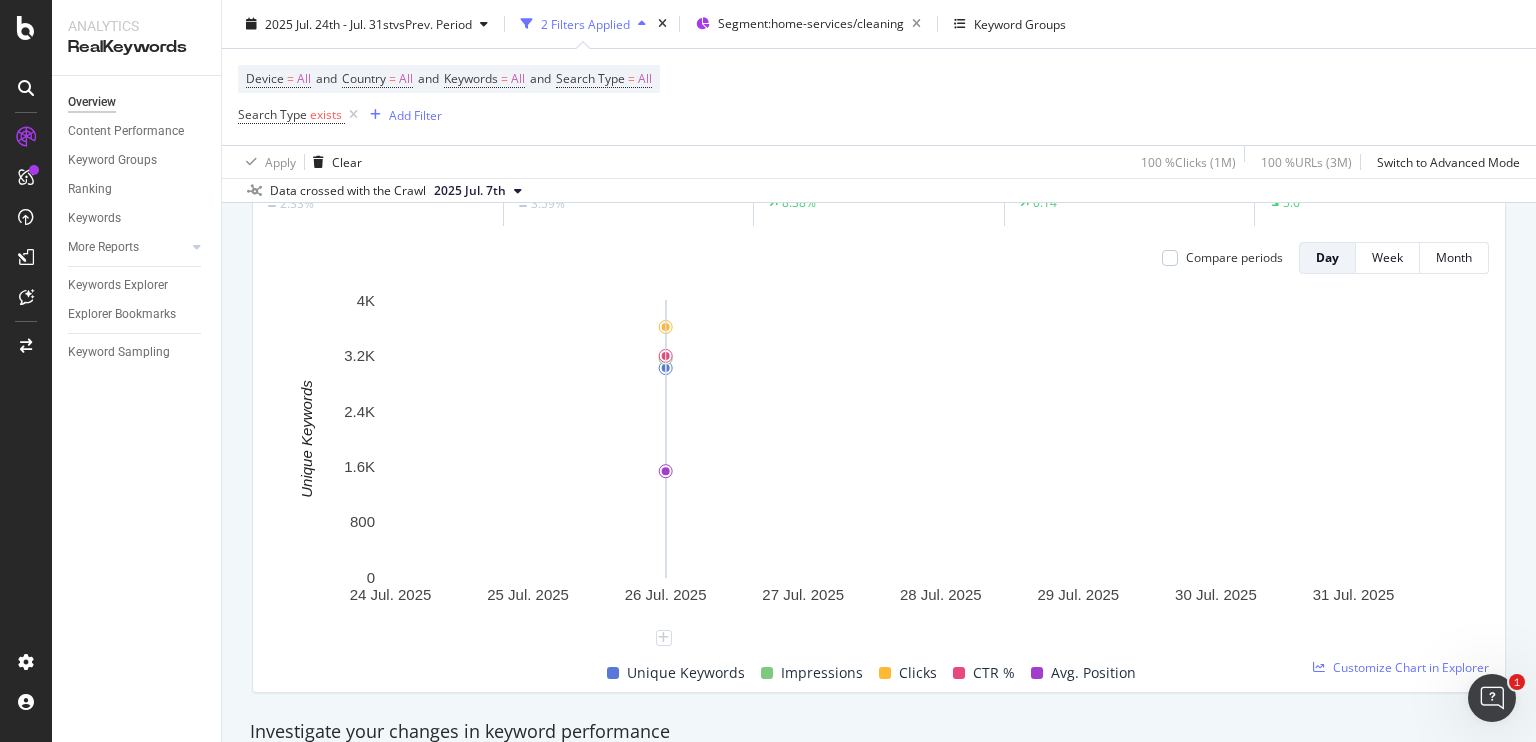 scroll, scrollTop: 0, scrollLeft: 0, axis: both 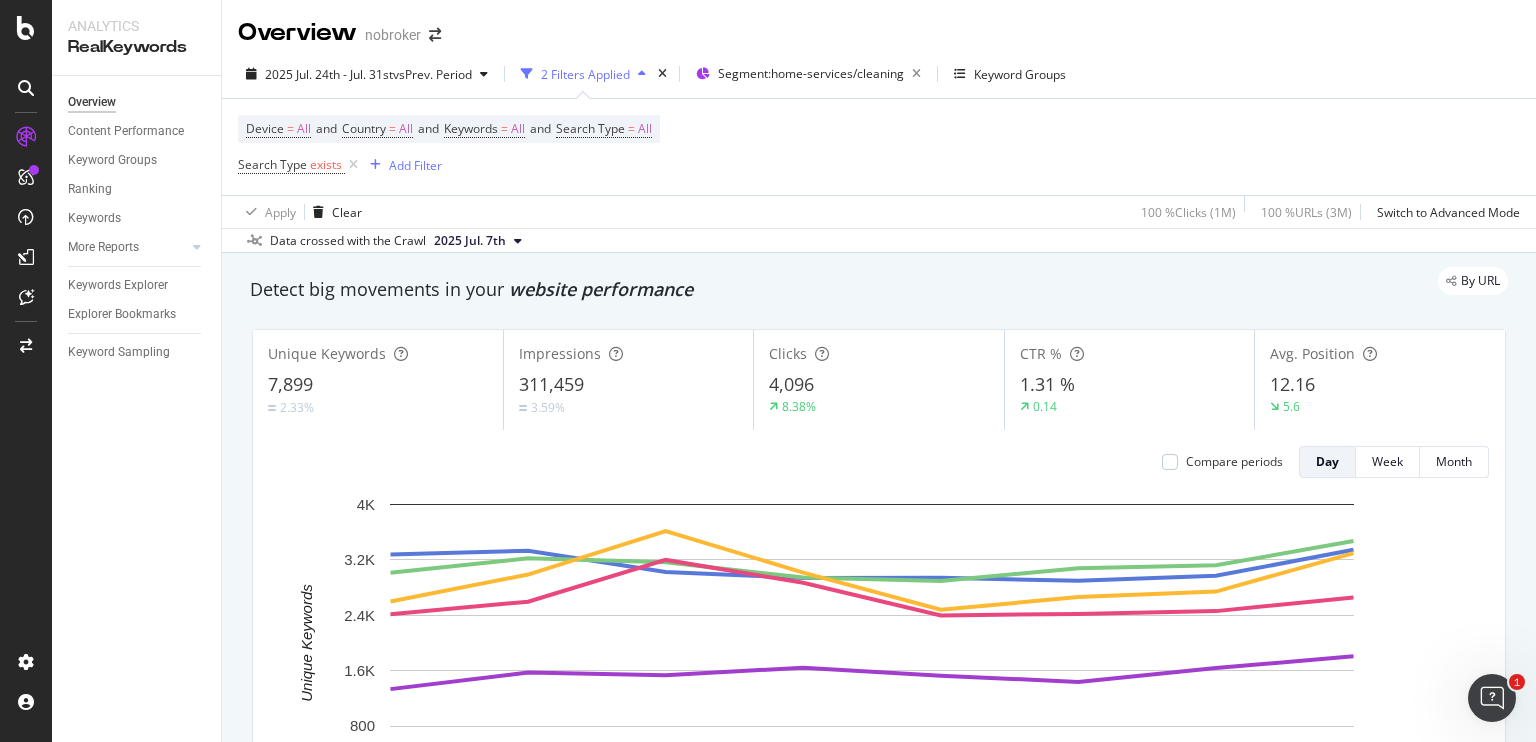 click on "7,899" at bounding box center [378, 385] 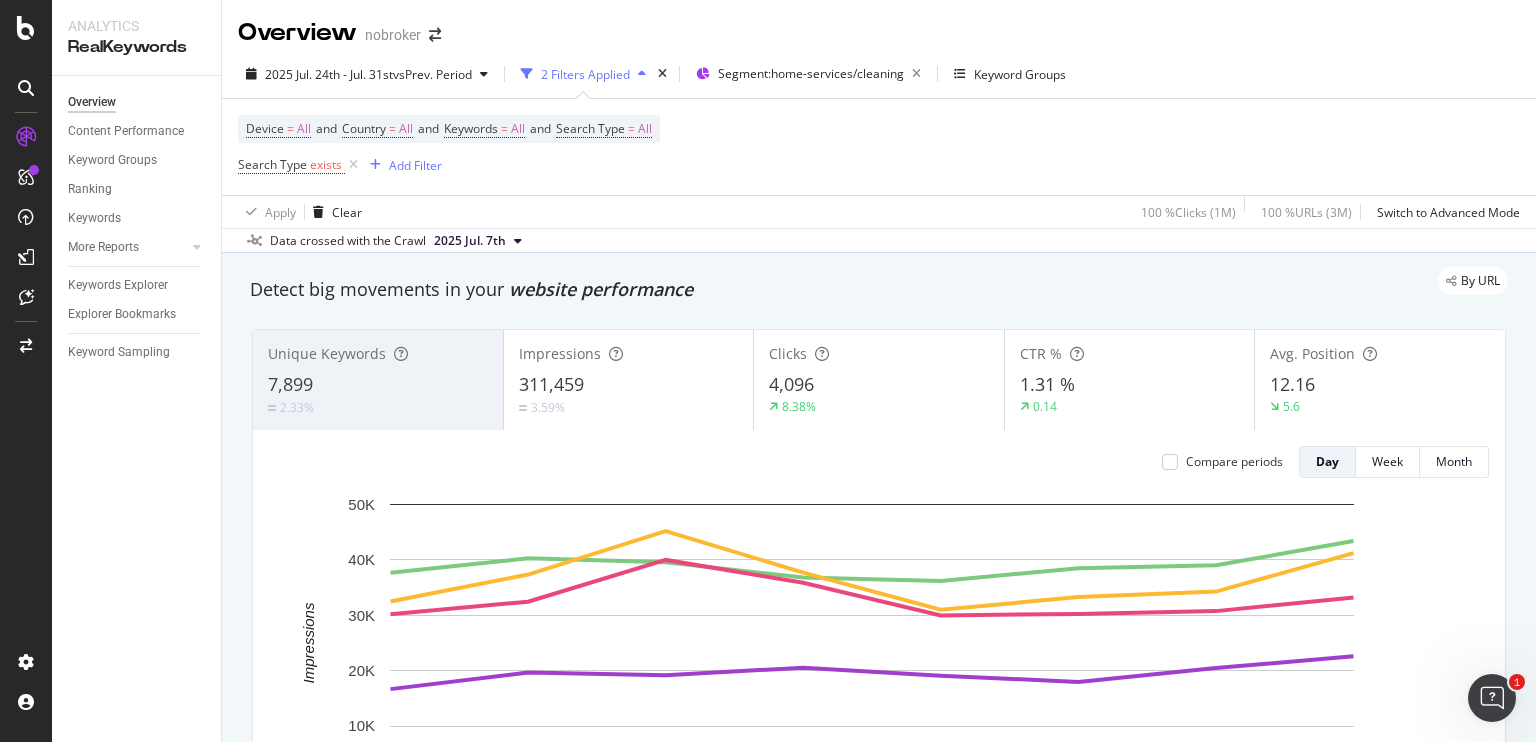 click on "3.59%" at bounding box center [629, 407] 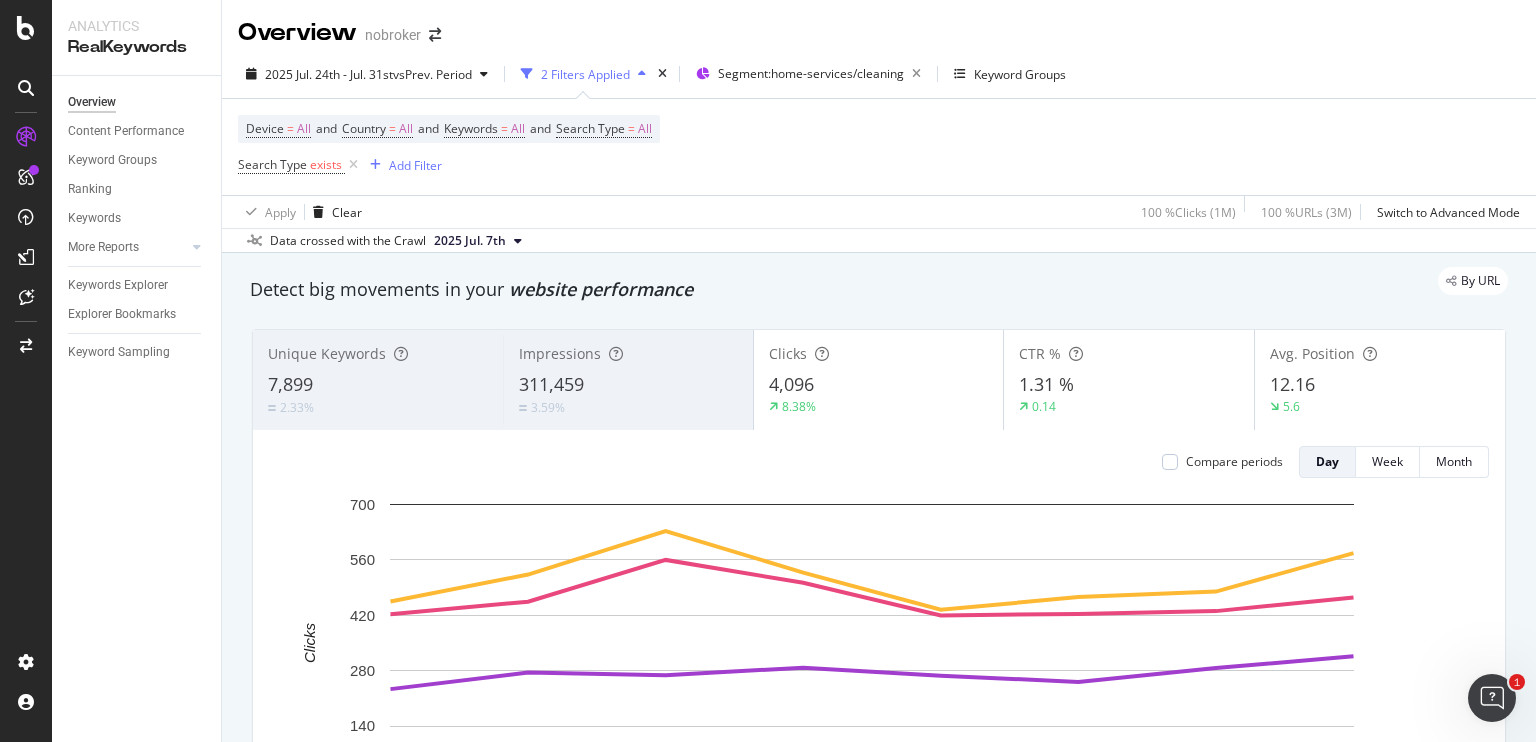 click on "311,459" at bounding box center (628, 385) 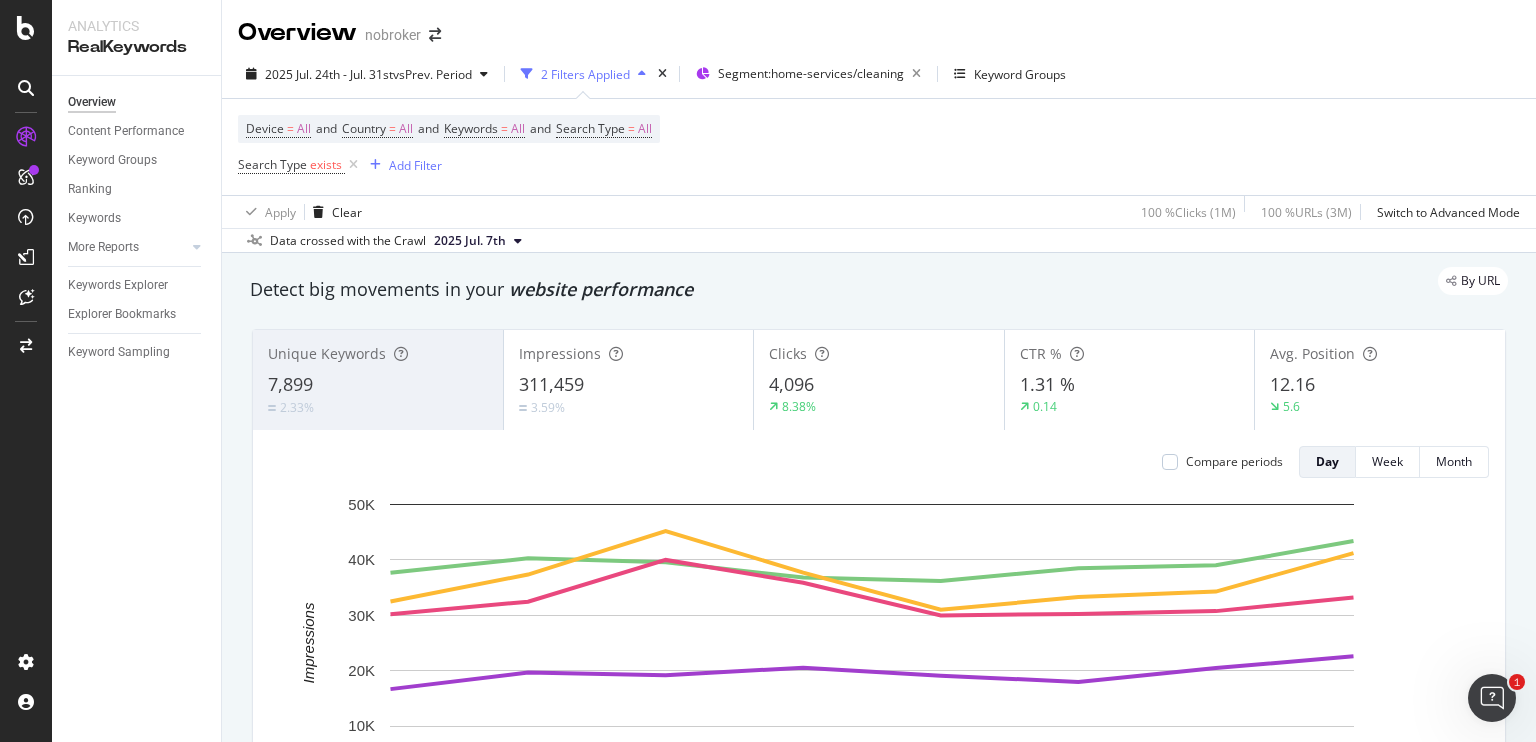 click on "CTR % 1.31 % 0.14" at bounding box center [1130, 380] 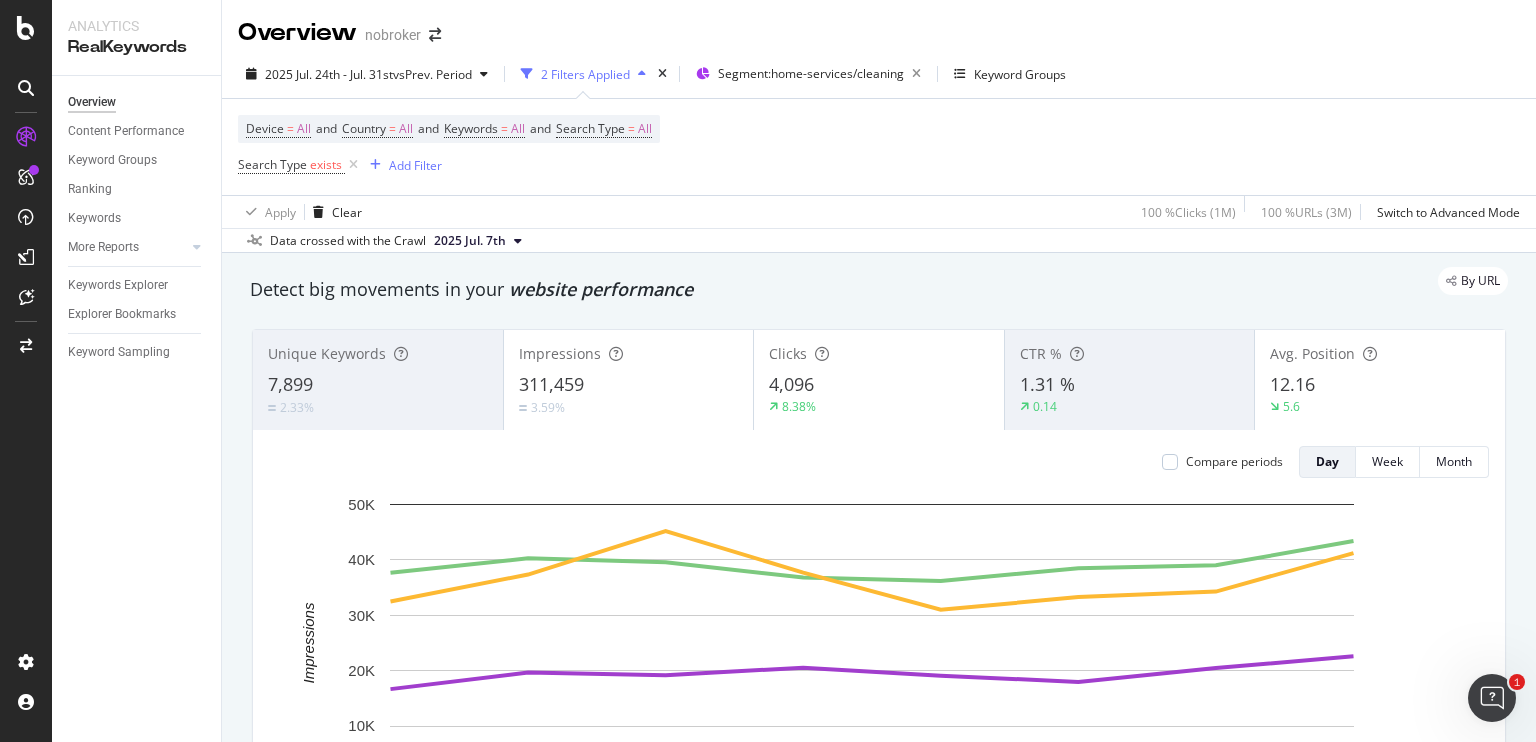 click on "12.16" at bounding box center [1292, 384] 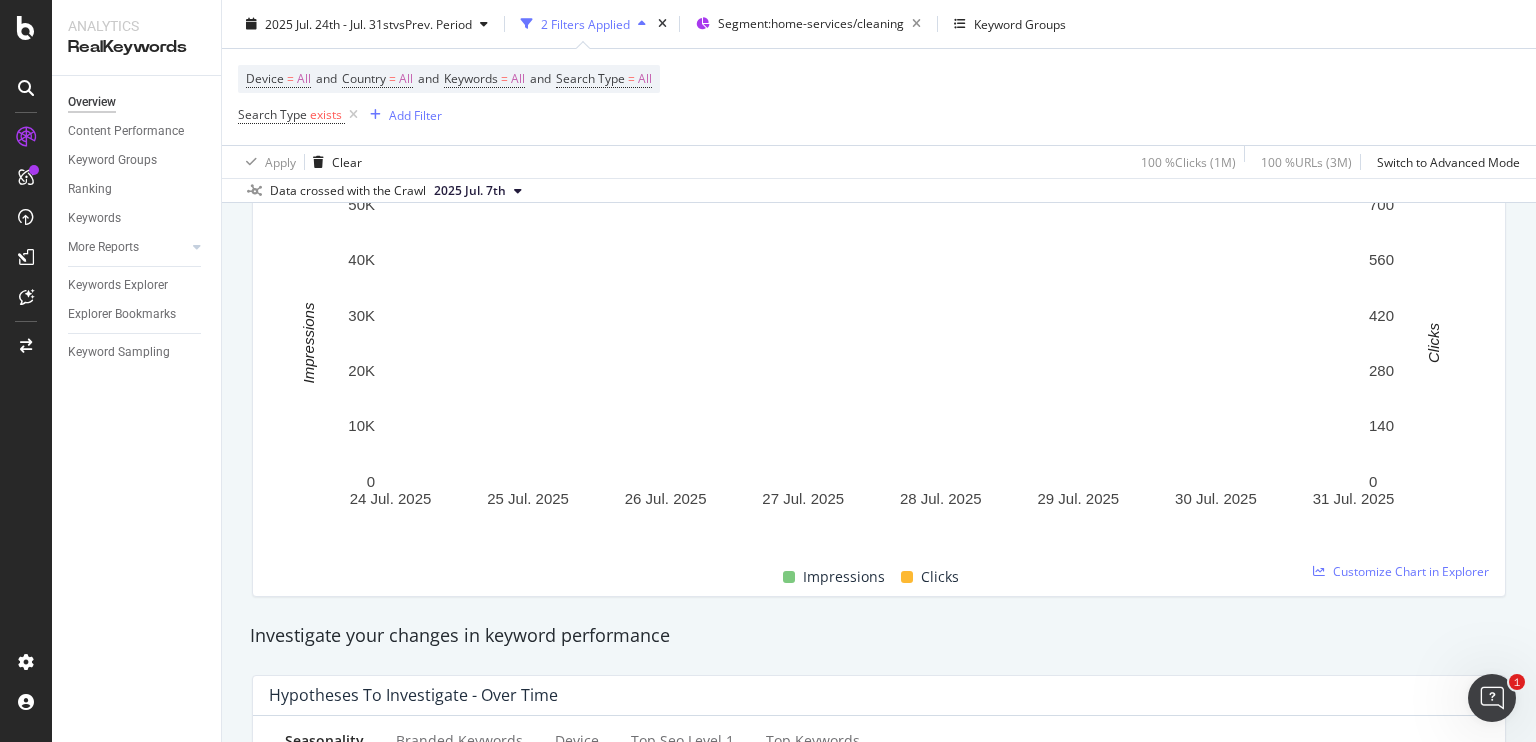 scroll, scrollTop: 0, scrollLeft: 0, axis: both 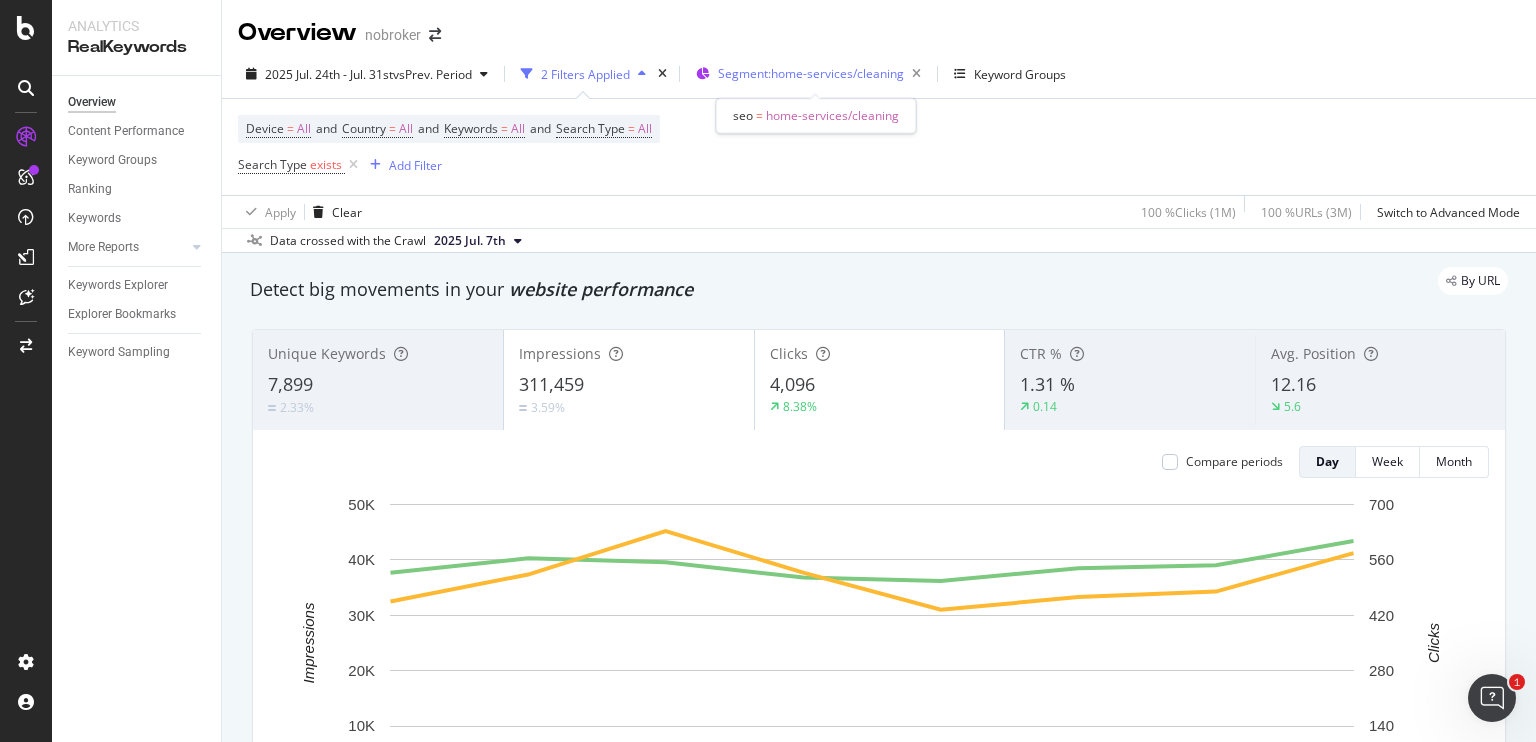 click on "Segment: home-services/cleaning" at bounding box center (811, 73) 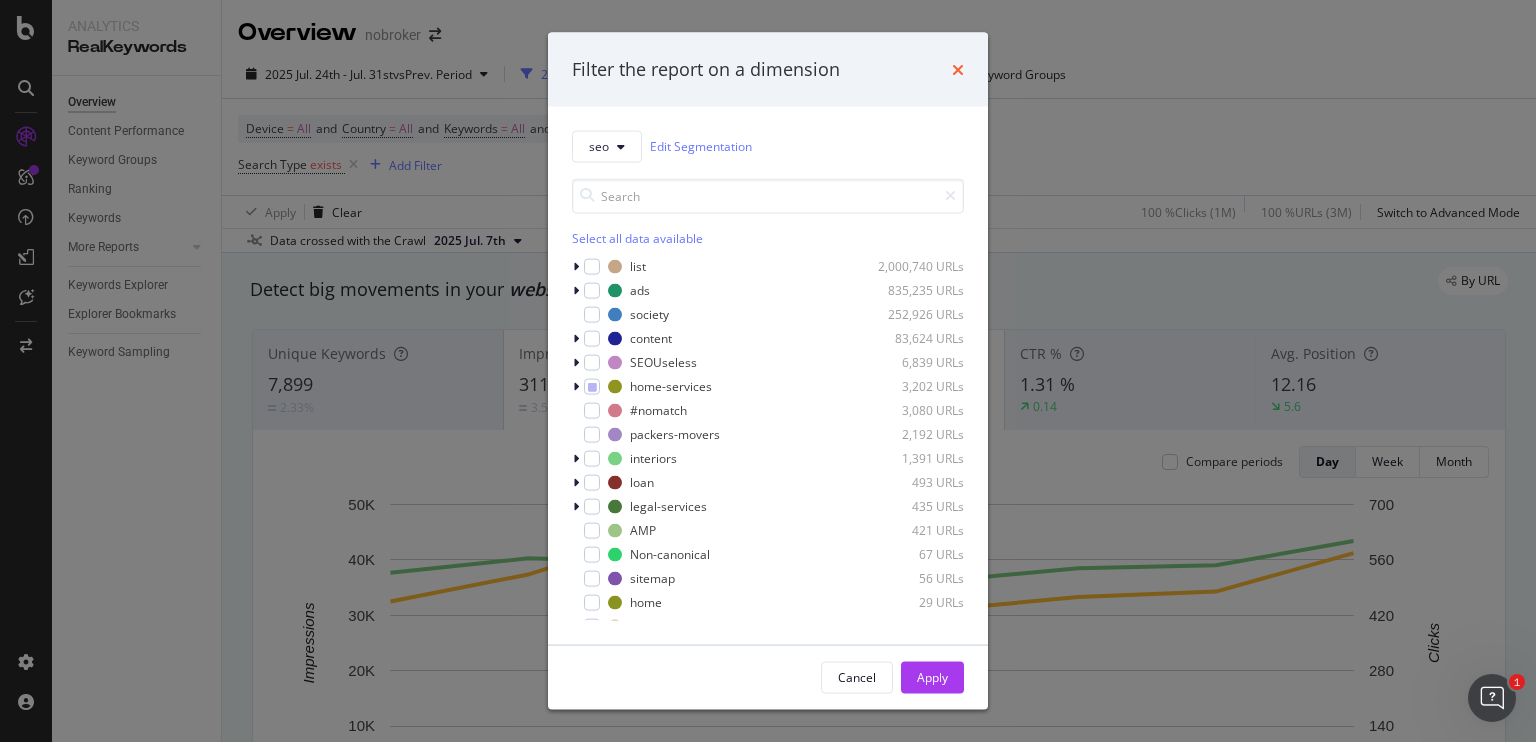 click at bounding box center [958, 69] 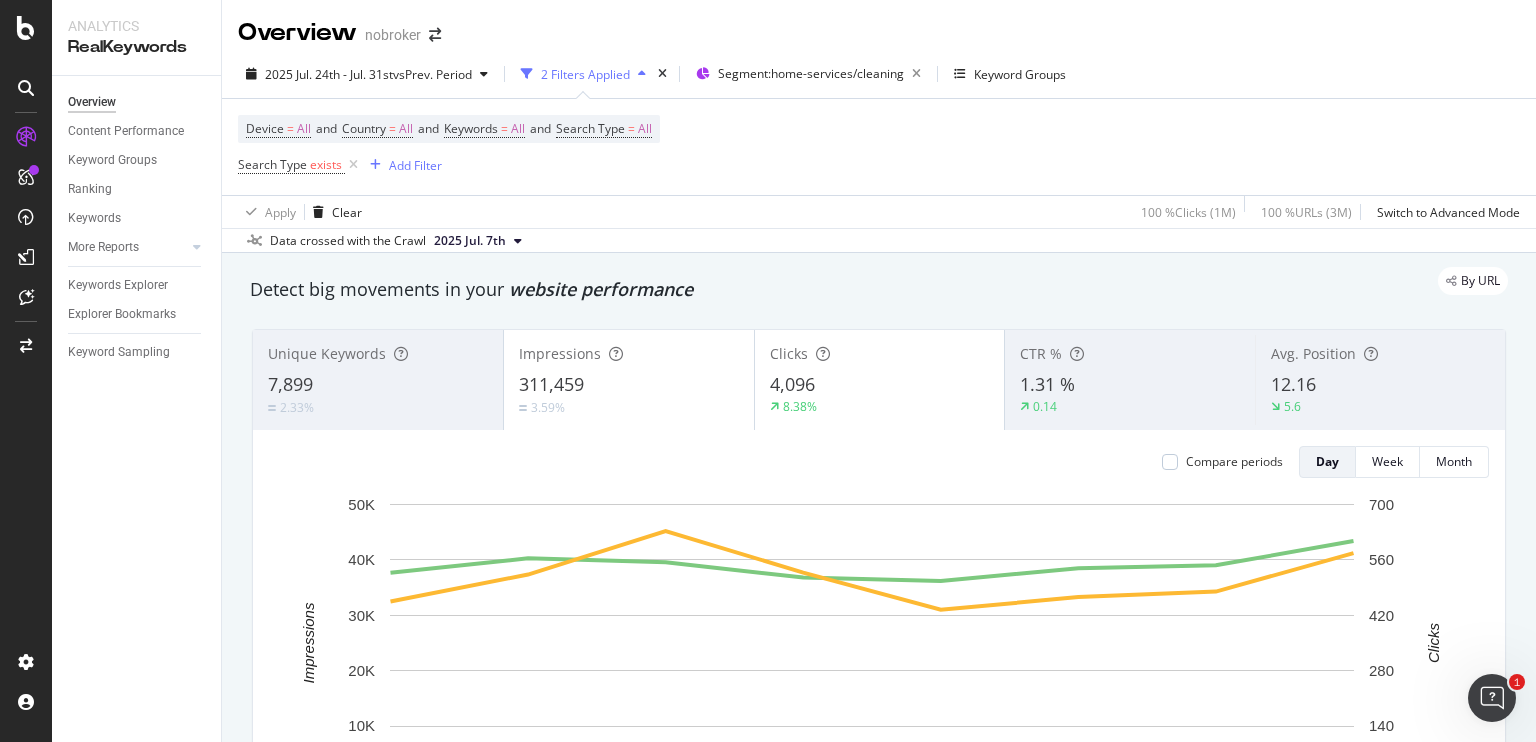 type 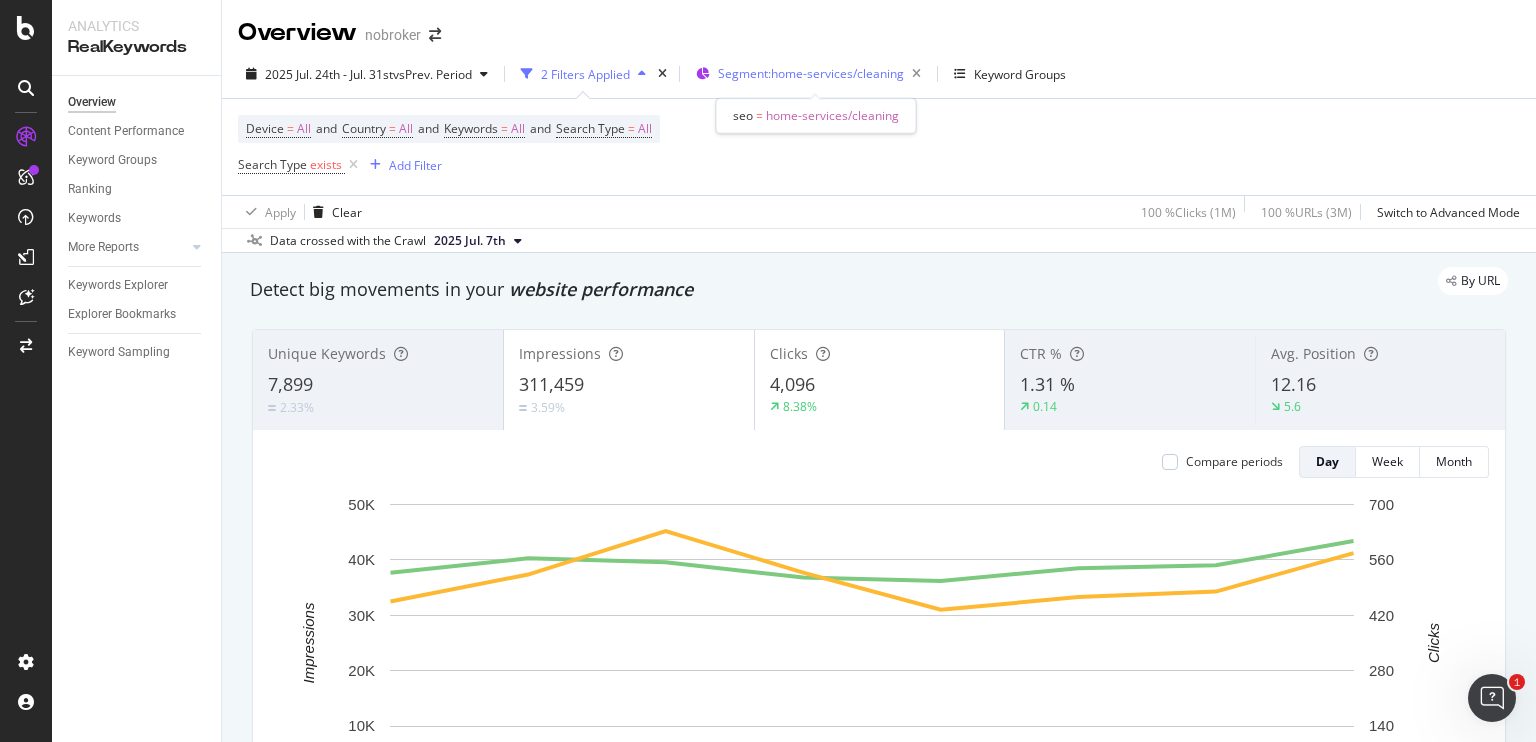 click on "Segment: home-services/cleaning" at bounding box center [811, 73] 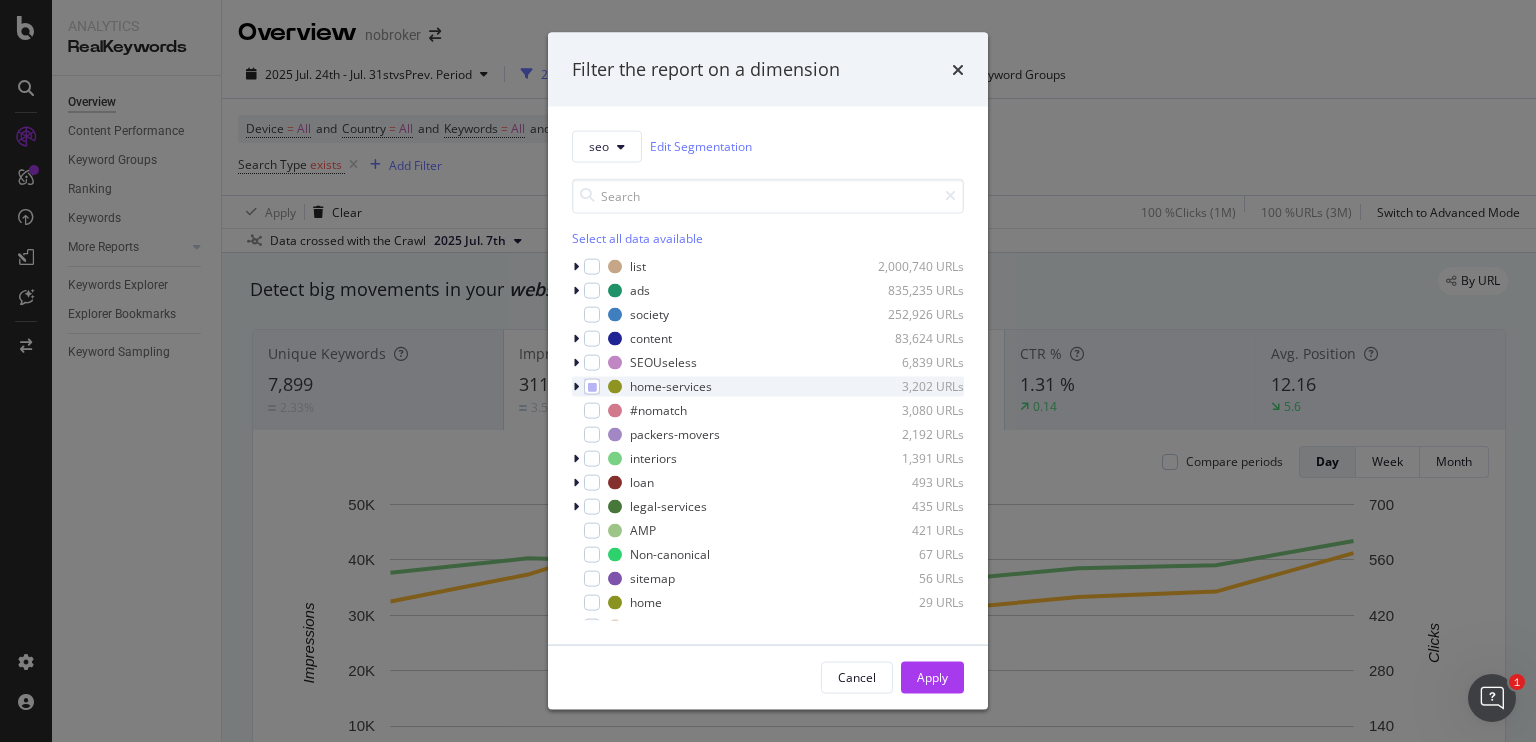 click at bounding box center (578, 386) 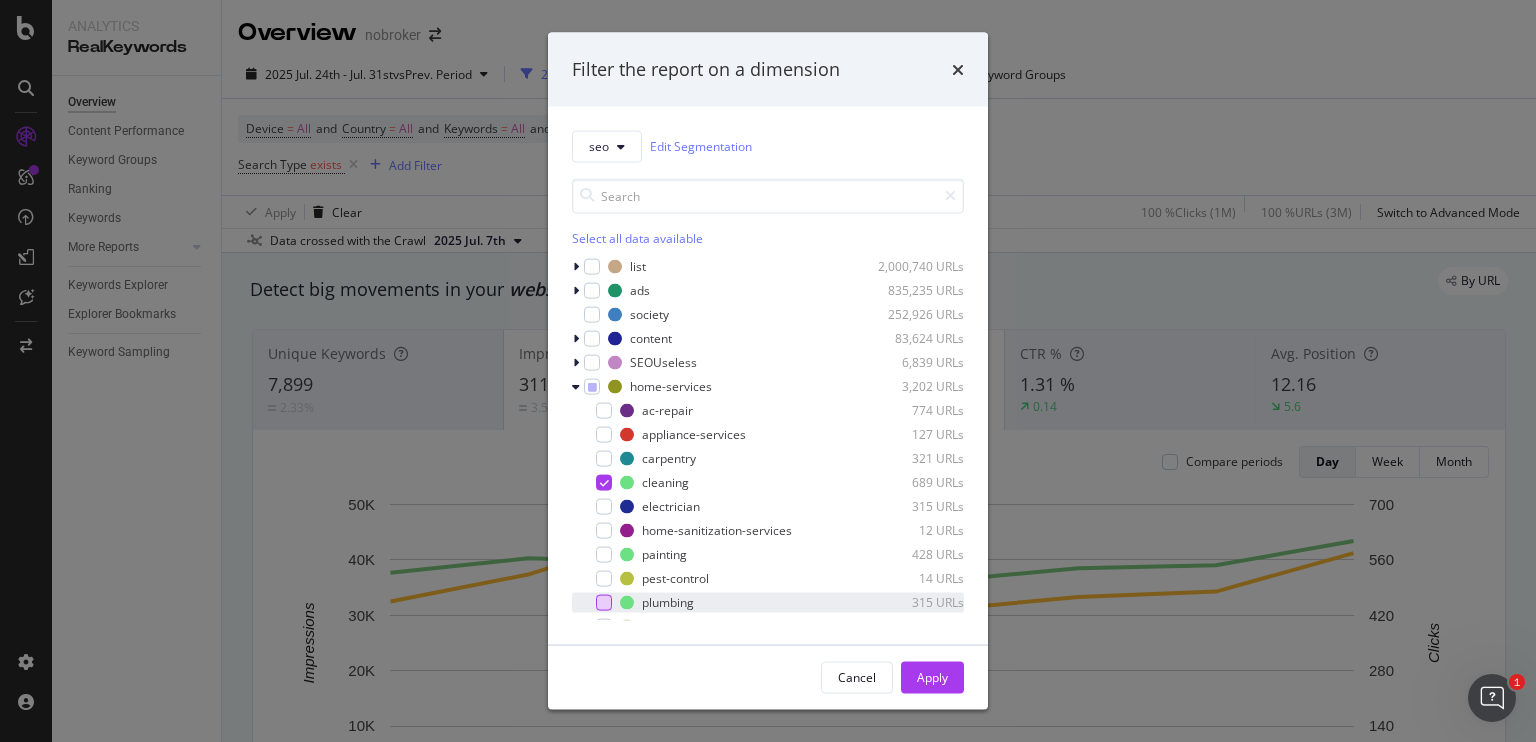 click at bounding box center (604, 602) 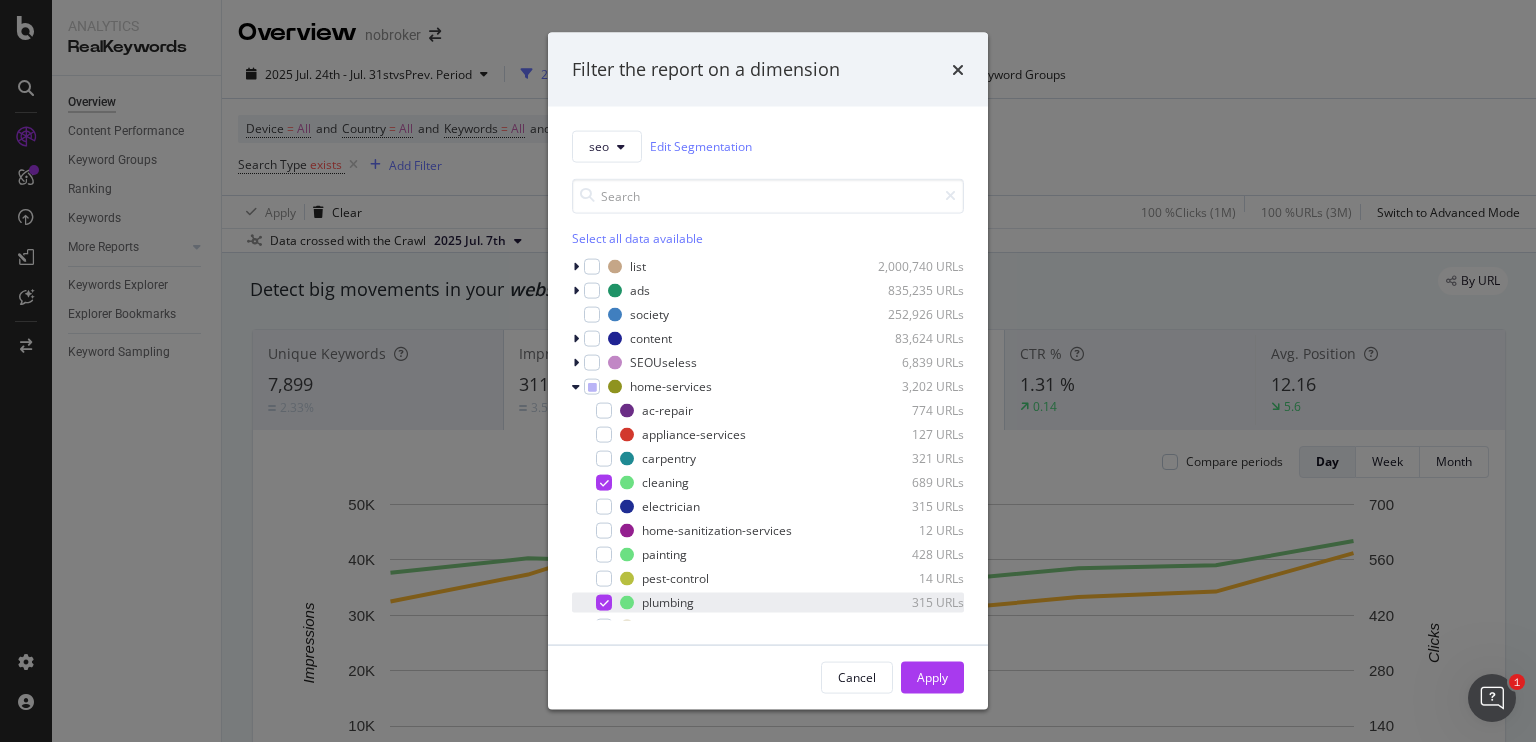 click at bounding box center [604, 602] 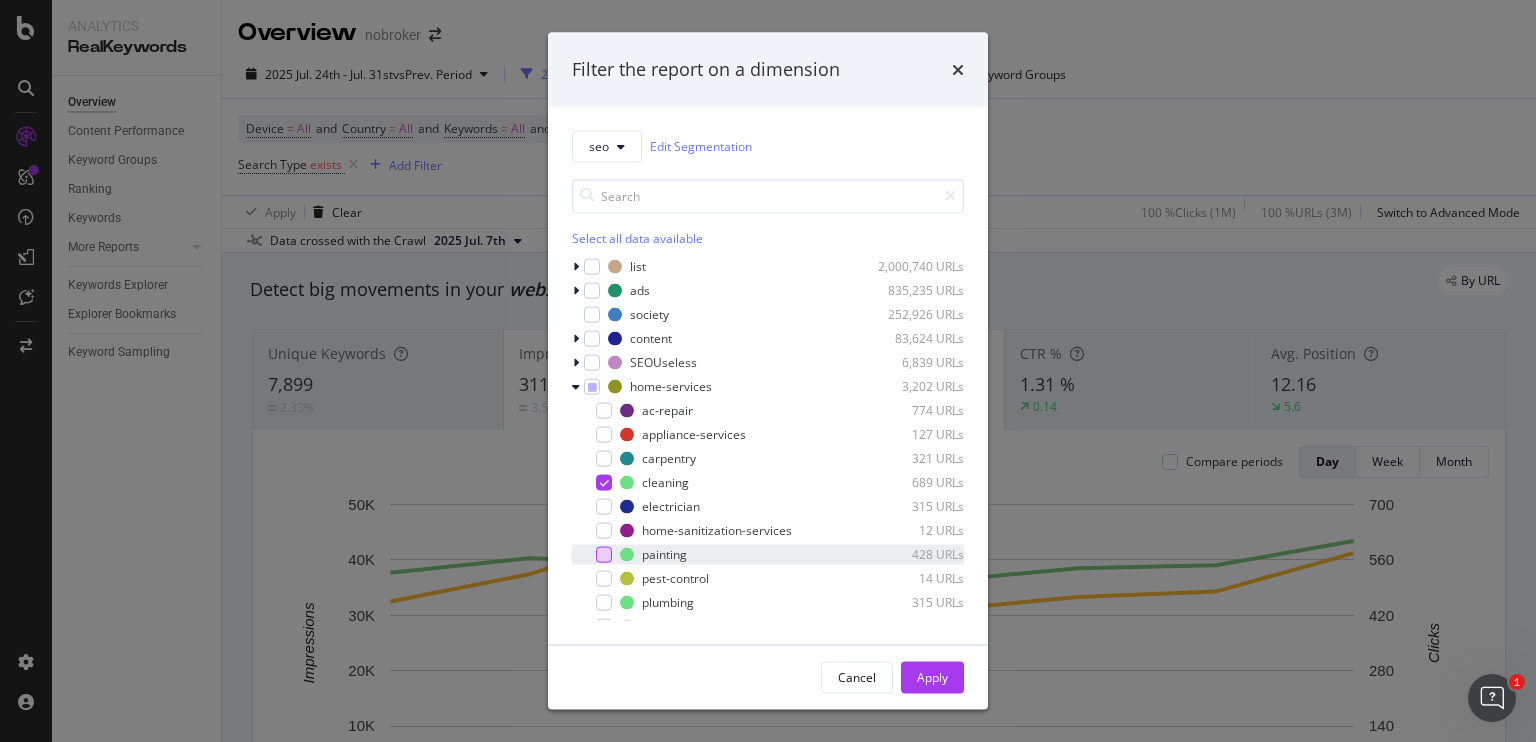 click at bounding box center (604, 554) 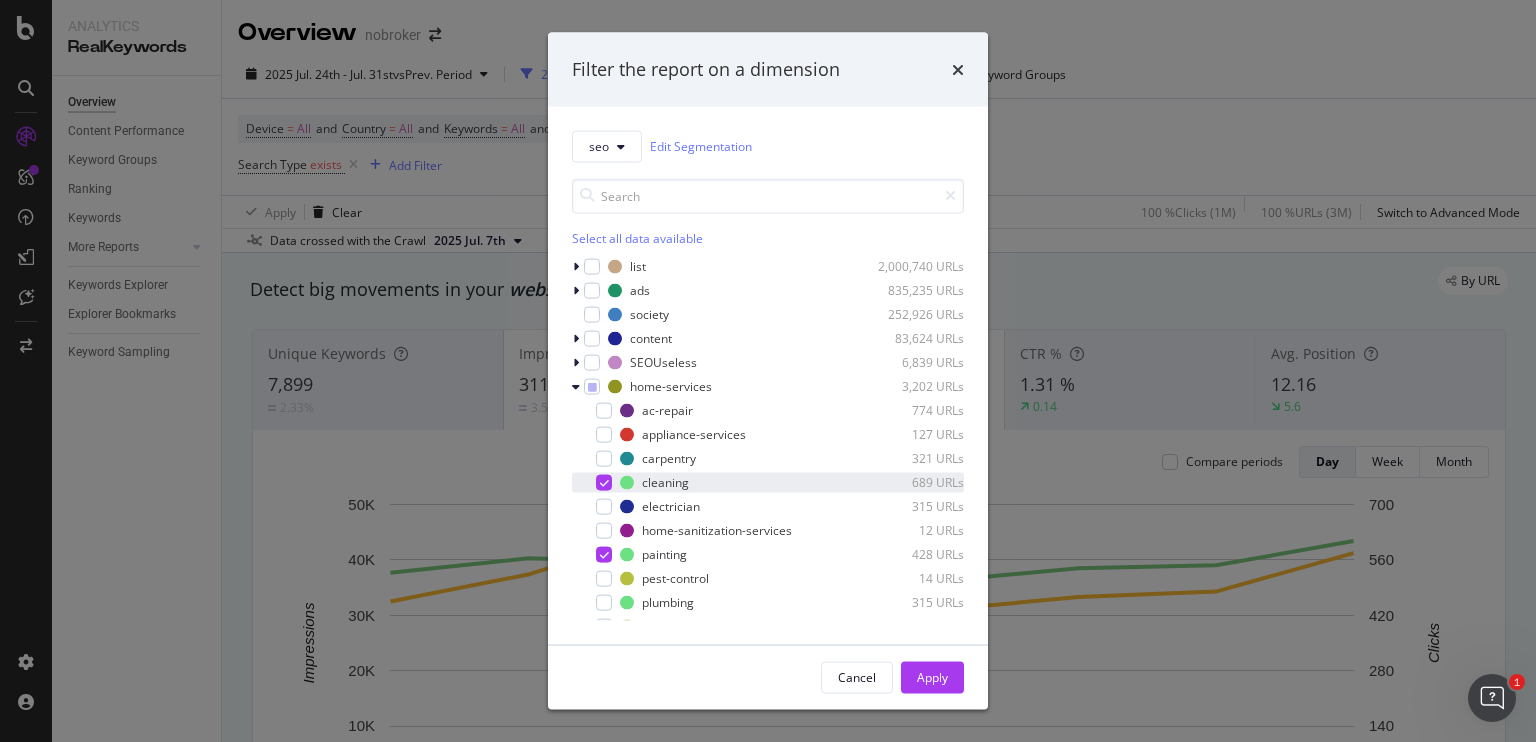 click at bounding box center [604, 482] 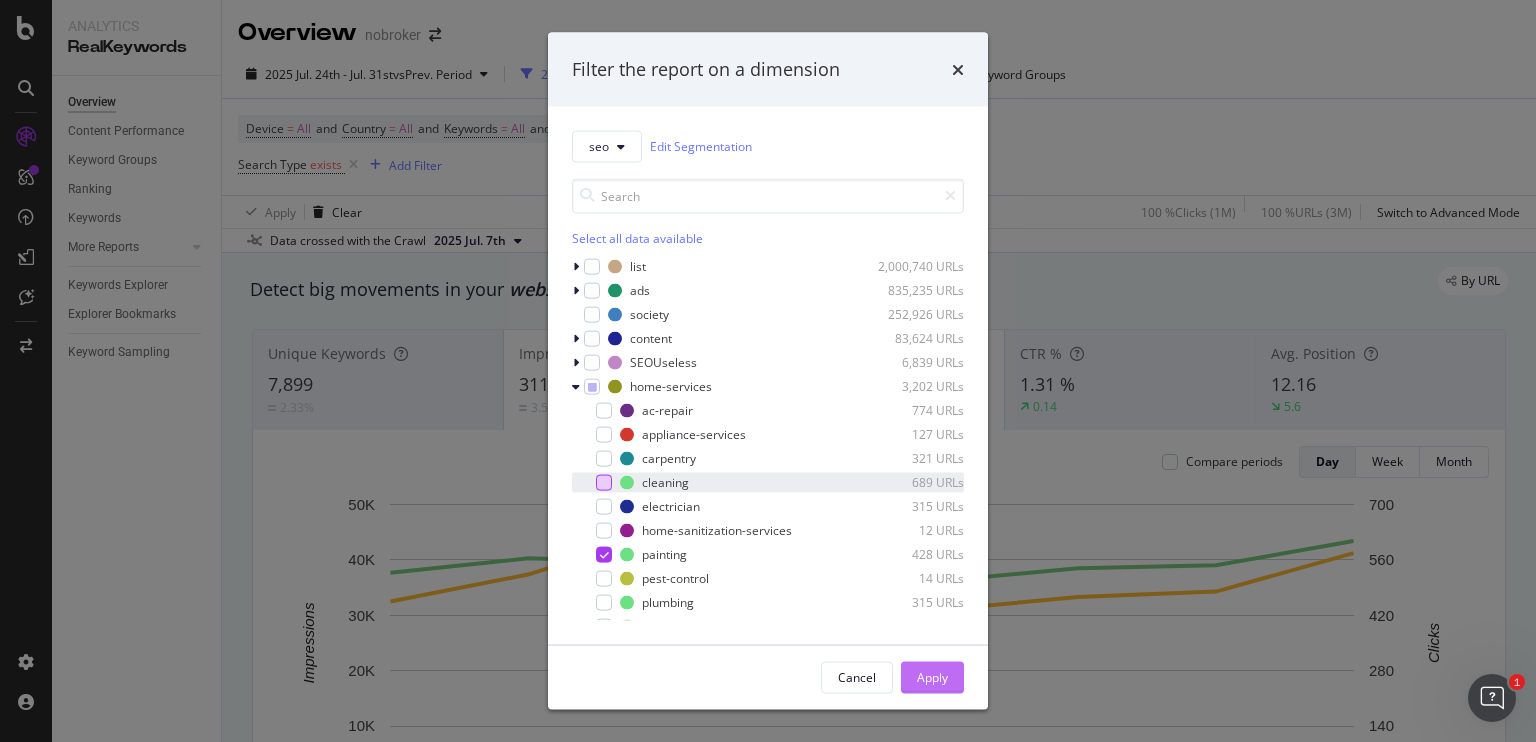 click on "Apply" at bounding box center [932, 677] 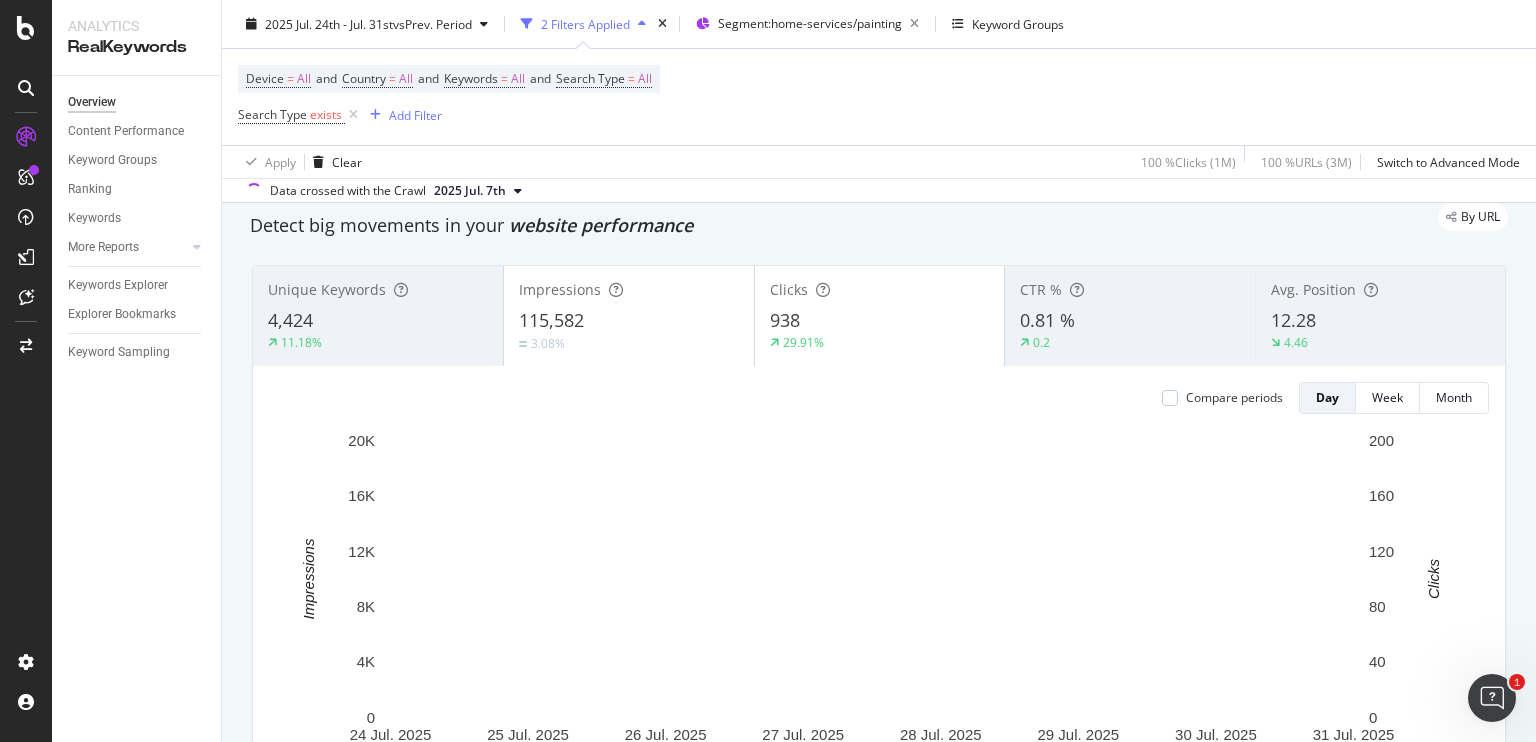 scroll, scrollTop: 74, scrollLeft: 0, axis: vertical 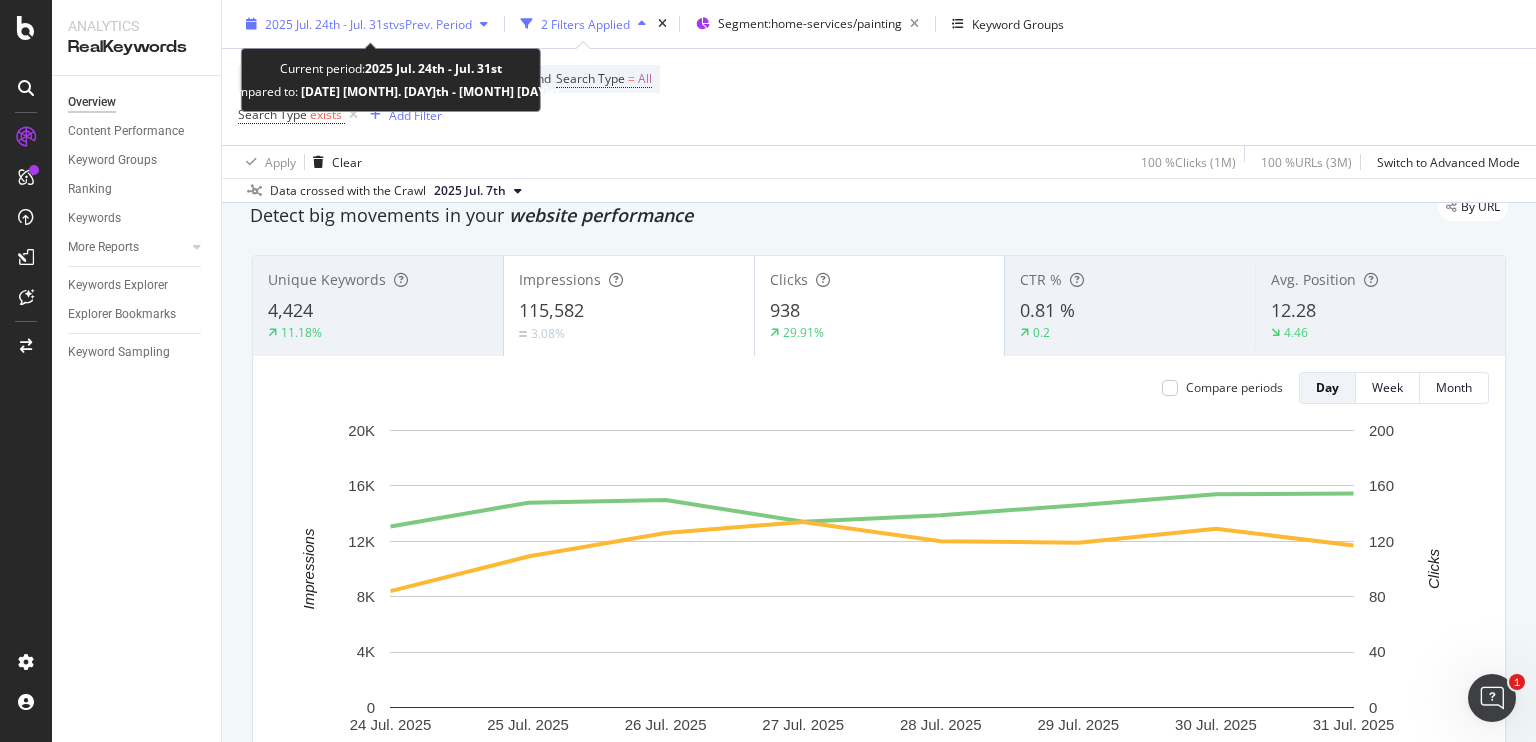 click on "2025 Jul. 24th - Jul. 31st" at bounding box center (329, 23) 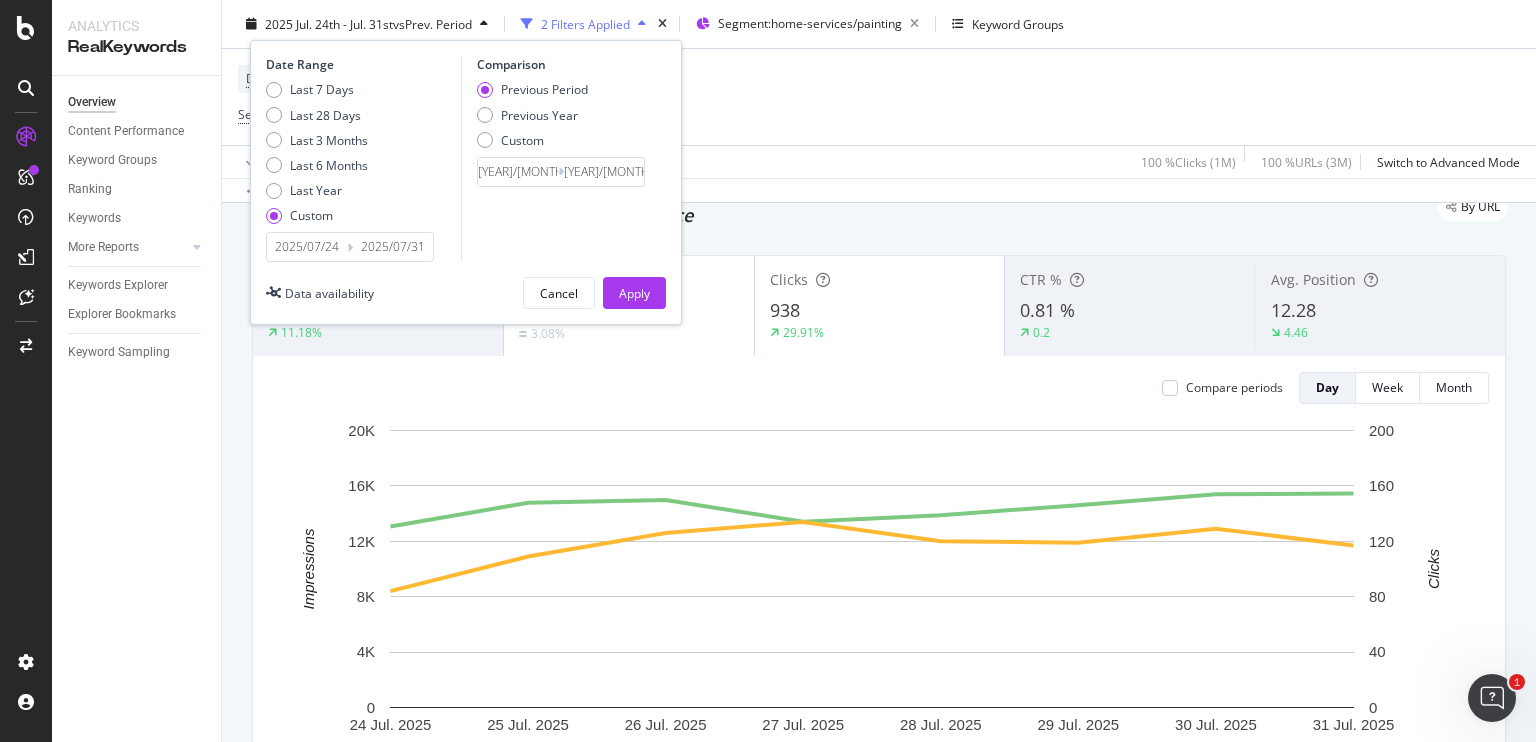 click on "[YEAR]/[MONTH]/[DAY] Navigate forward to interact with the calendar and select a date. Press the question mark key to get the keyboard shortcuts for changing dates. [YEAR]/[MONTH]/[DAY] Navigate backward to interact with the calendar and select a date. Press the question mark key to get the keyboard shortcuts for changing dates." at bounding box center (561, 172) 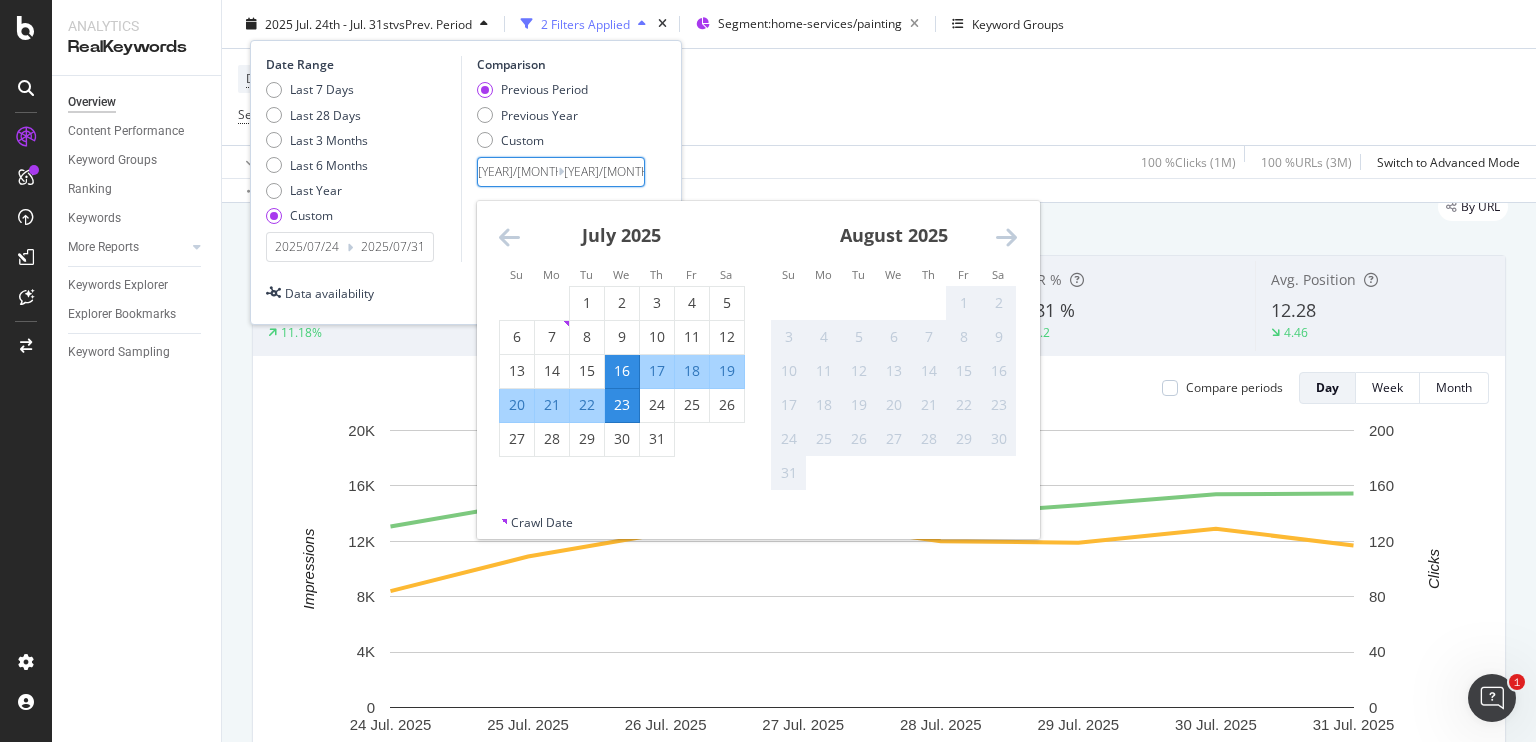 click on "[YEAR]/[MONTH]/[DAY]" at bounding box center [518, 172] 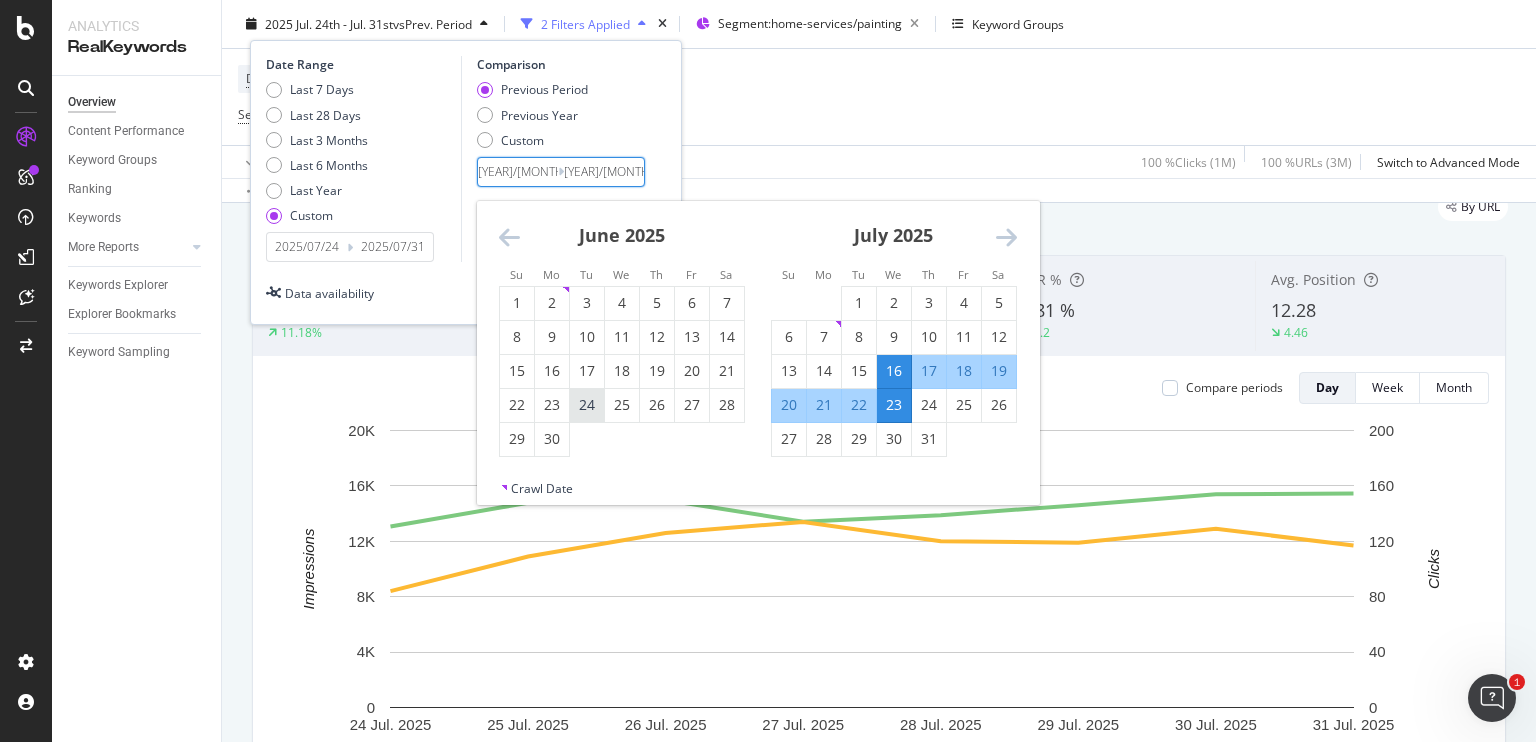 click on "24" at bounding box center [587, 405] 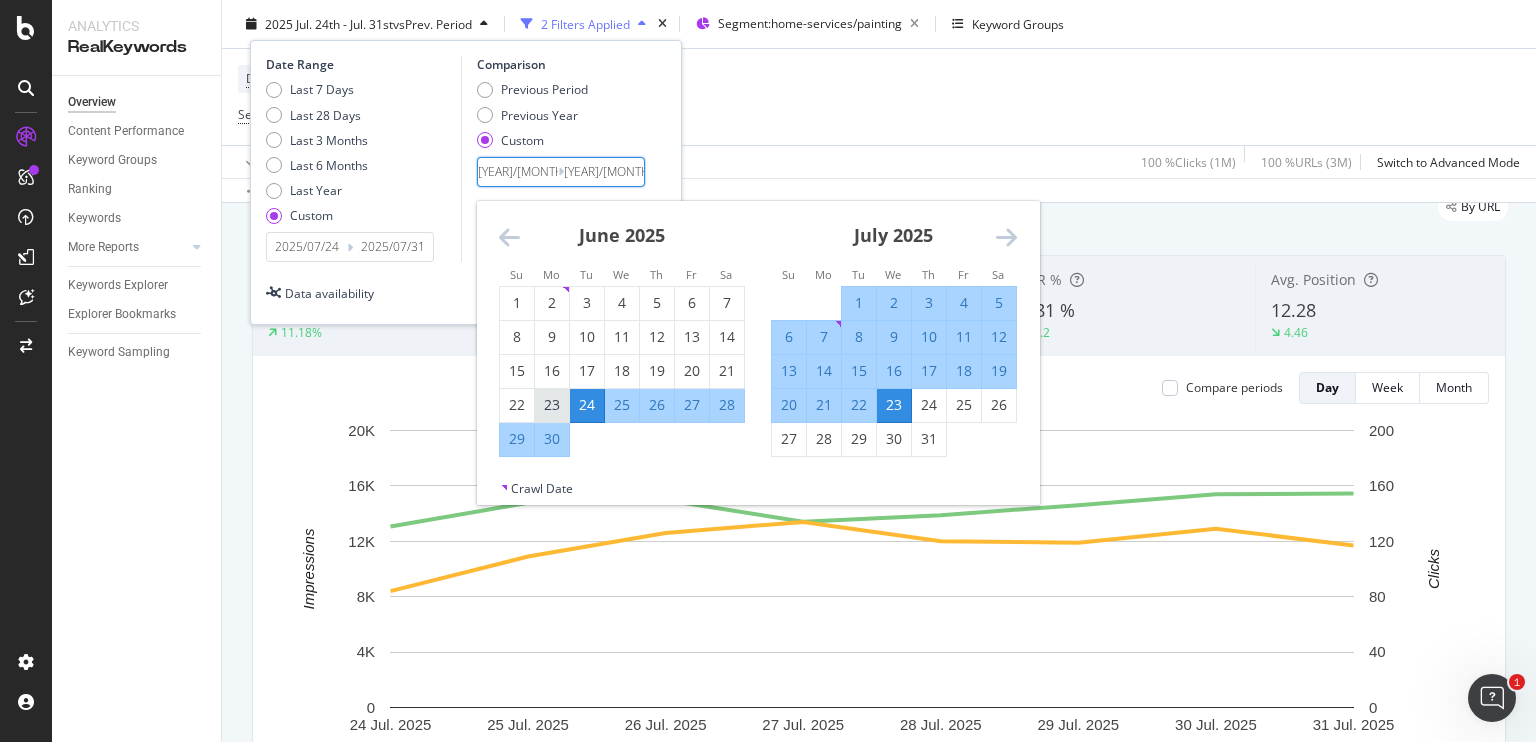 click on "23" at bounding box center [552, 405] 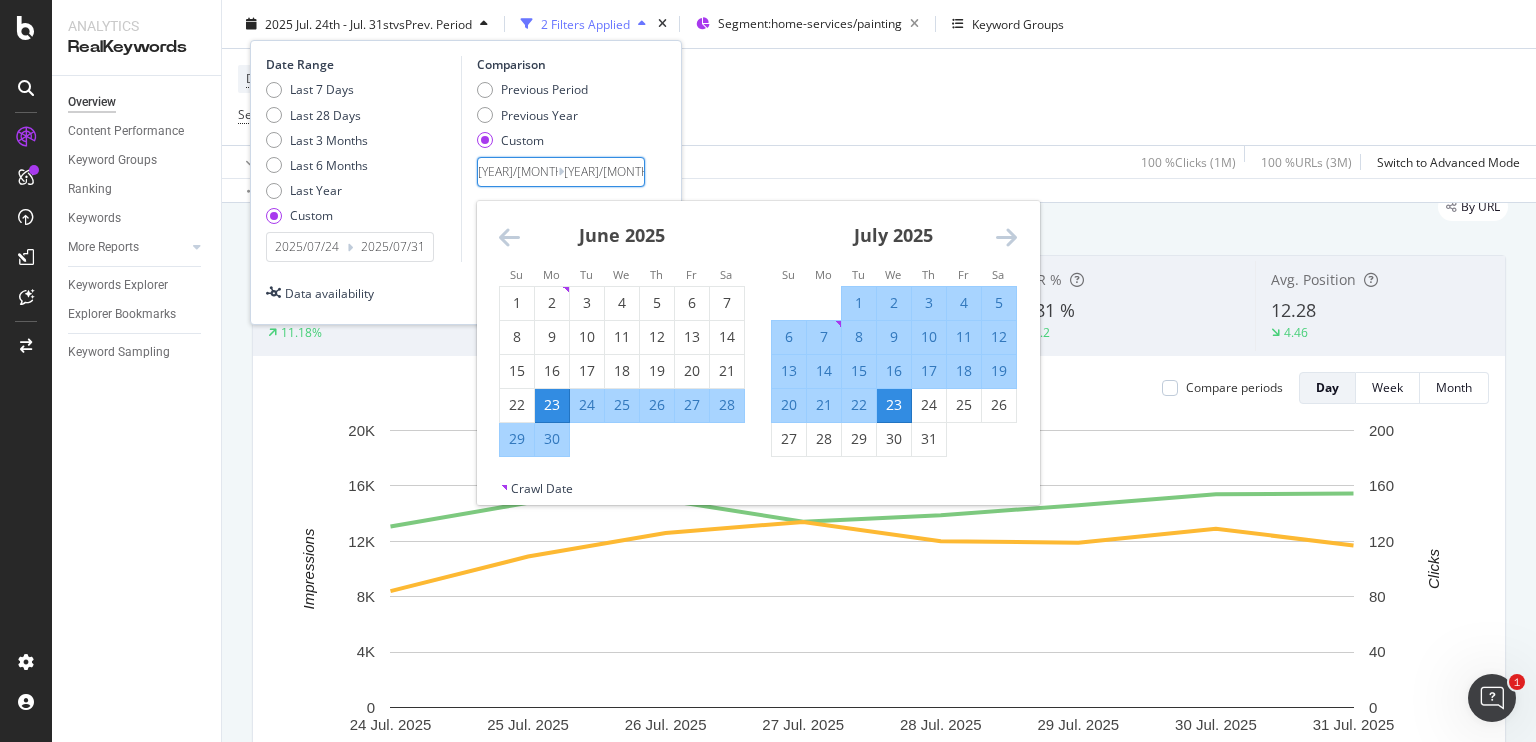 click on "30" at bounding box center (552, 438) 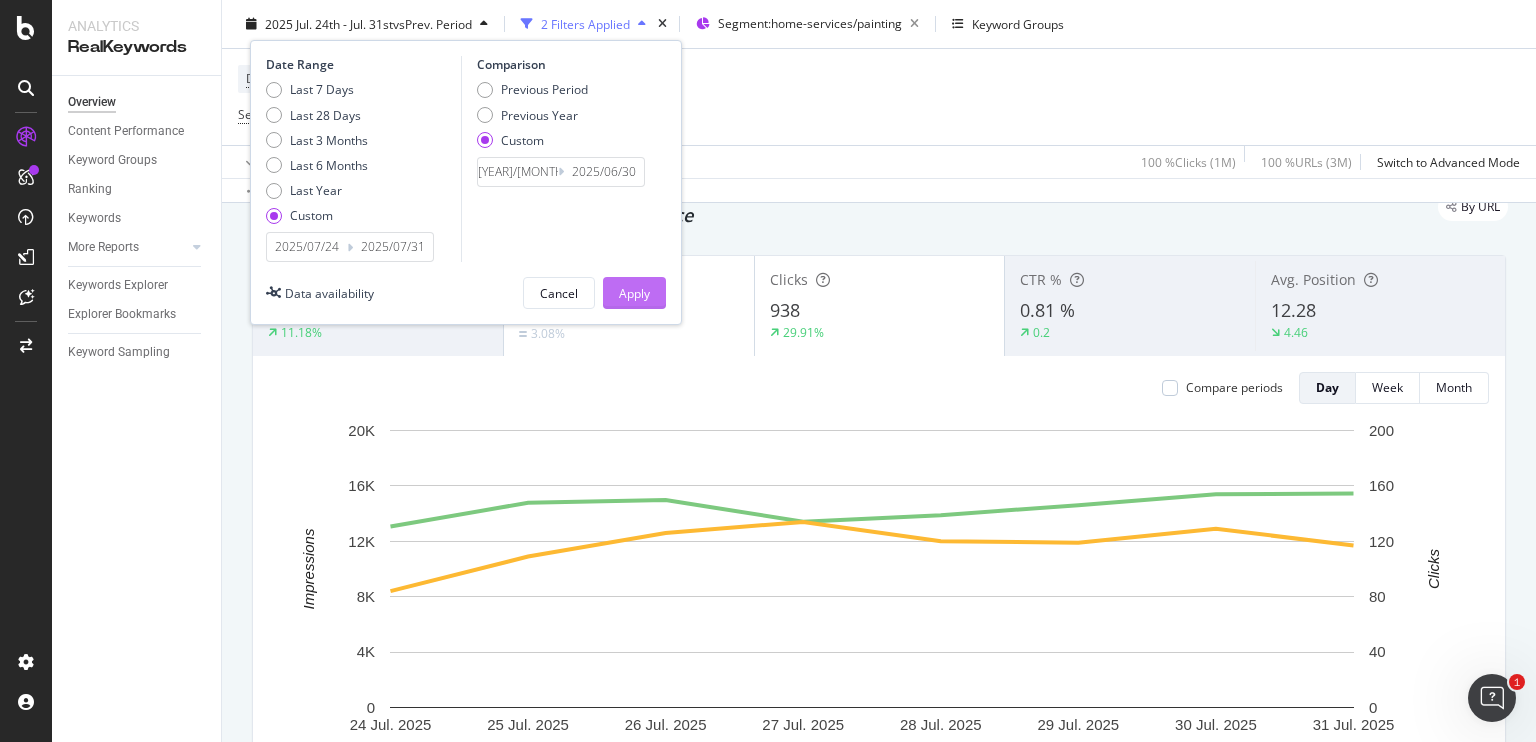click on "Apply" at bounding box center [634, 293] 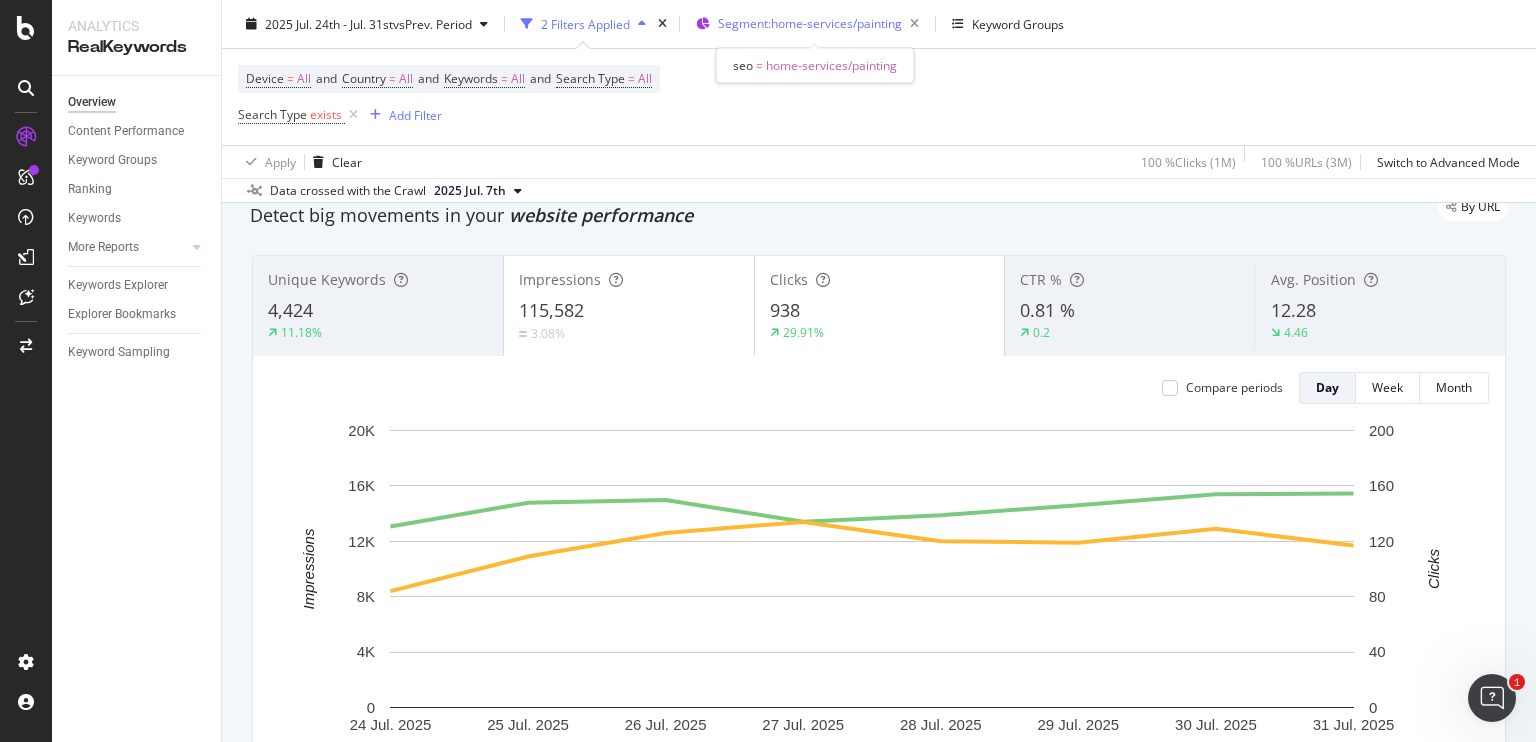 click on "Segment: home-services/painting" at bounding box center [810, 23] 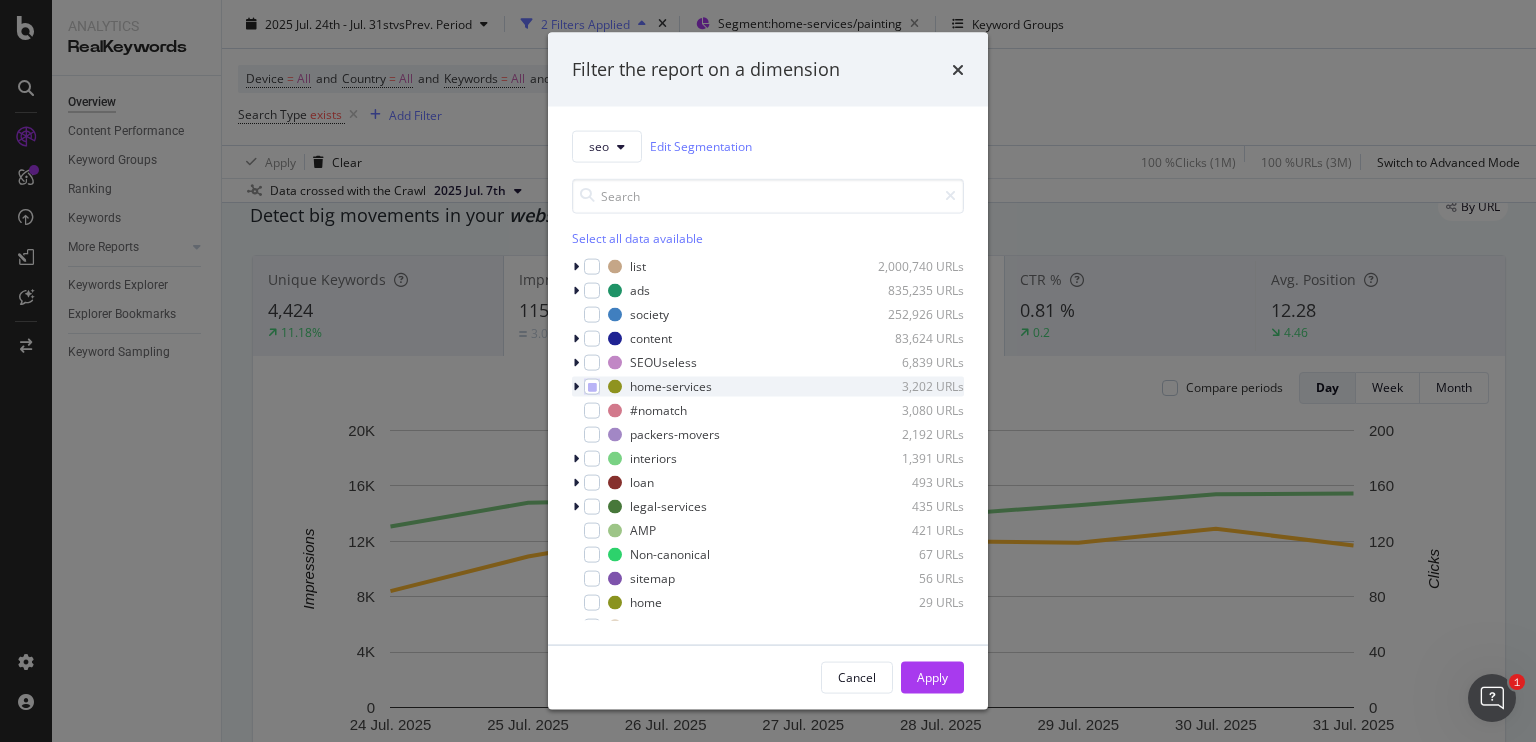 click at bounding box center [578, 386] 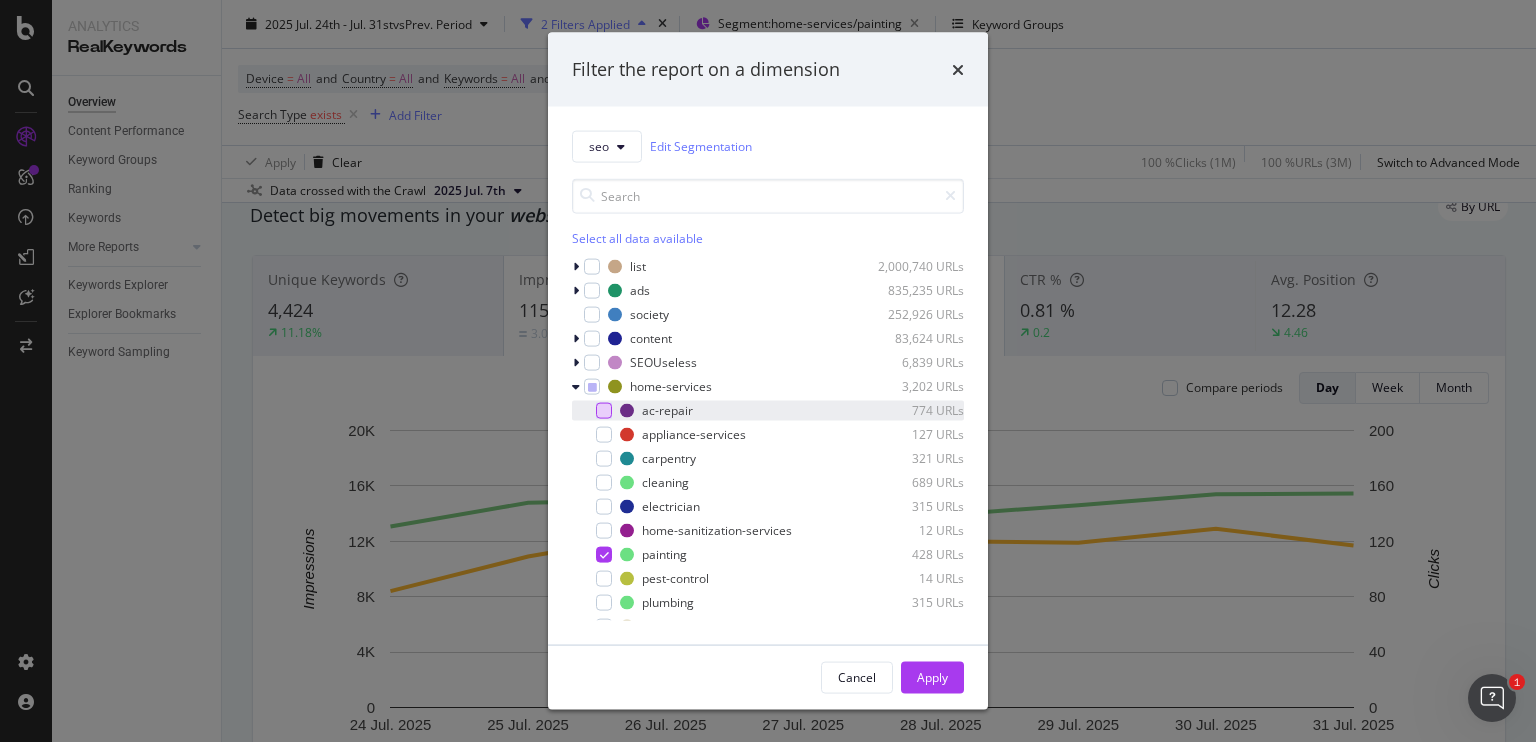 click at bounding box center (604, 410) 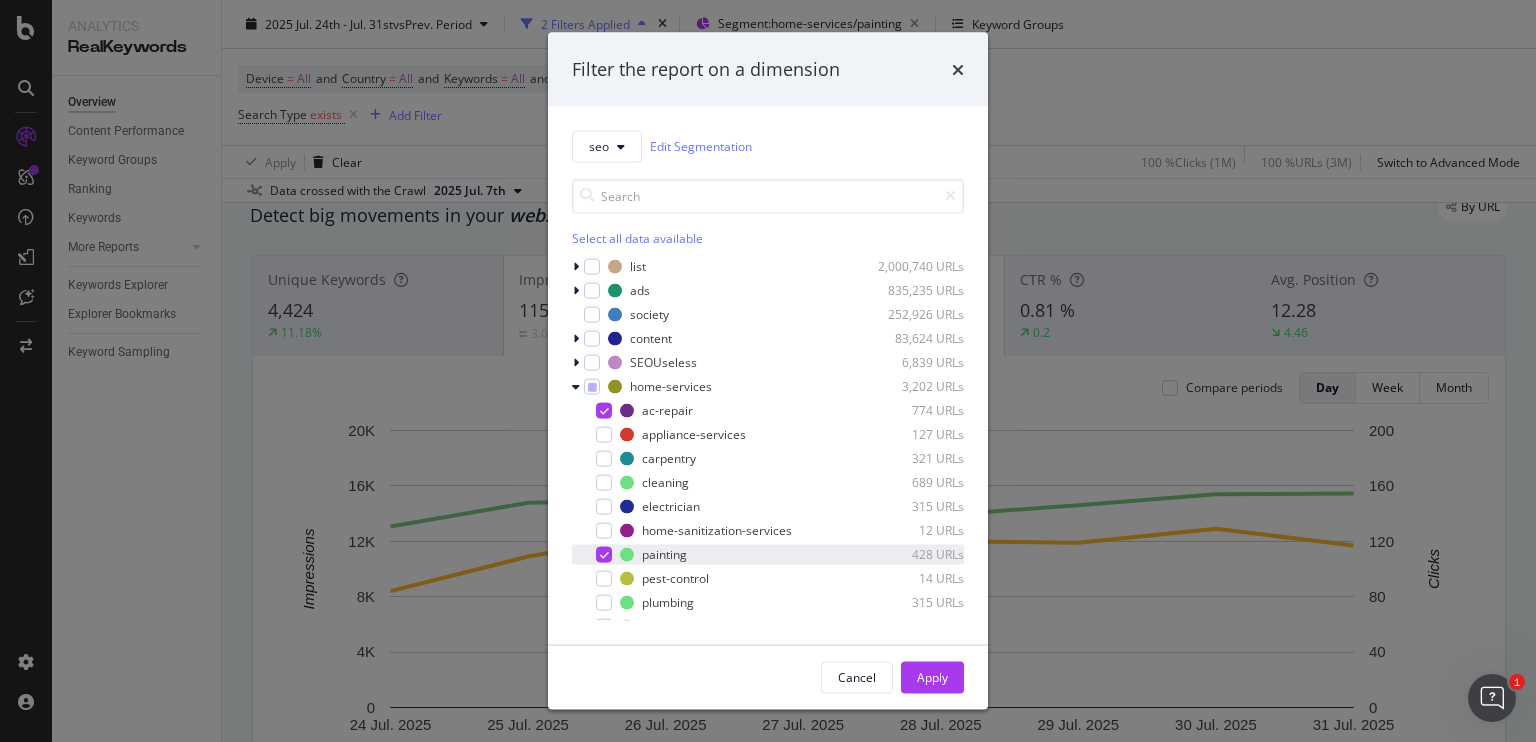 click at bounding box center [590, 554] 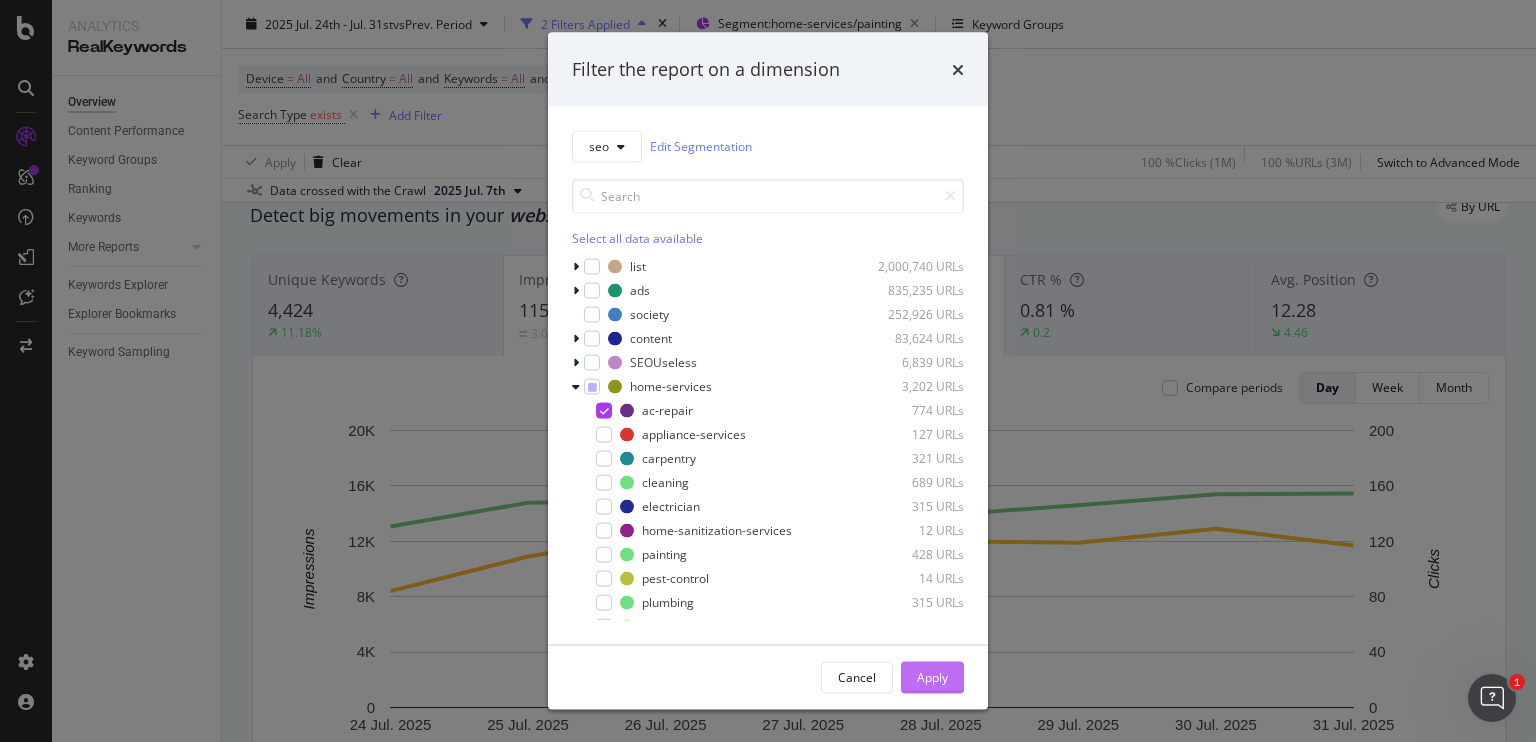 click on "Apply" at bounding box center (932, 677) 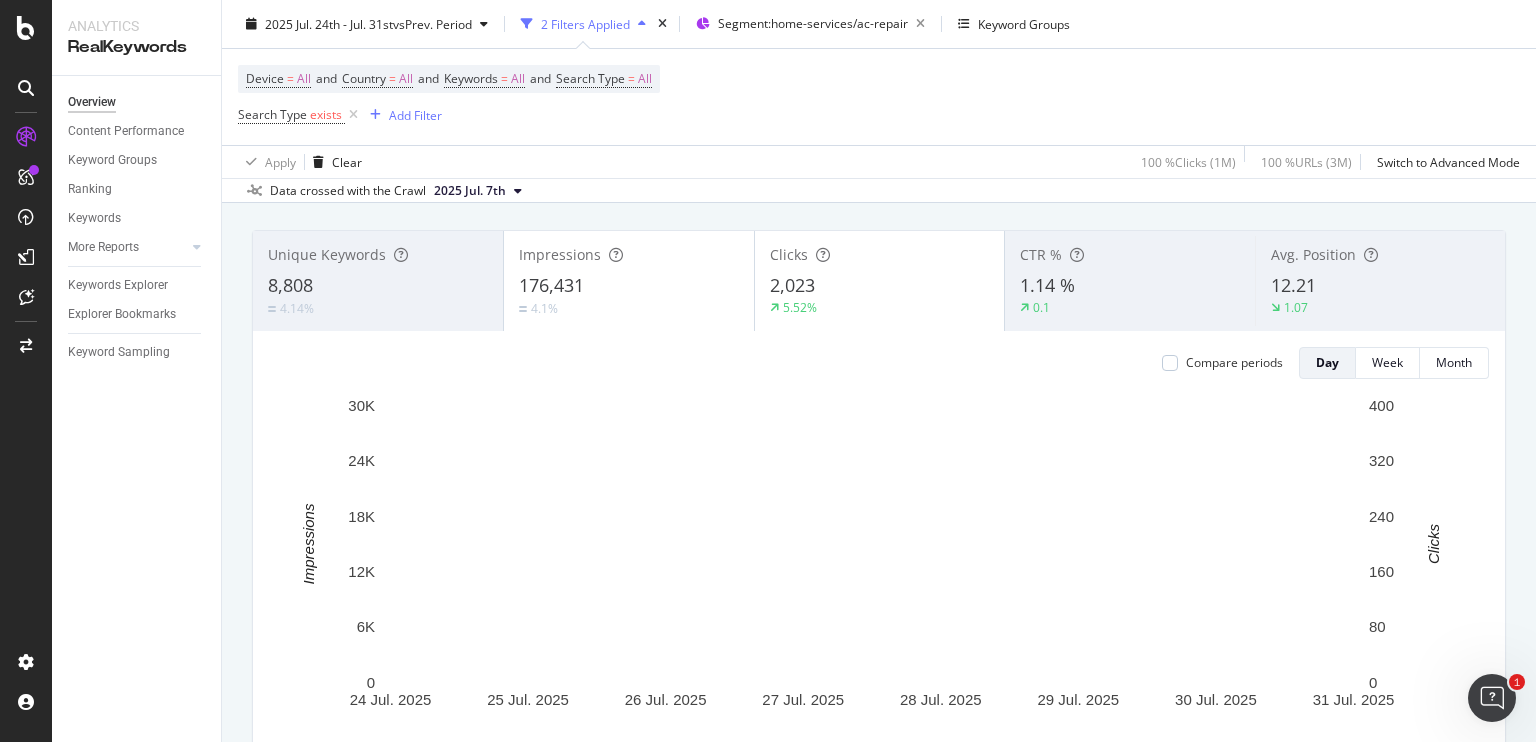 scroll, scrollTop: 96, scrollLeft: 0, axis: vertical 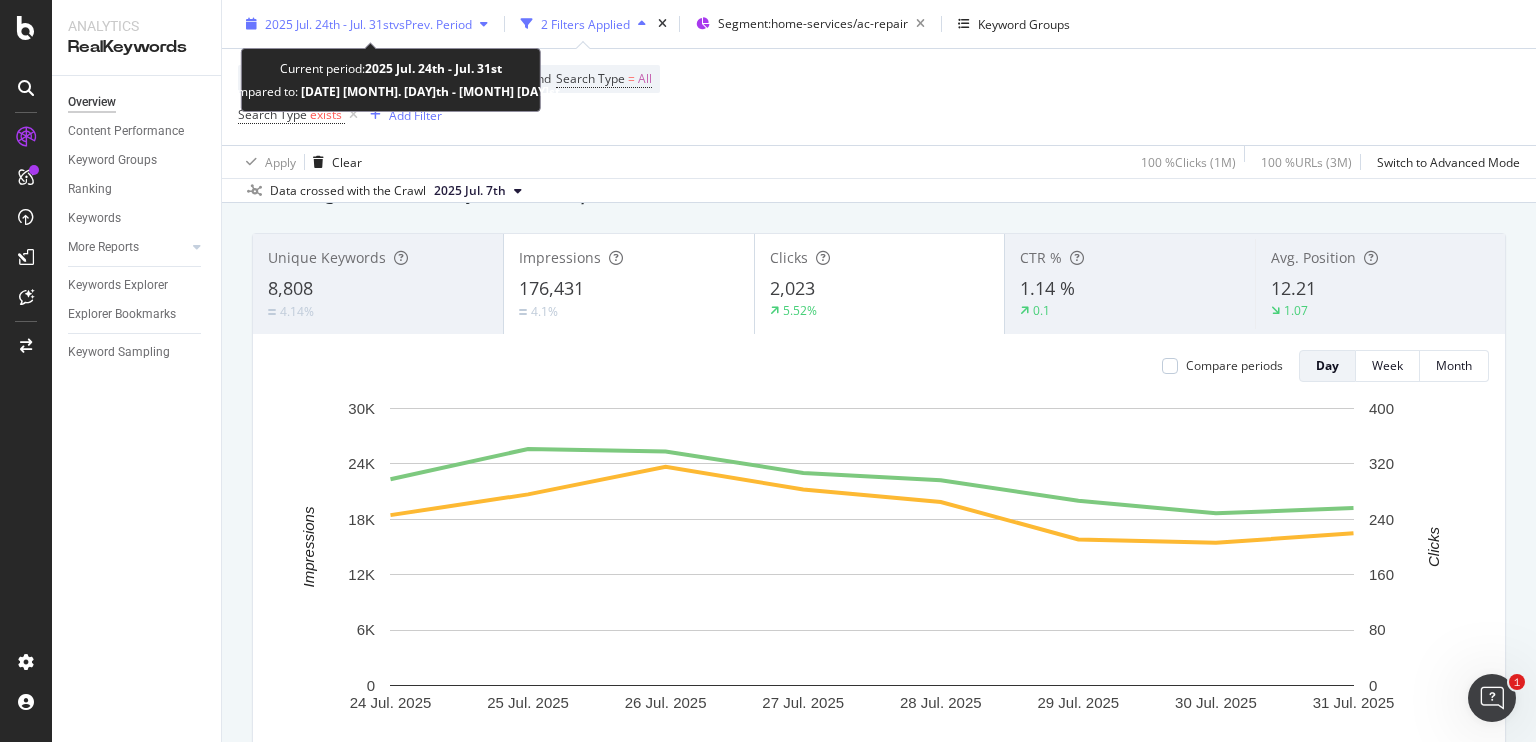 click on "2025 Jul. 24th - Jul. 31st" at bounding box center [329, 23] 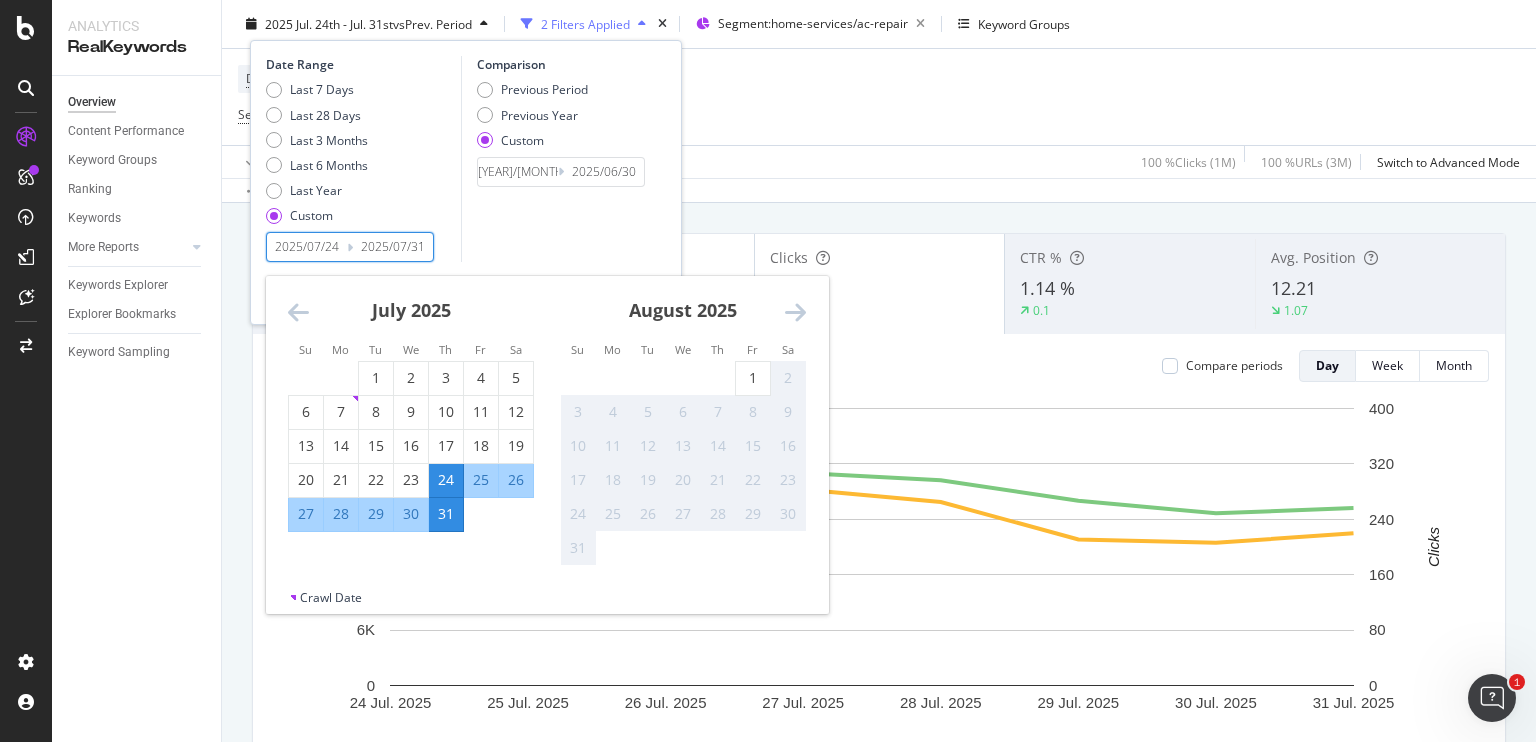 click on "2025/07/24" at bounding box center [307, 247] 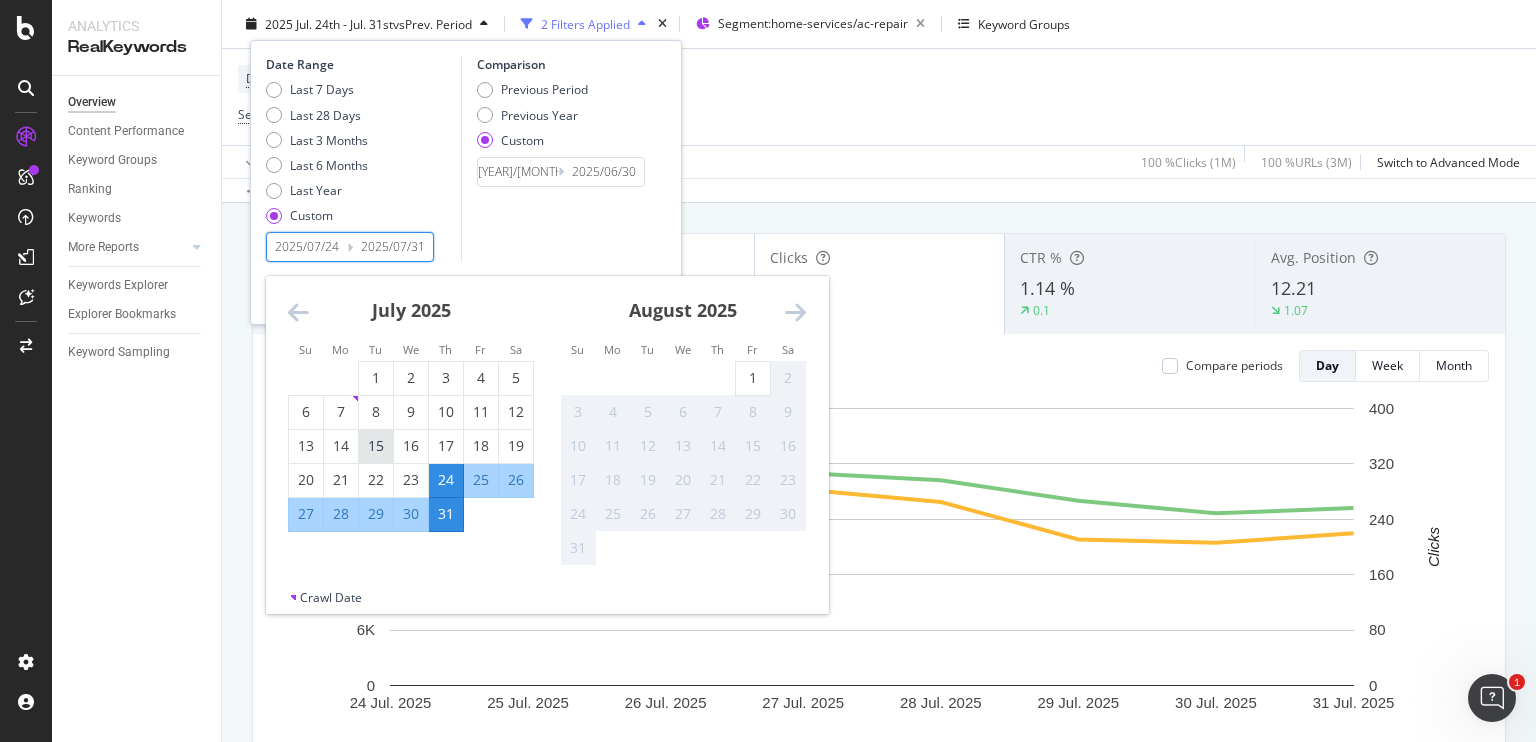 click on "15" at bounding box center (376, 446) 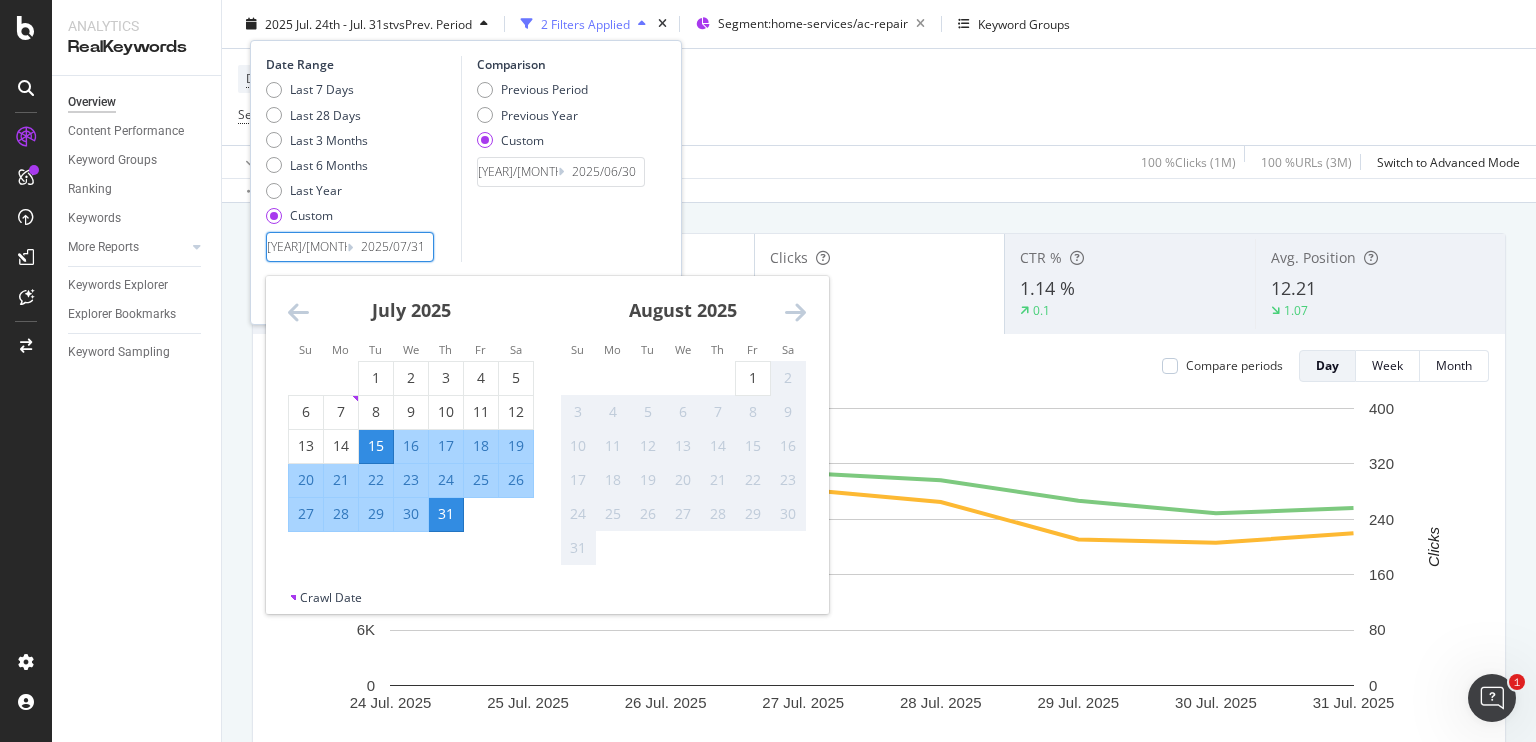click on "16" at bounding box center (411, 446) 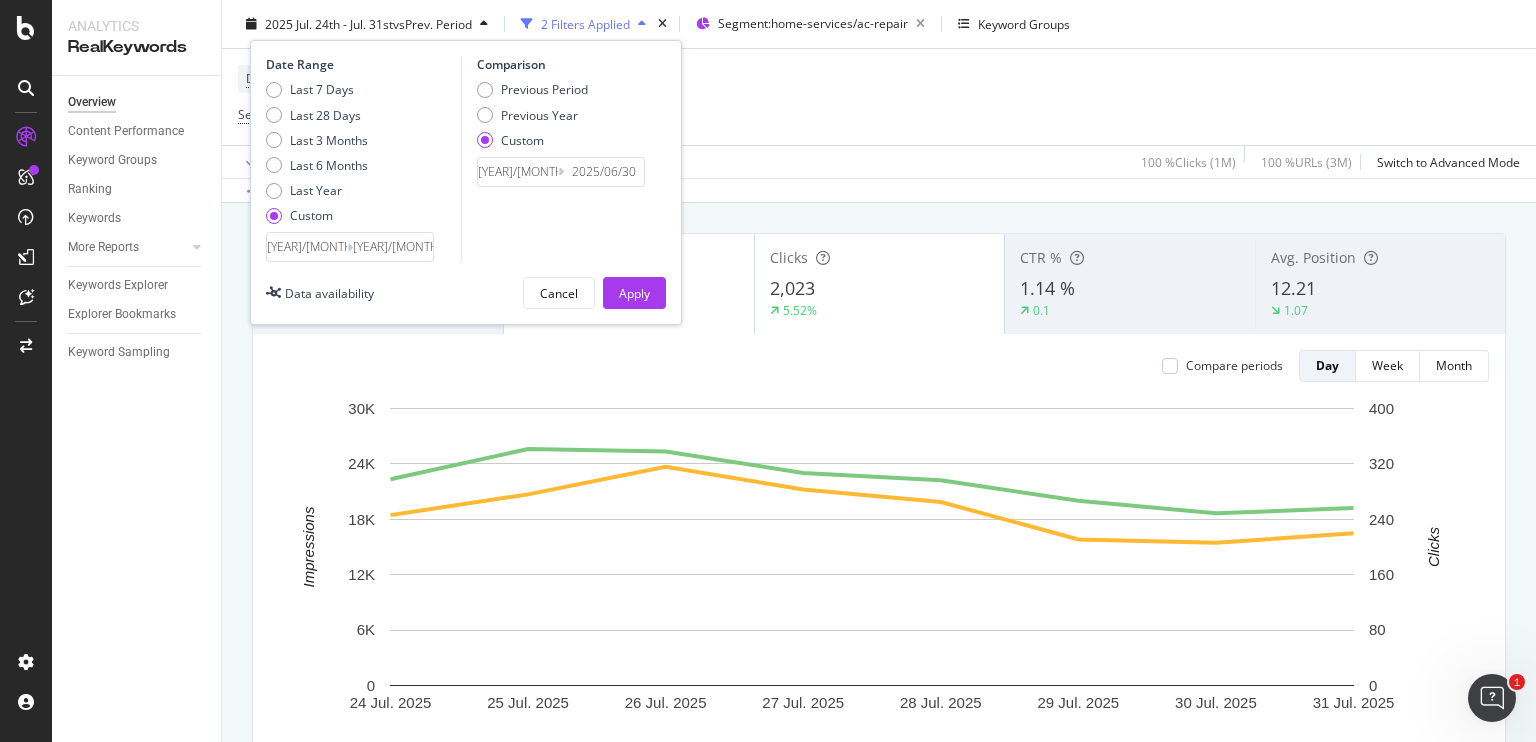 type on "[YEAR]/[MONTH]/[DAY]" 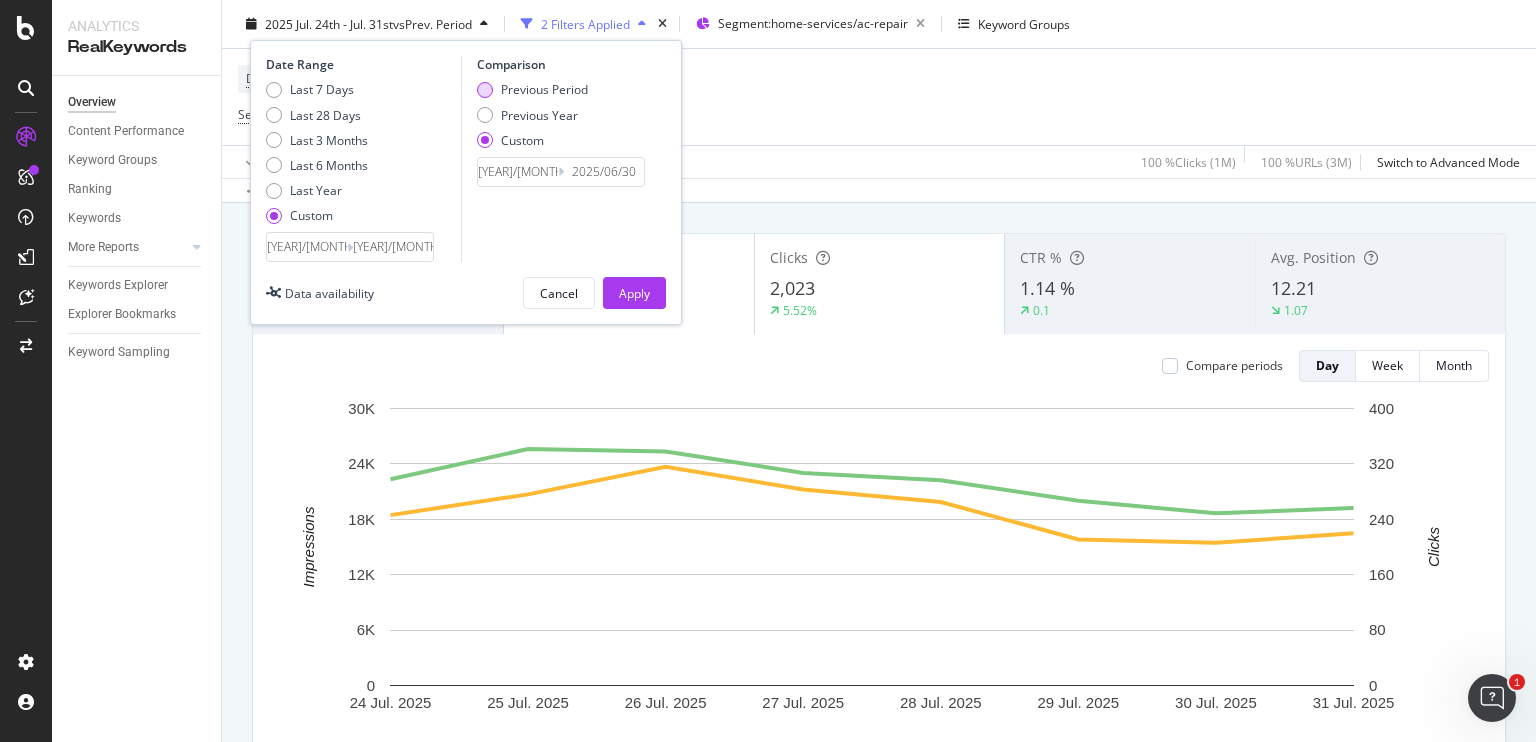 click at bounding box center [485, 90] 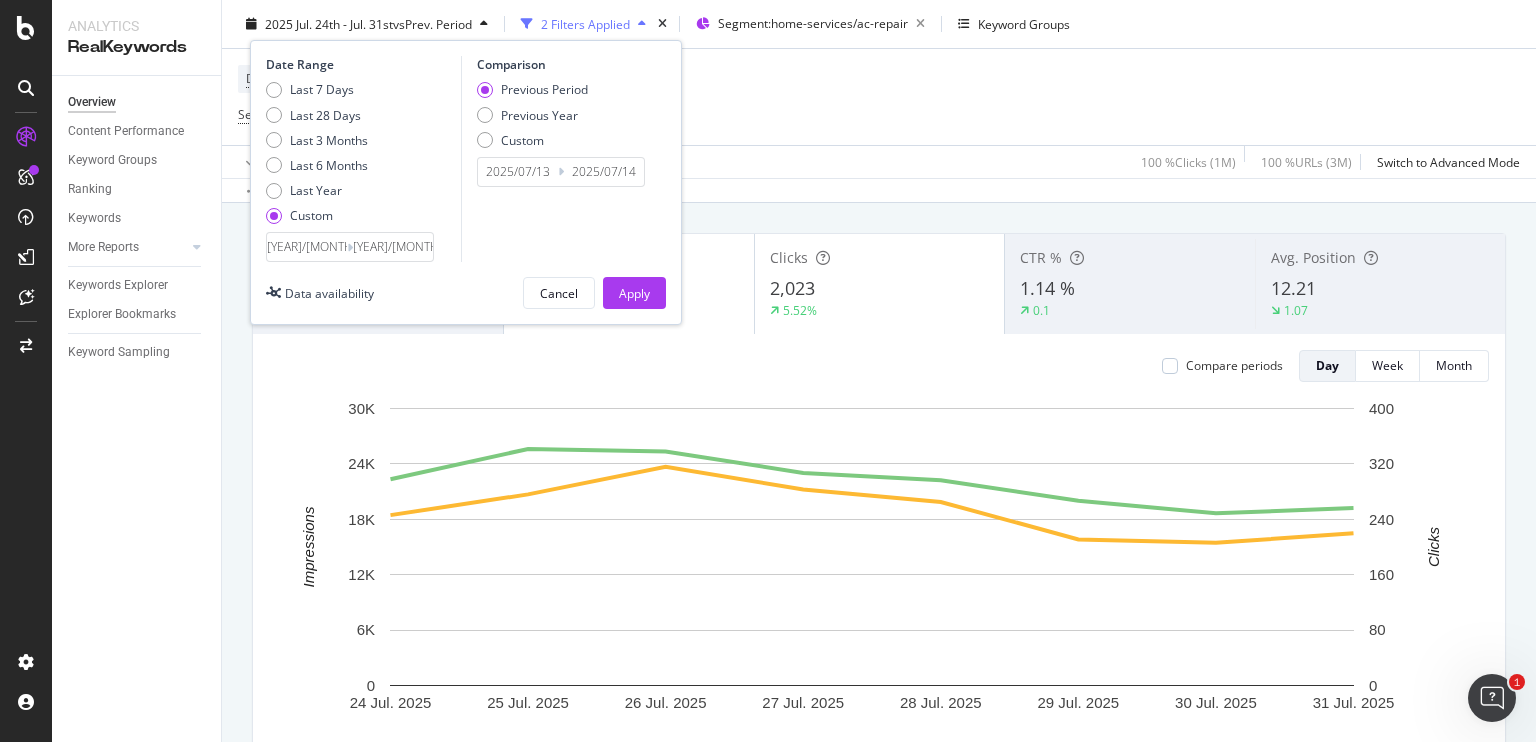 click on "[YEAR]/[MONTH]/[DAY]" at bounding box center [307, 247] 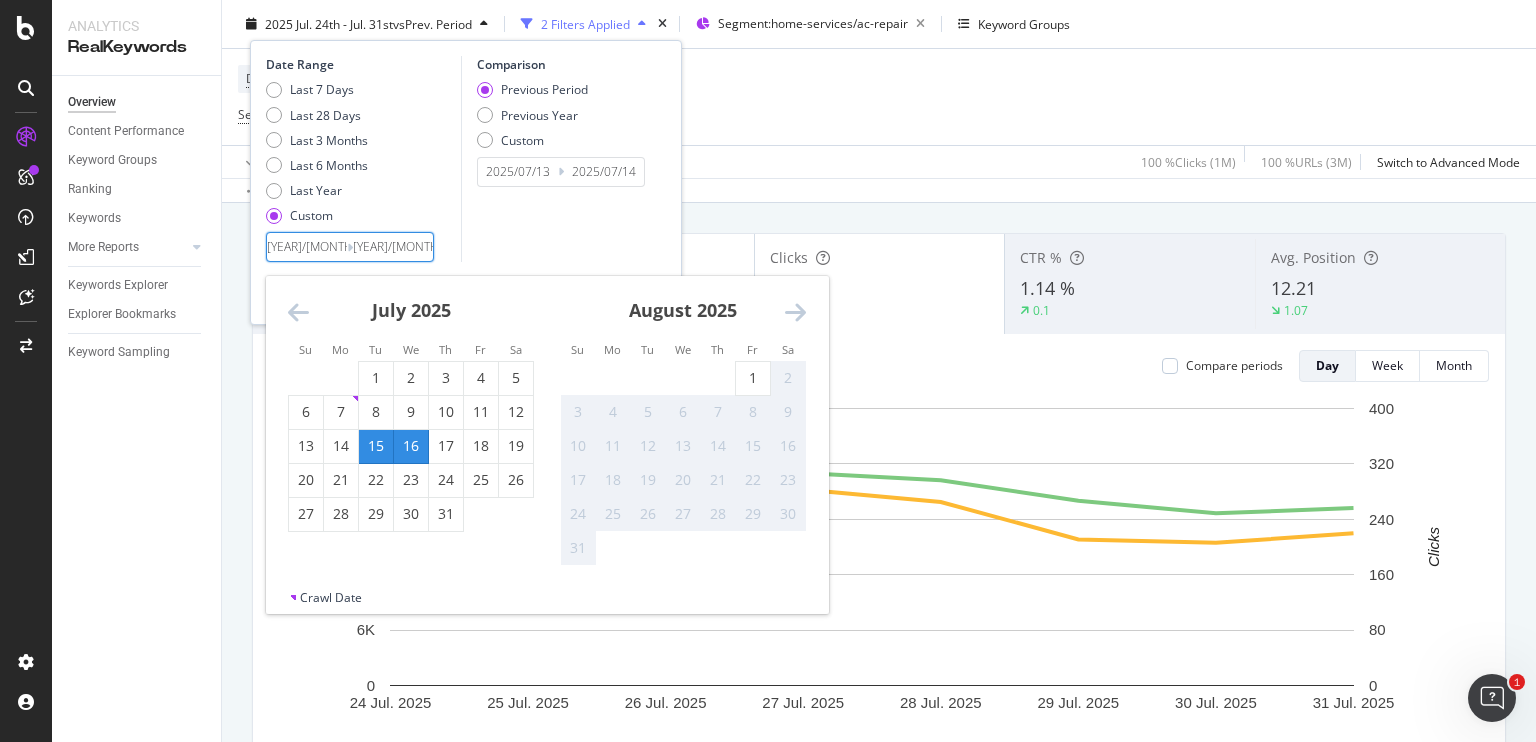 click on "15" at bounding box center (376, 446) 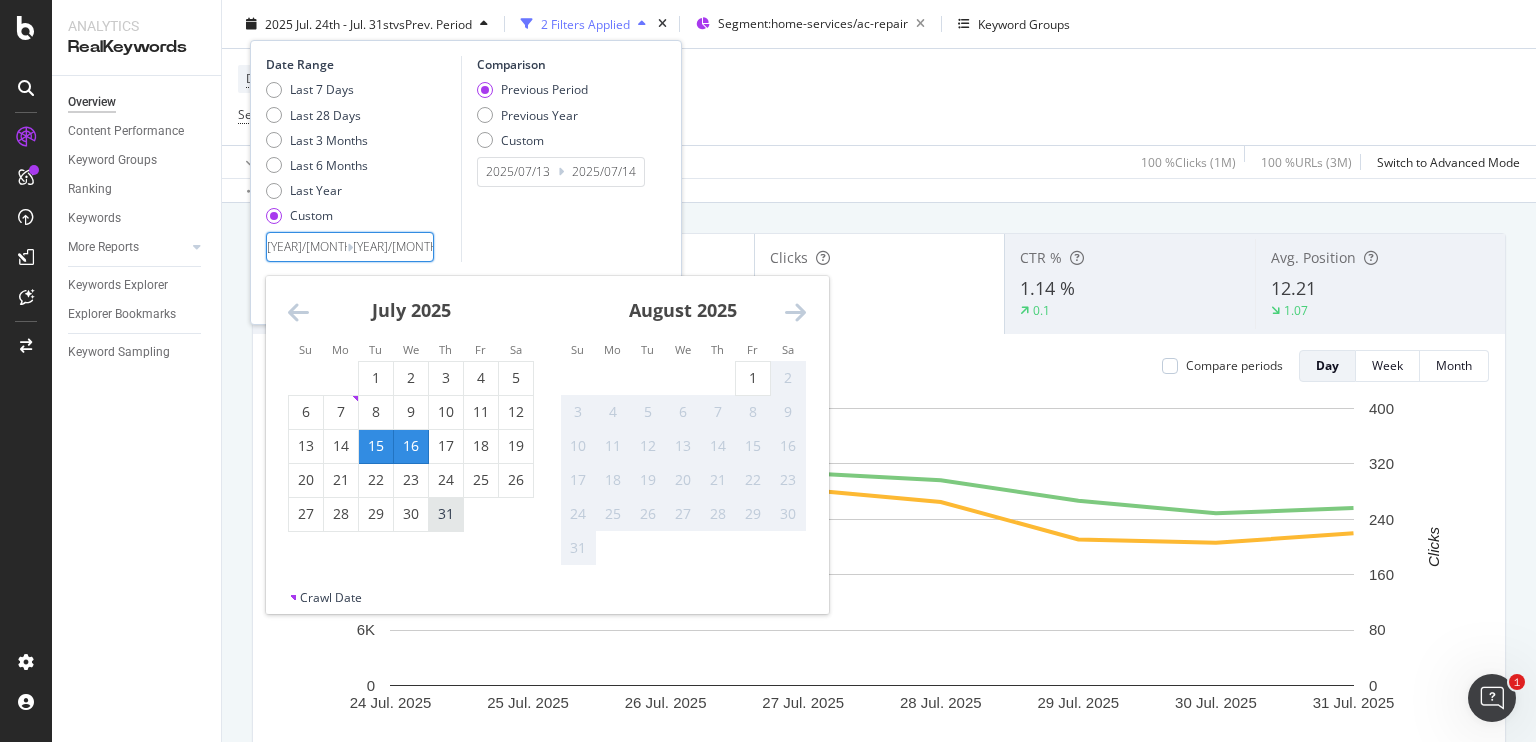click on "31" at bounding box center (446, 514) 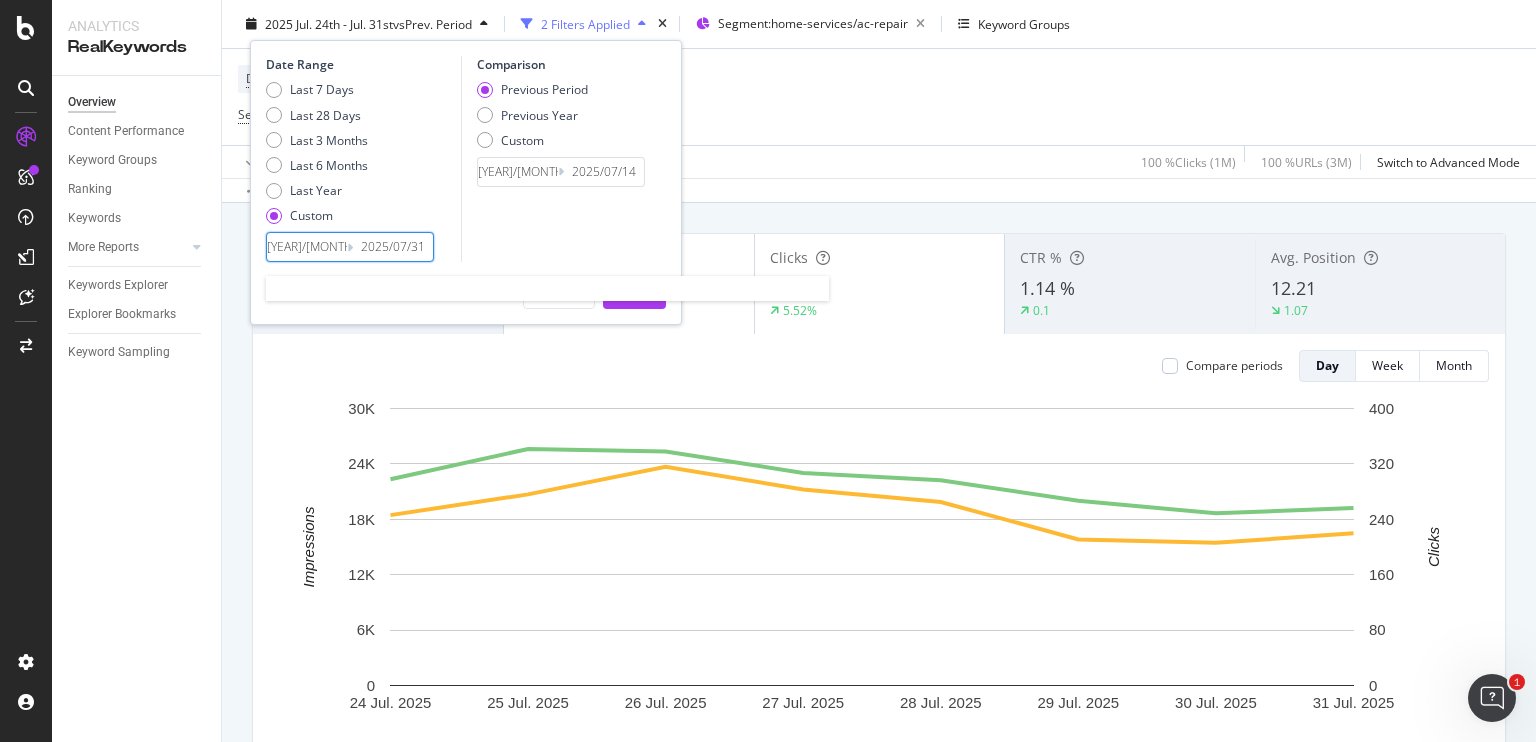 click on "[YEAR]/[MONTH]/[DAY]" at bounding box center [307, 247] 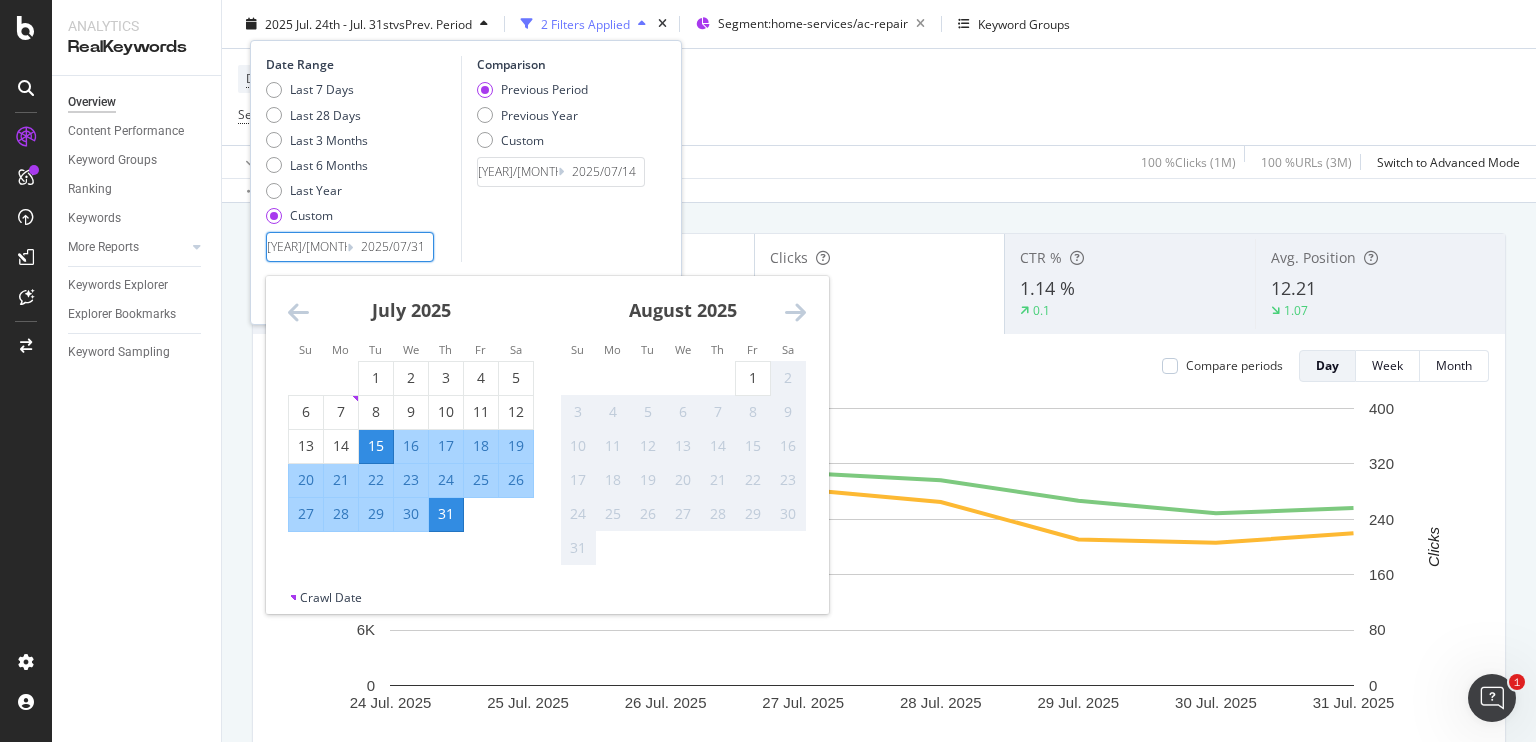 click on "16" at bounding box center [411, 446] 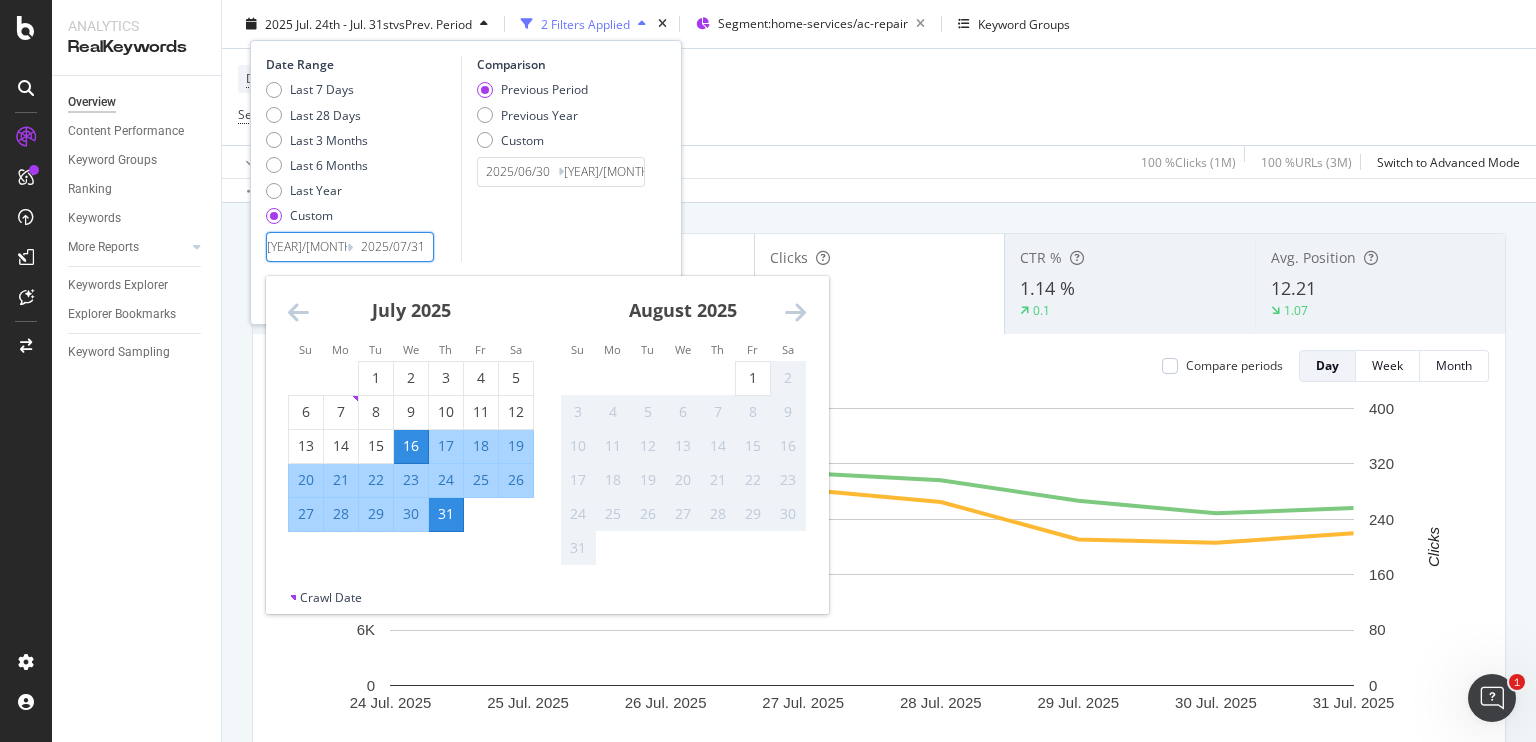 click on "Comparison Previous Period Previous Year Custom [DATE] Navigate forward to interact with the calendar and select a date. Press the question mark key to get the keyboard shortcuts for changing dates. [DATE] Navigate backward to interact with the calendar and select a date. Press the question mark key to get the keyboard shortcuts for changing dates." at bounding box center [556, 159] 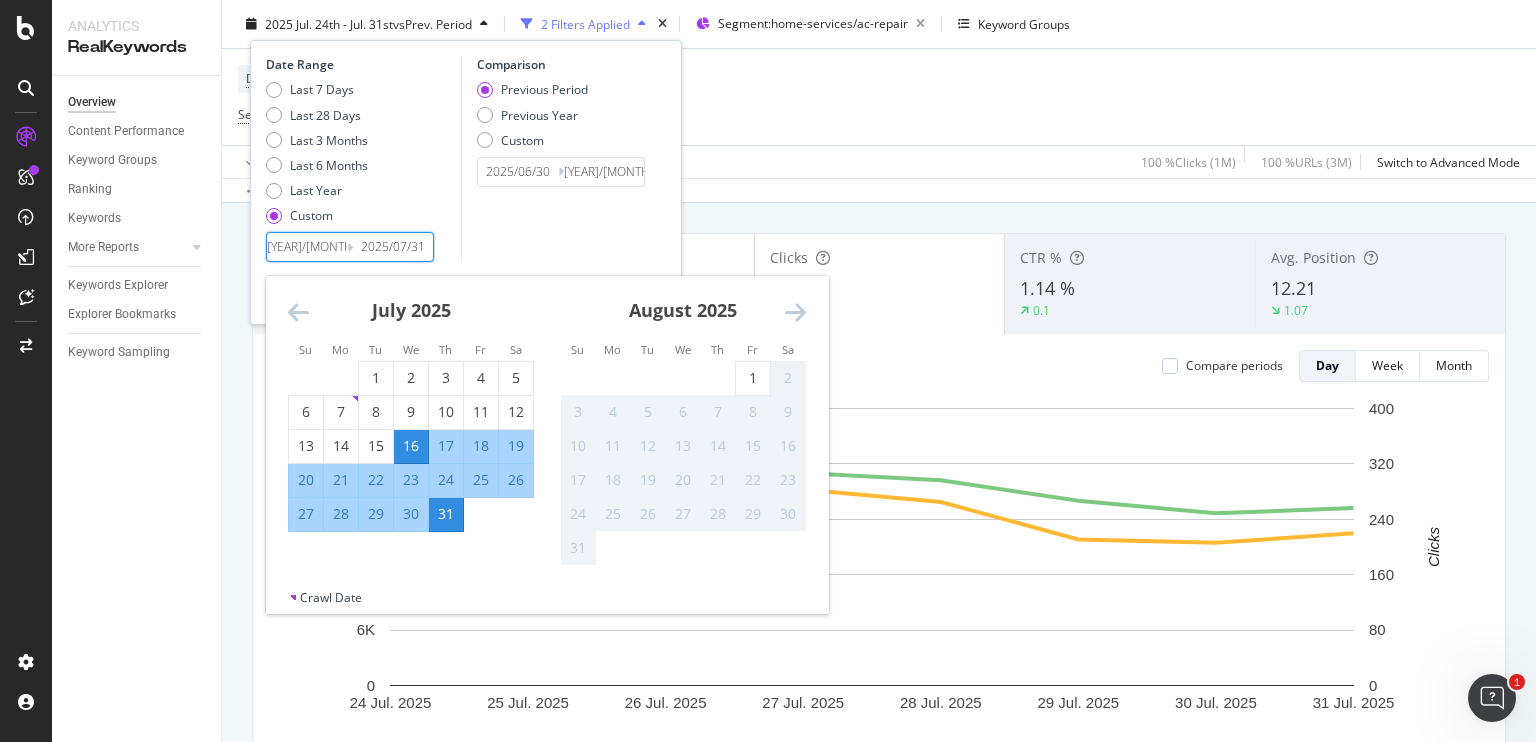 click on "2025/07/31" at bounding box center (393, 247) 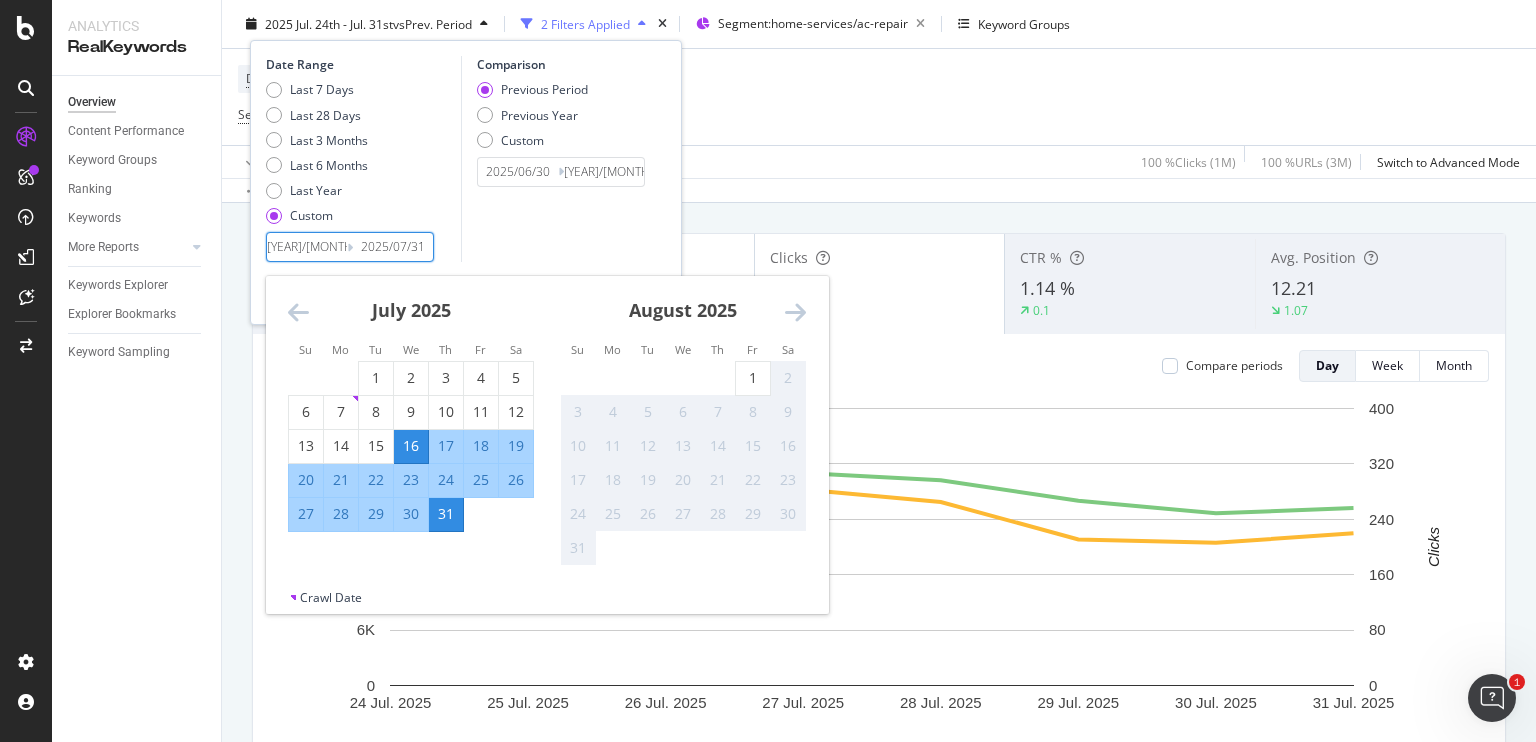 click on "31" at bounding box center [446, 514] 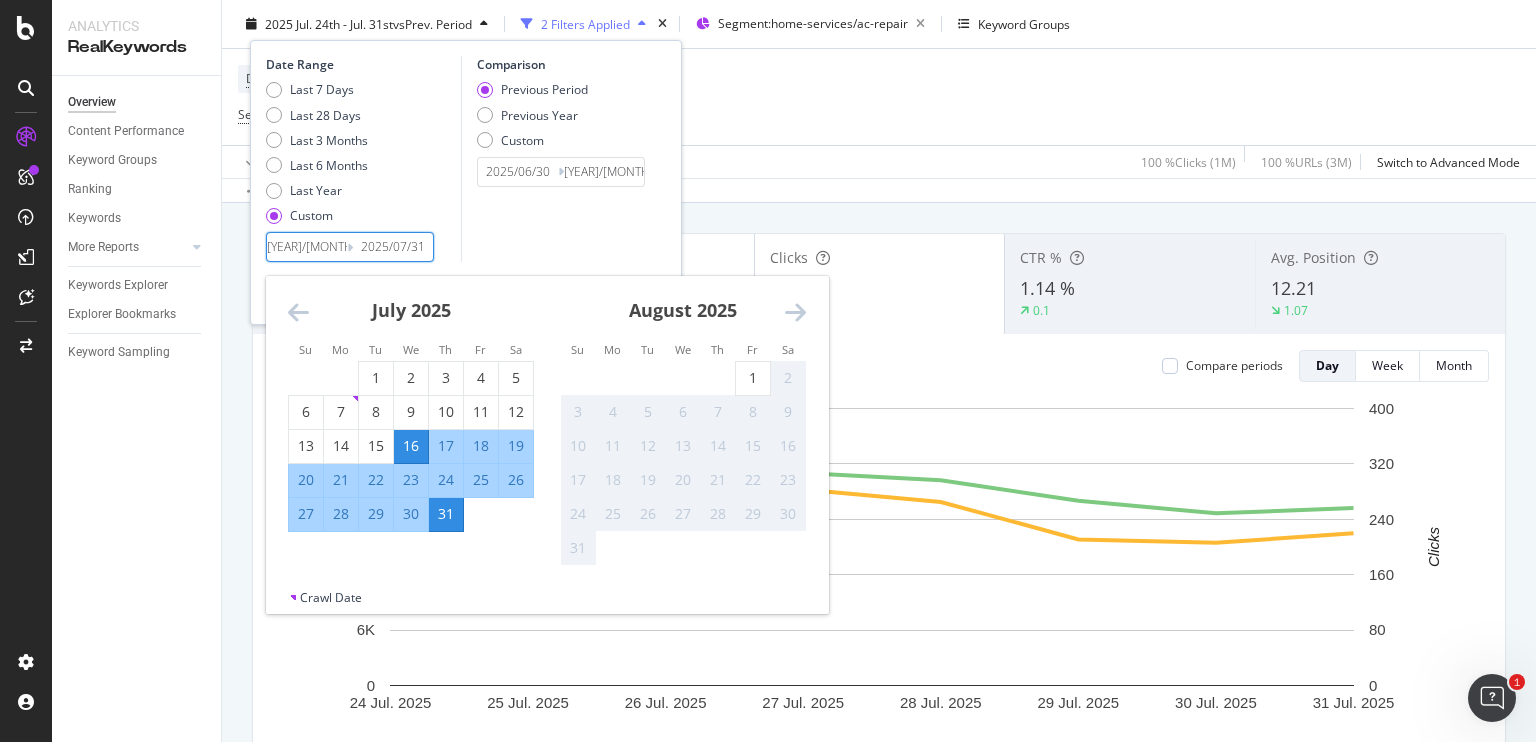 click on "[YEAR]/[MONTH]/[DAY]" at bounding box center [307, 247] 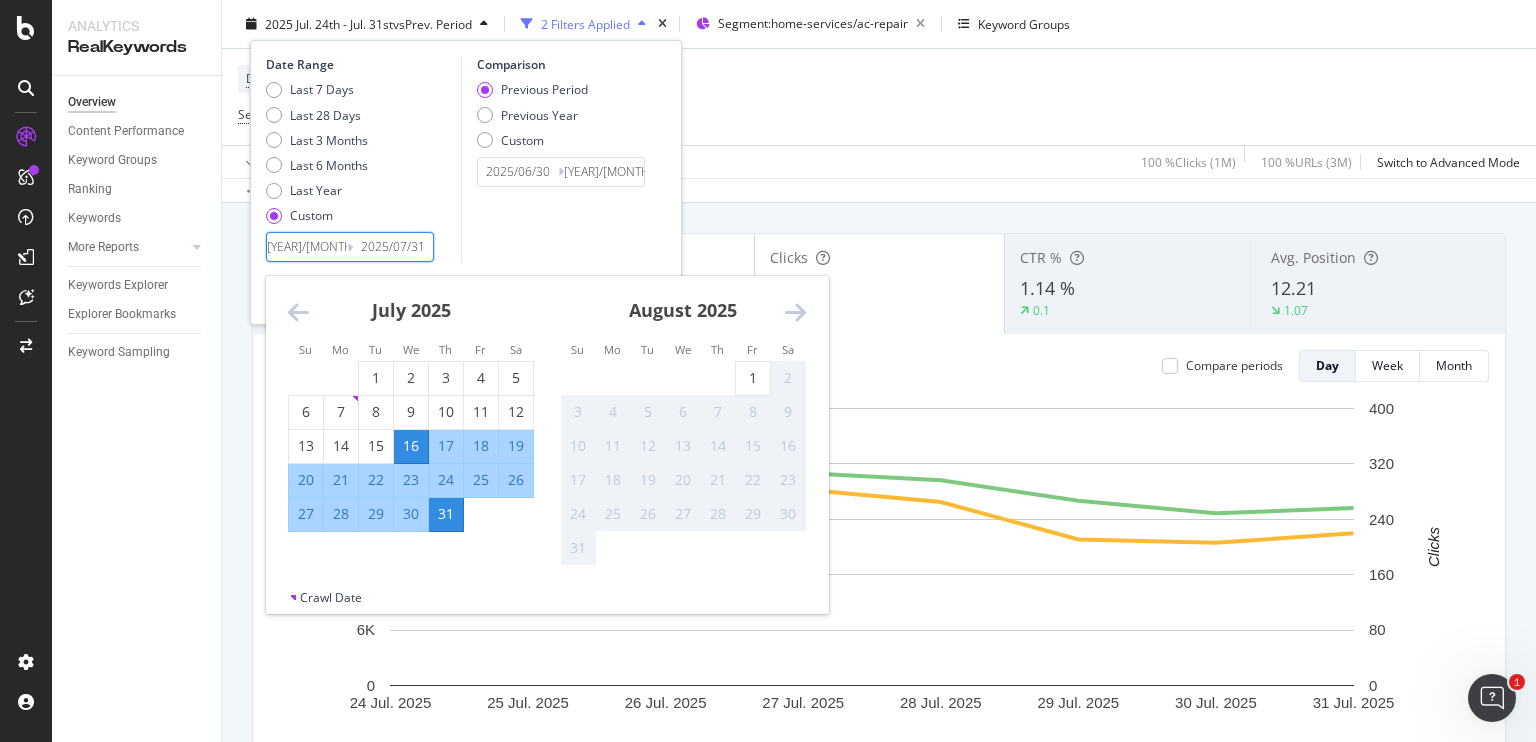 click on "16" at bounding box center (411, 446) 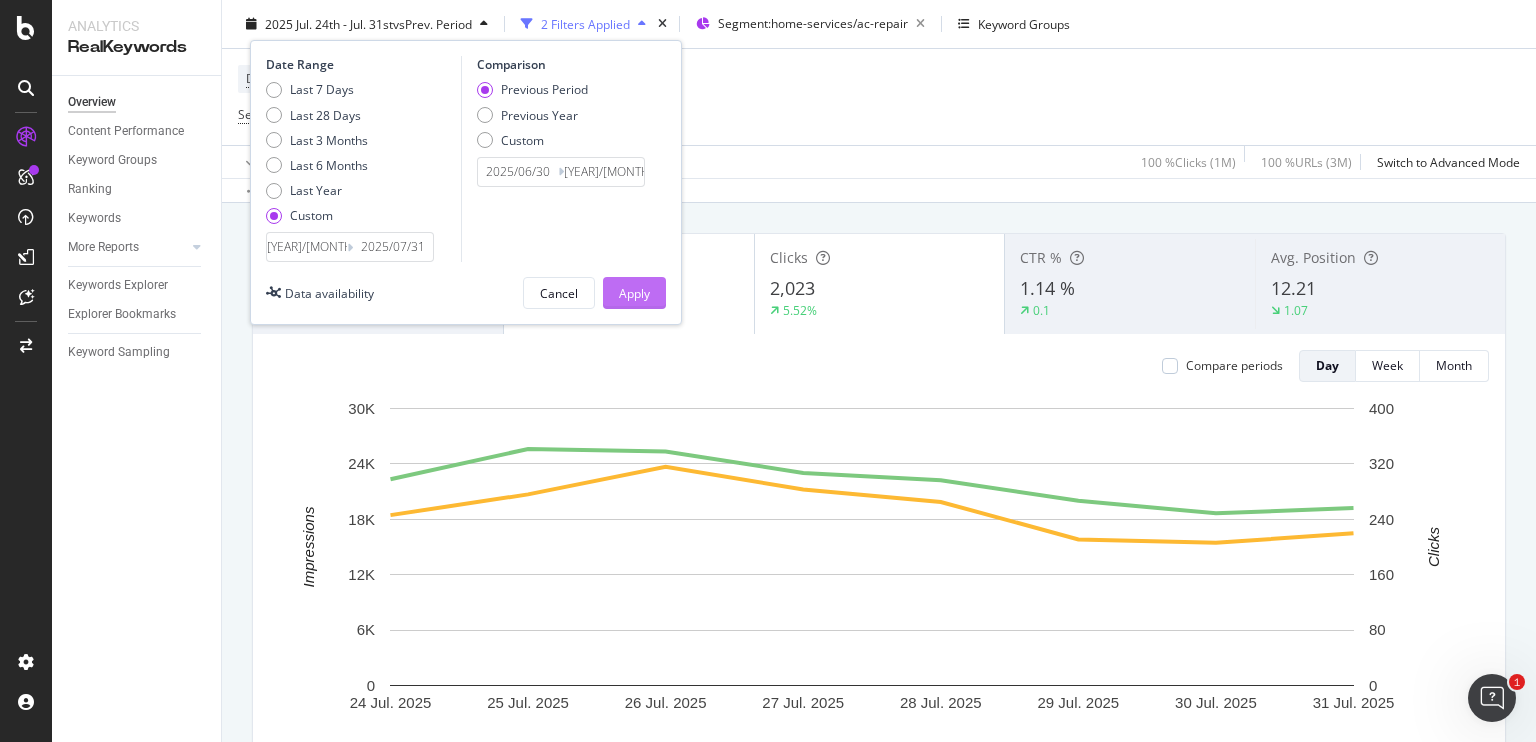 click on "Apply" at bounding box center [634, 292] 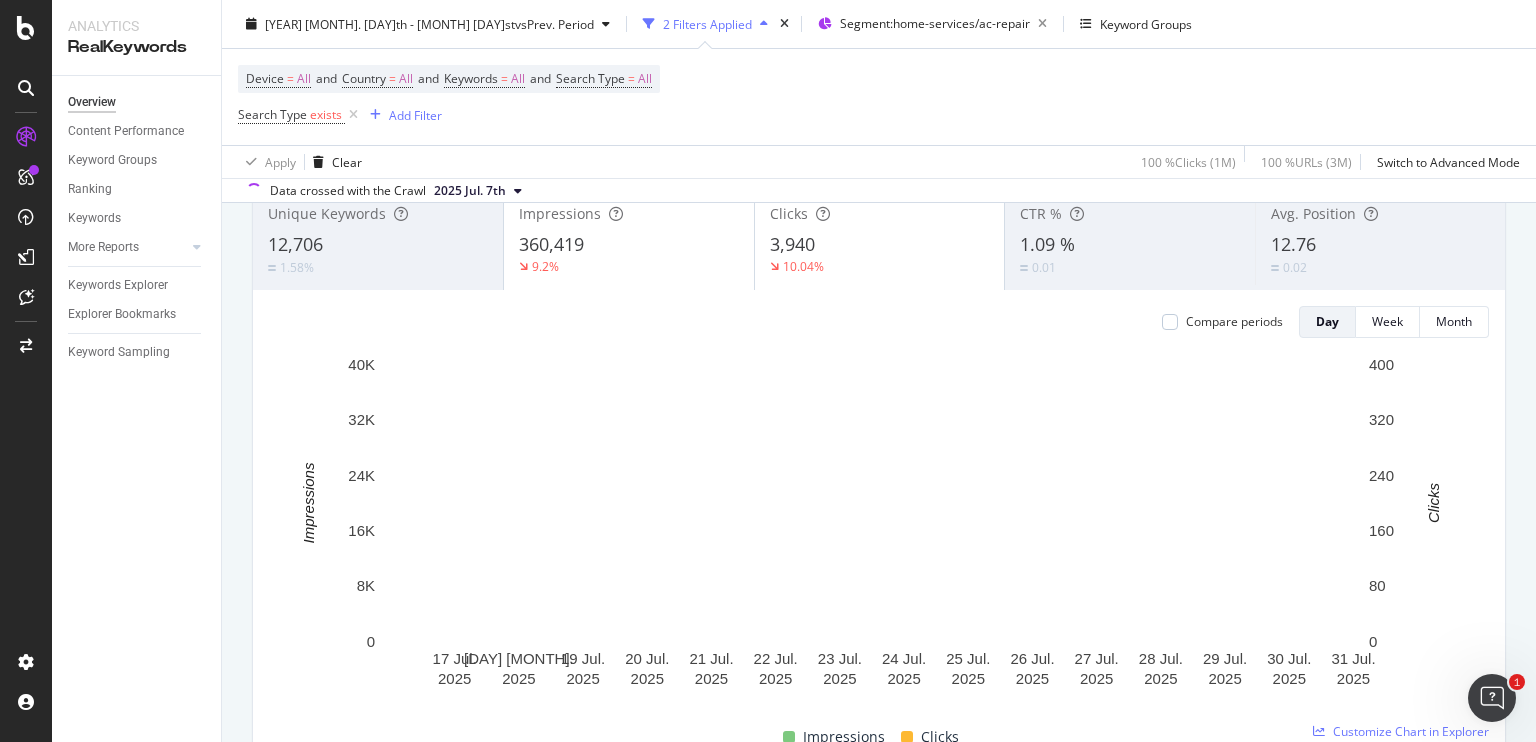 scroll, scrollTop: 0, scrollLeft: 0, axis: both 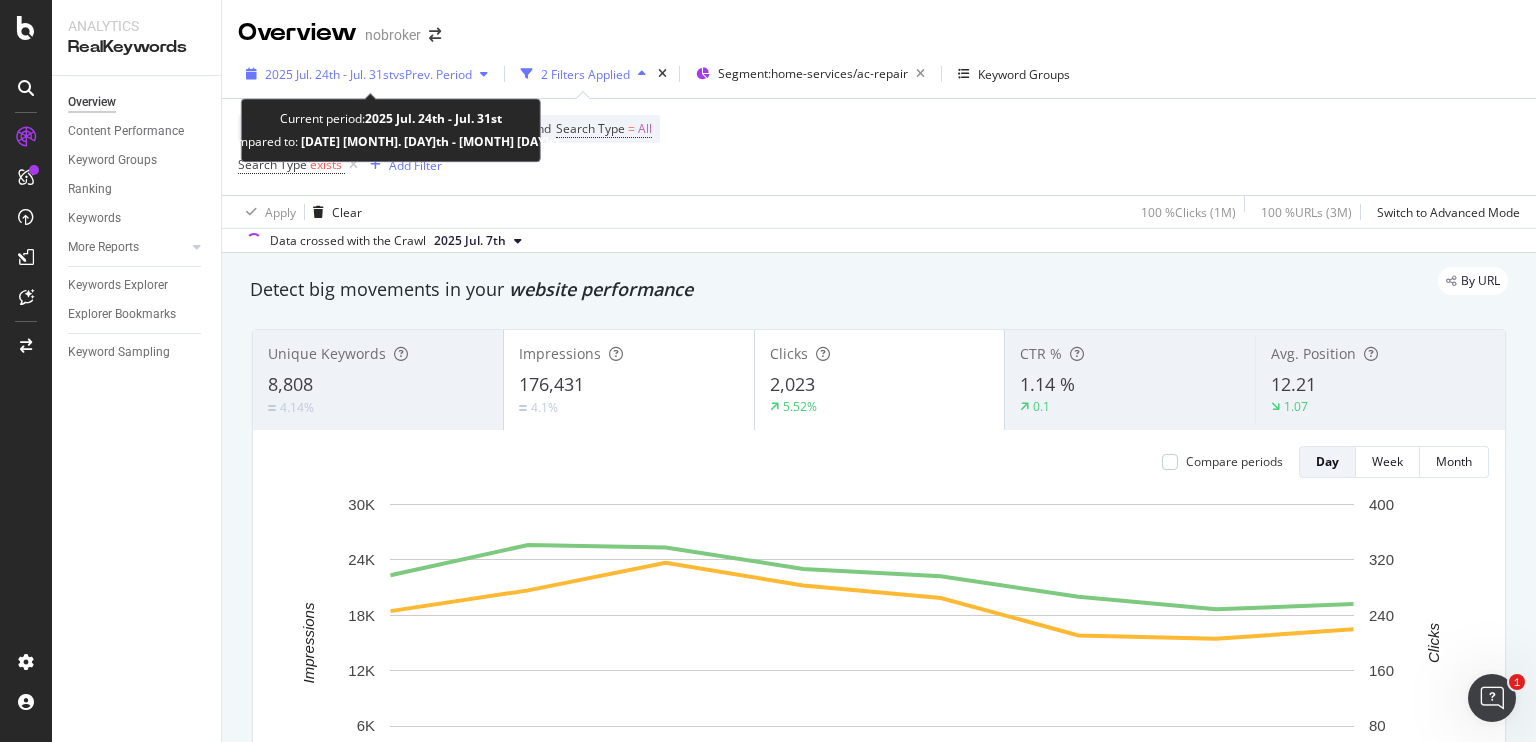 click on "vs  Prev. Period" at bounding box center [432, 74] 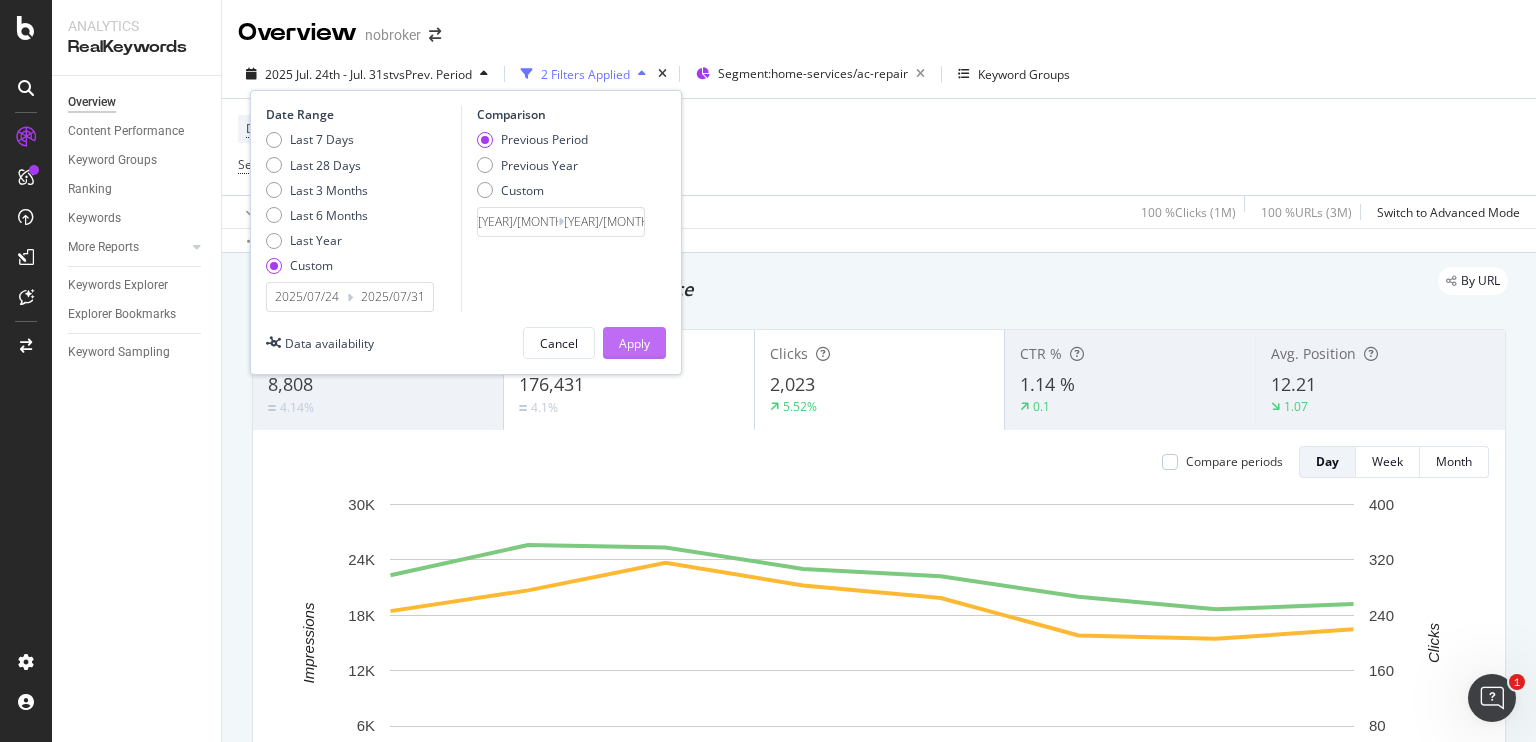 click on "Apply" at bounding box center (634, 343) 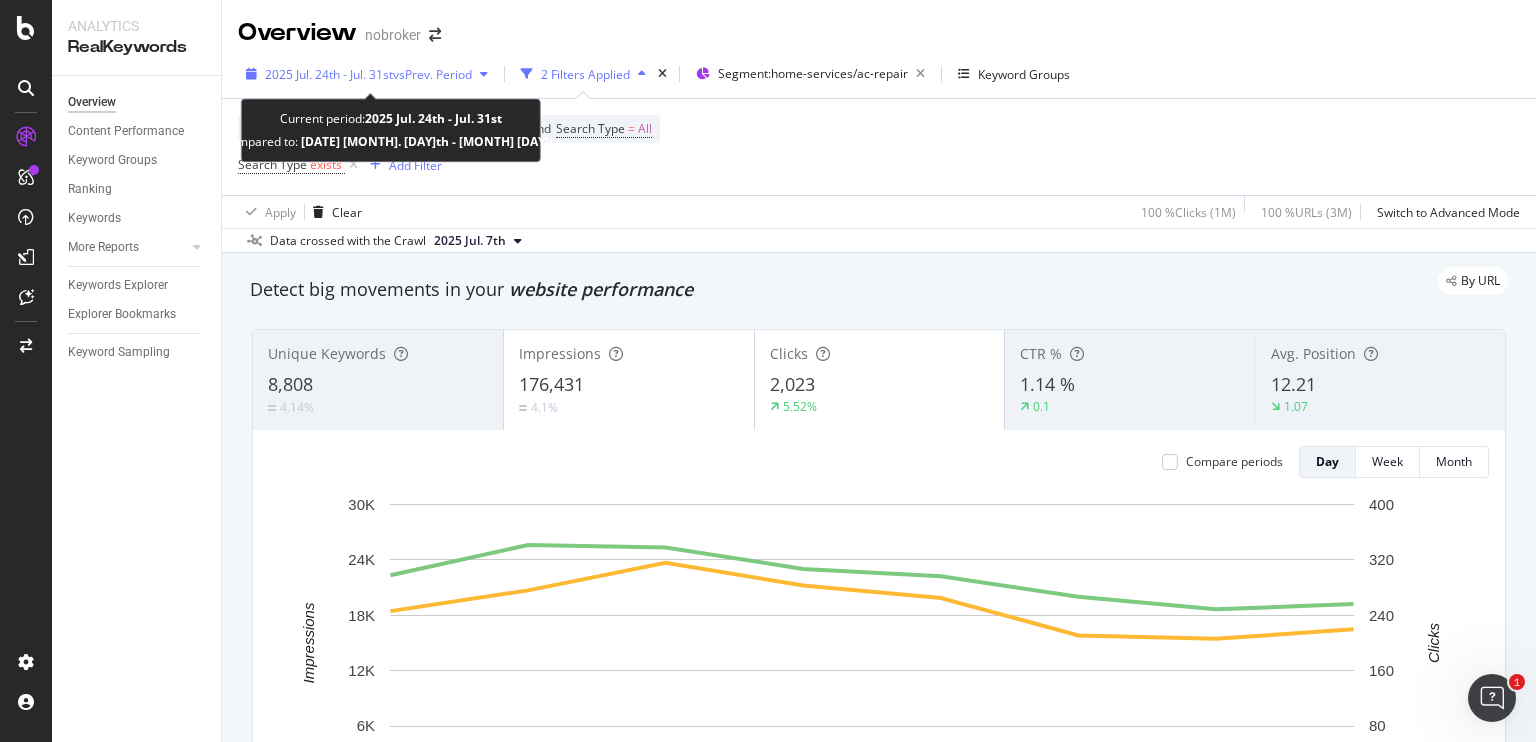 click on "[YEAR] [MONTH]. [DAY]th - [MONTH] [DAY]st  vs  Prev. Period" at bounding box center (367, 74) 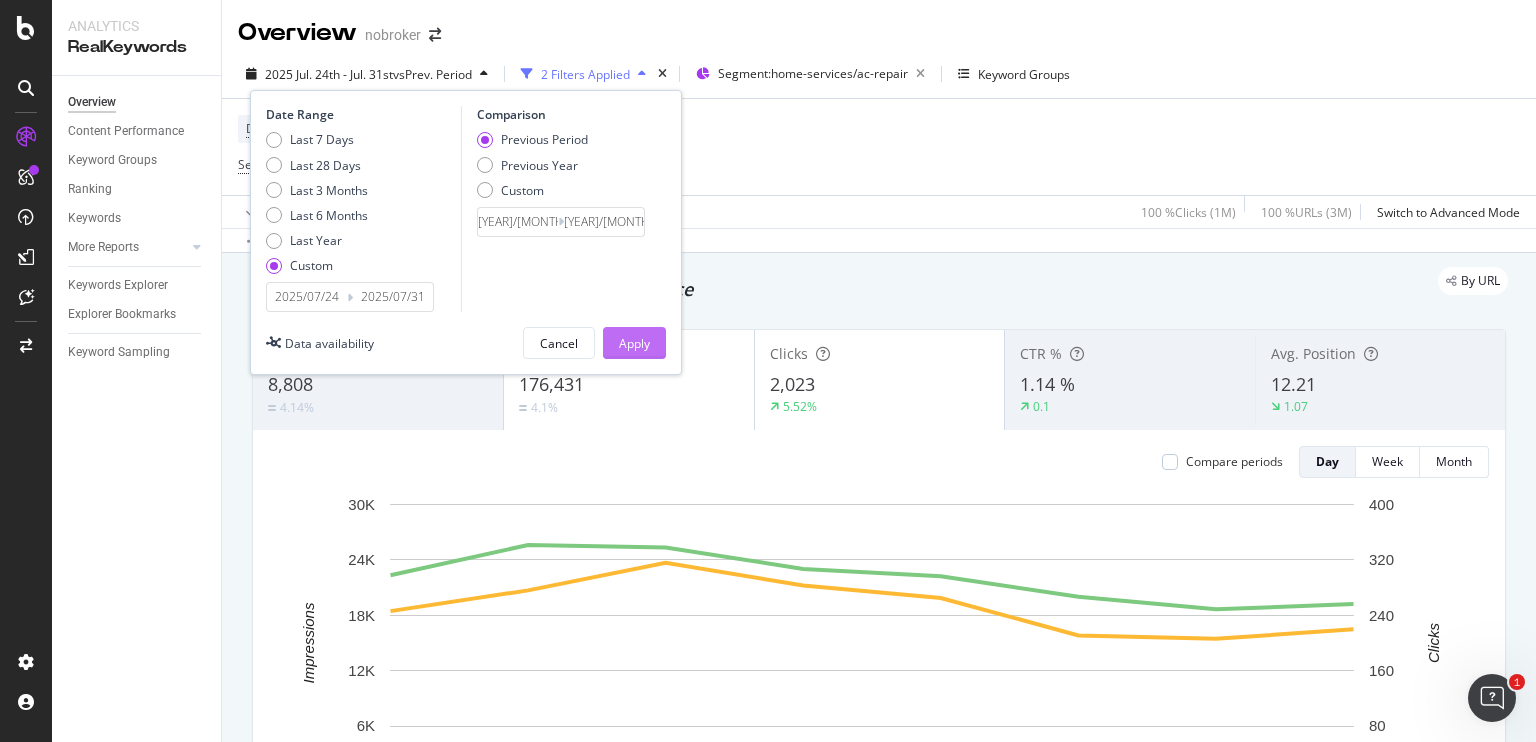click on "Apply" at bounding box center (634, 343) 